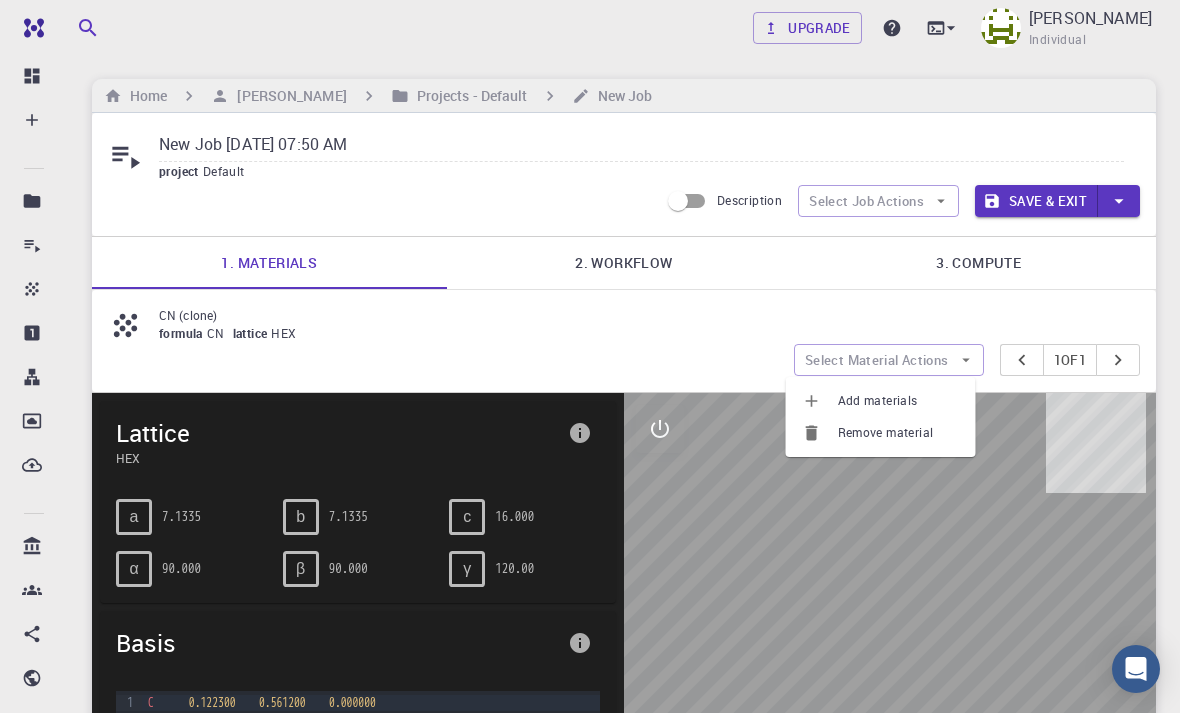 scroll, scrollTop: 70, scrollLeft: 0, axis: vertical 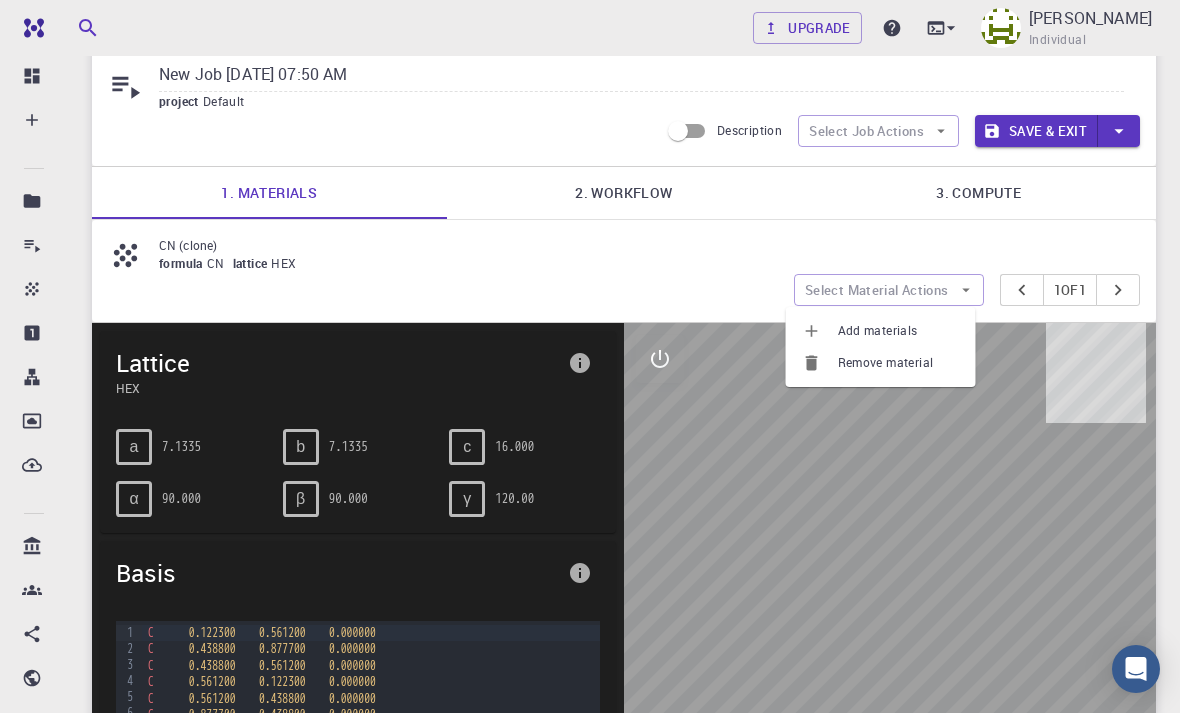 click on "Remove material" at bounding box center [899, 363] 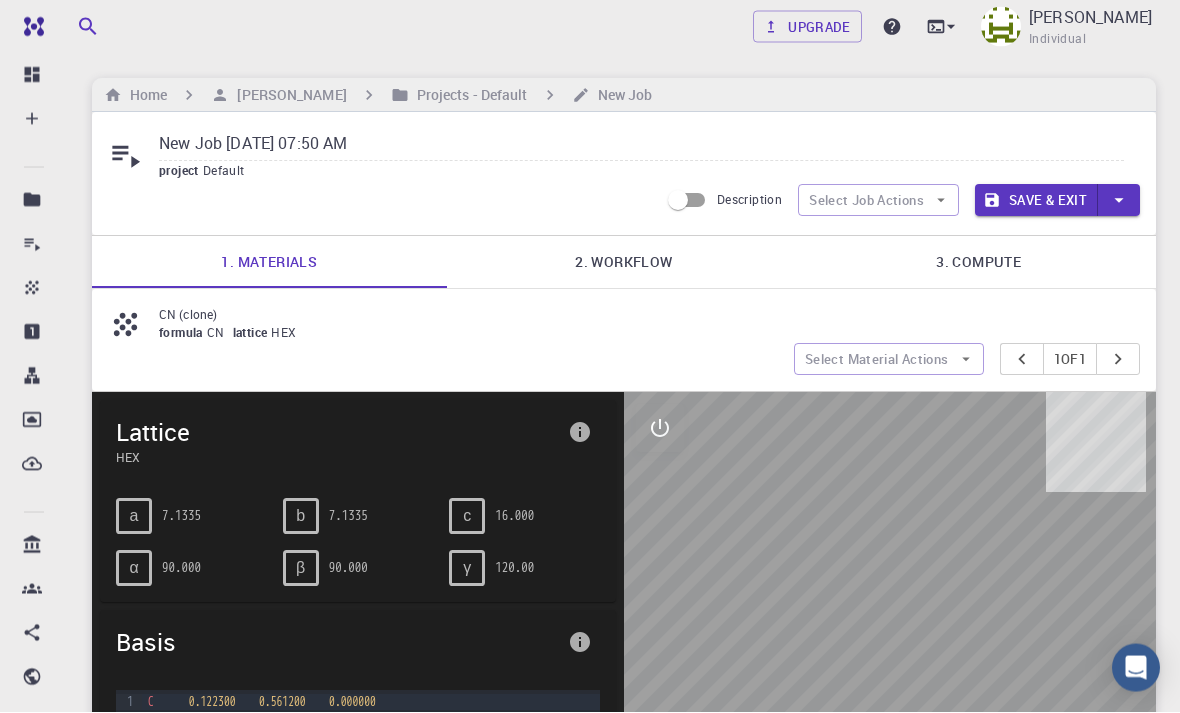 scroll, scrollTop: 104, scrollLeft: 0, axis: vertical 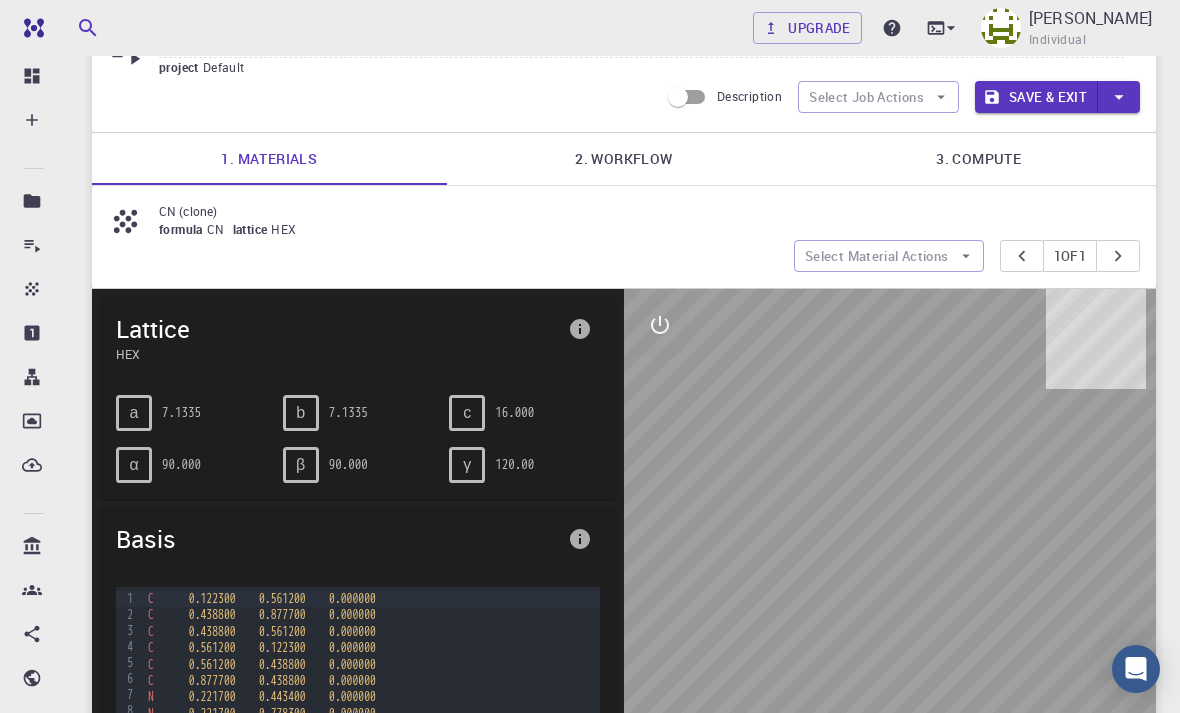 click 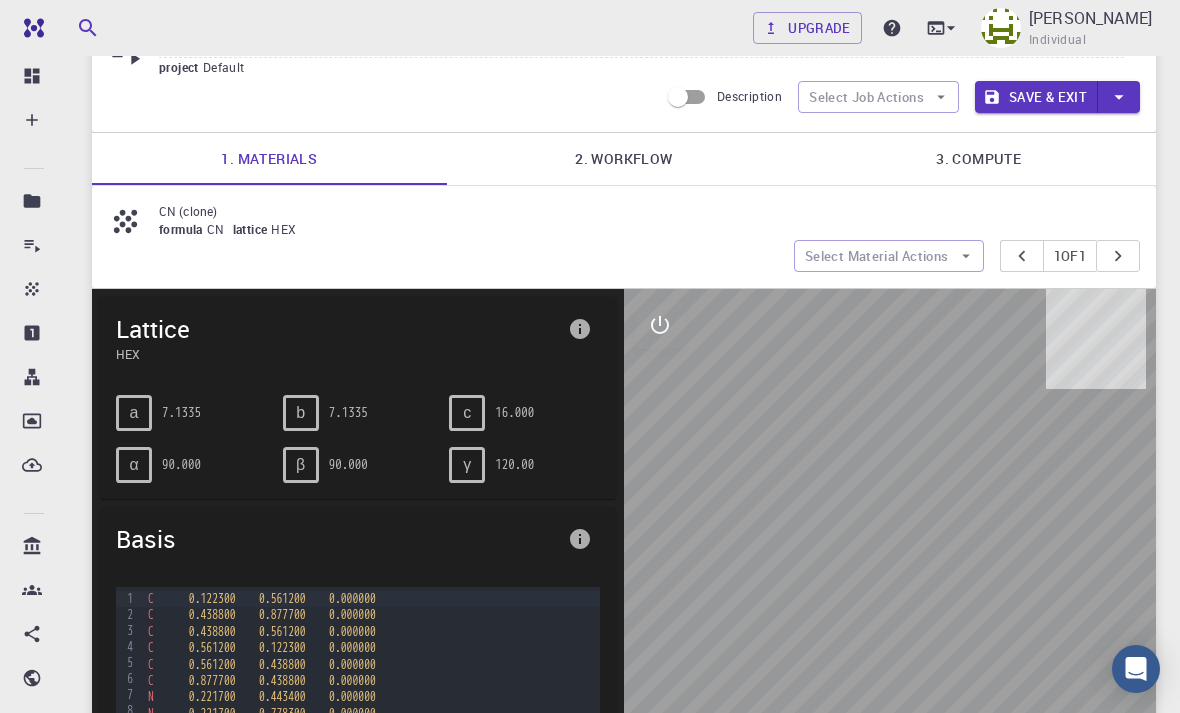 click 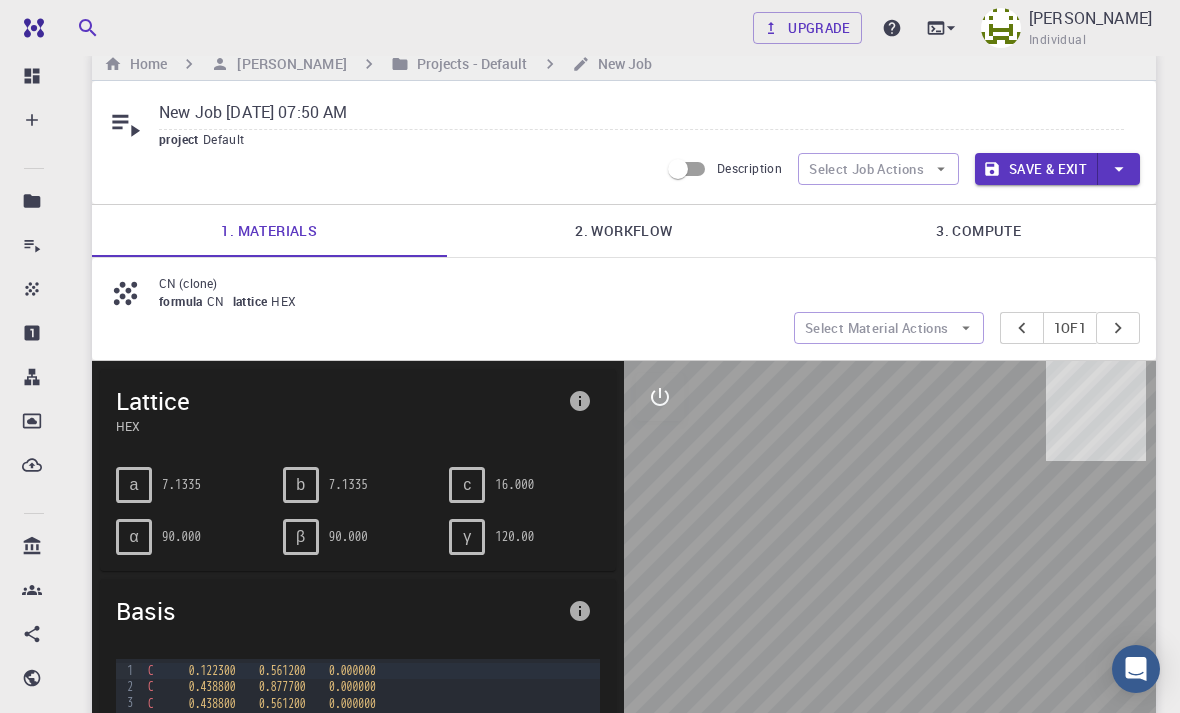 scroll, scrollTop: 0, scrollLeft: 0, axis: both 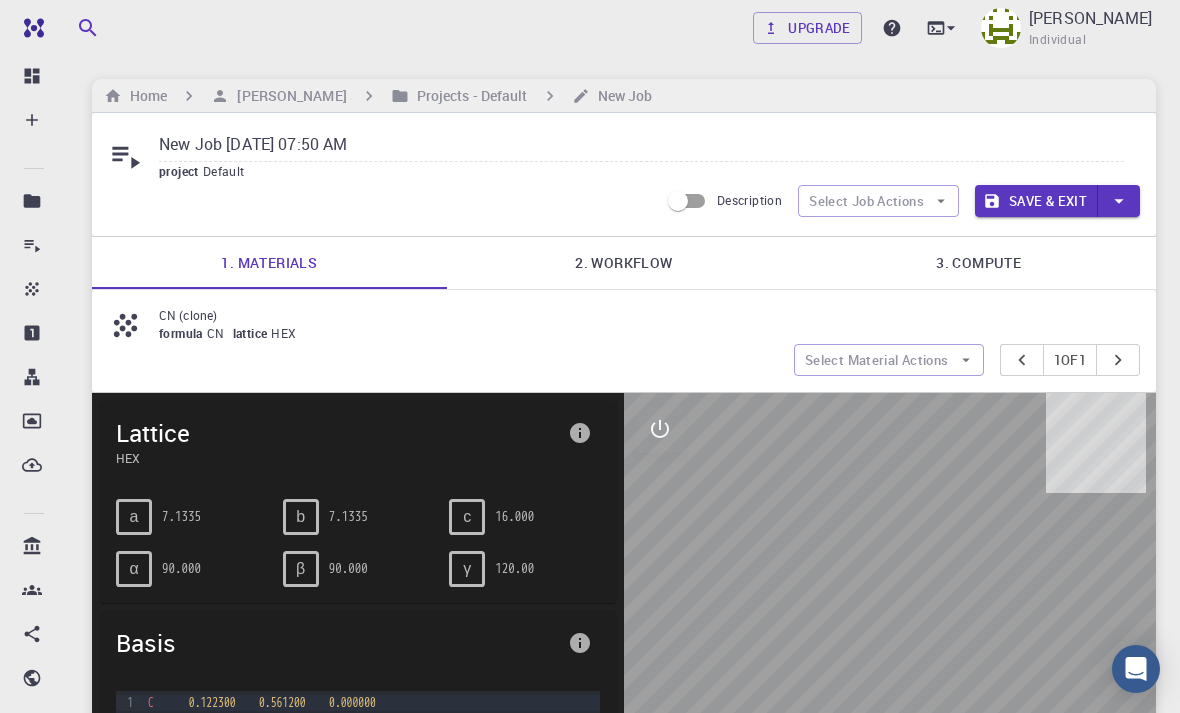 click on "Projects - Default" at bounding box center (468, 96) 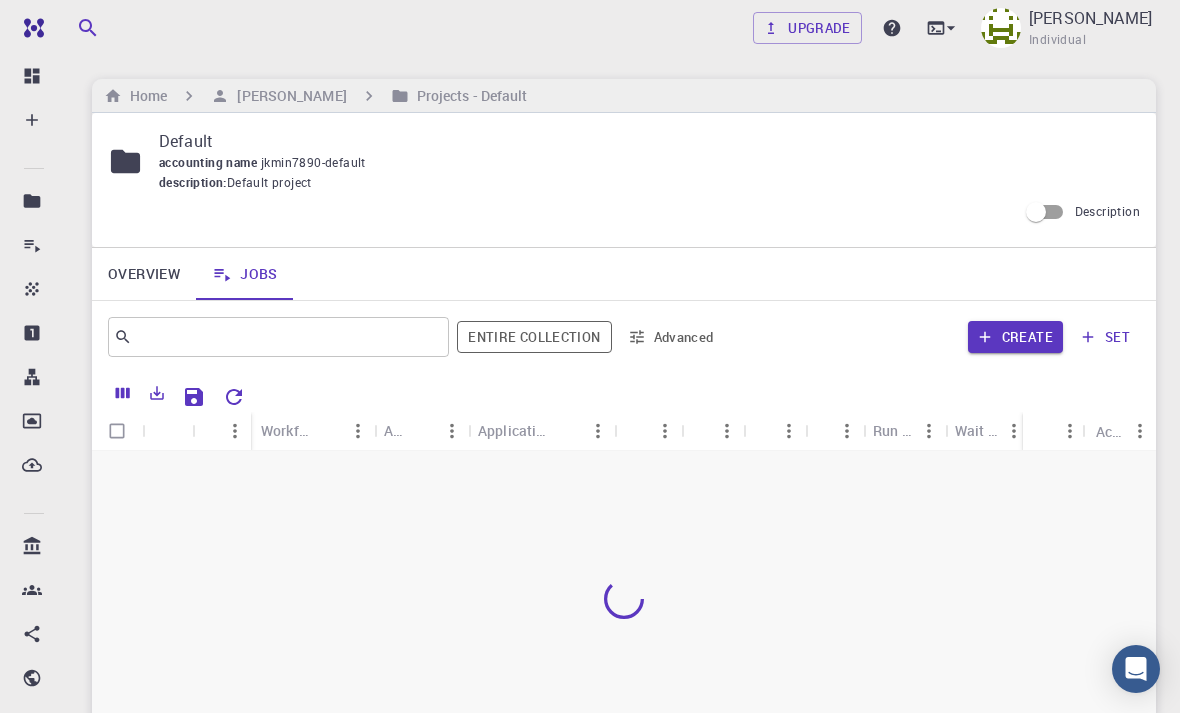 click on "[PERSON_NAME]" at bounding box center (287, 96) 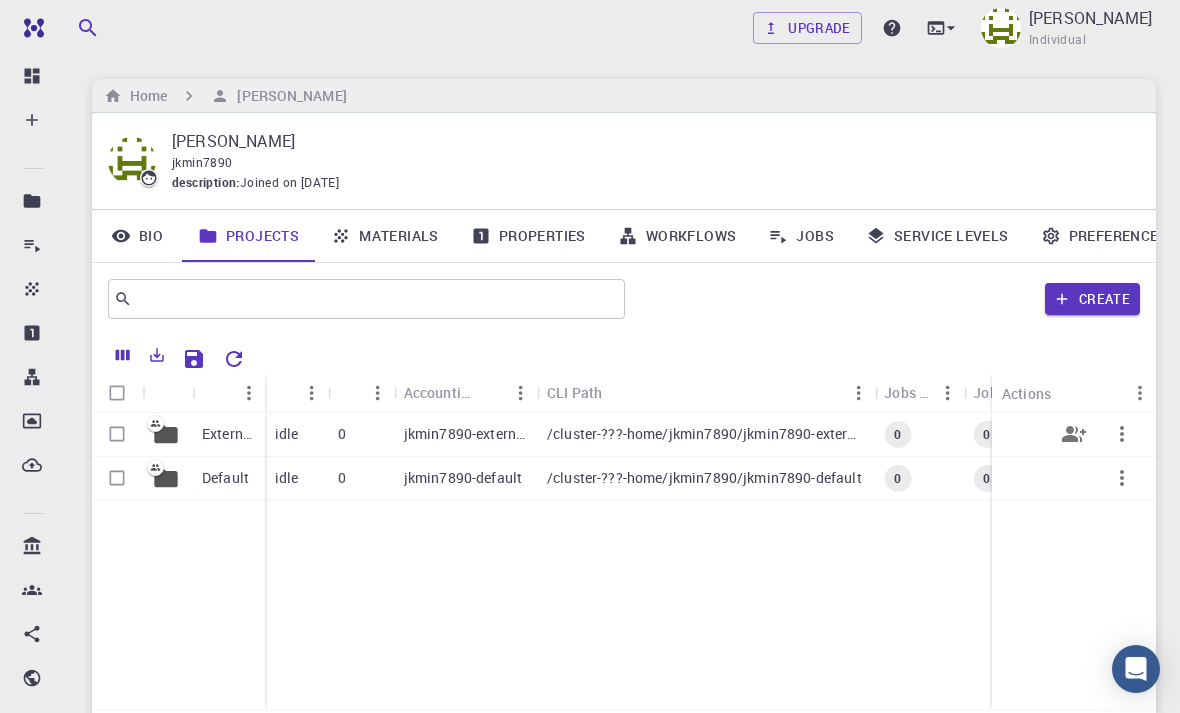 click on "External" at bounding box center (228, 435) 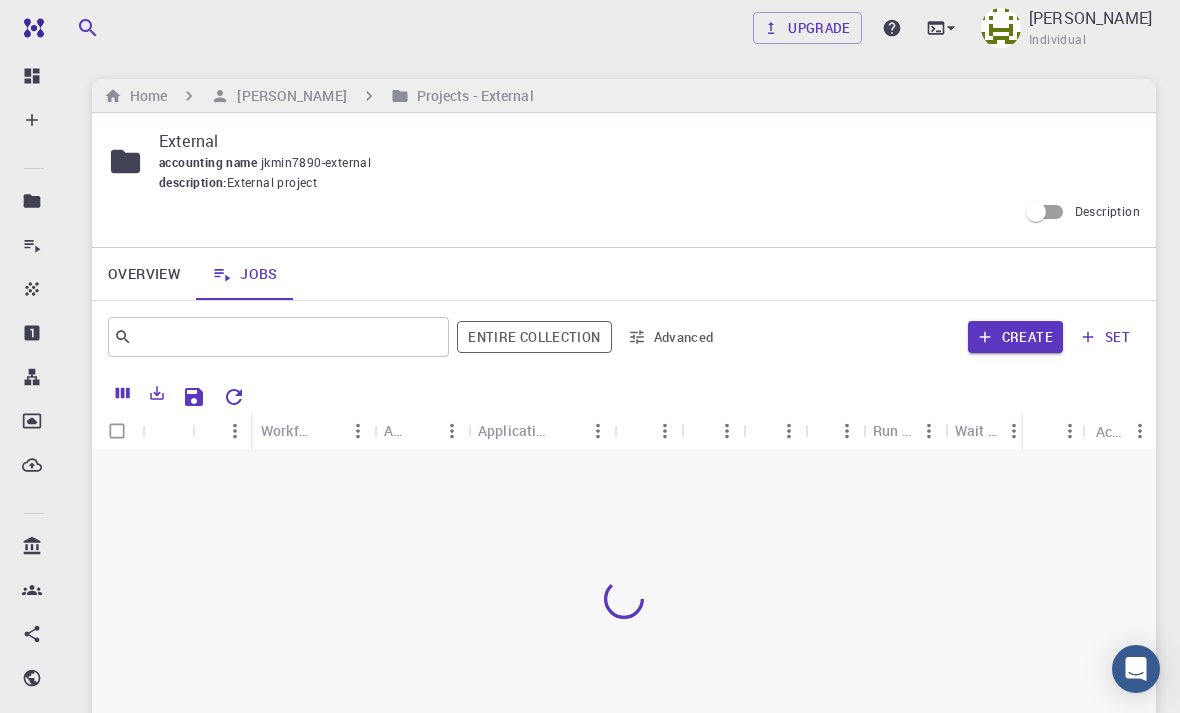 scroll, scrollTop: 0, scrollLeft: 0, axis: both 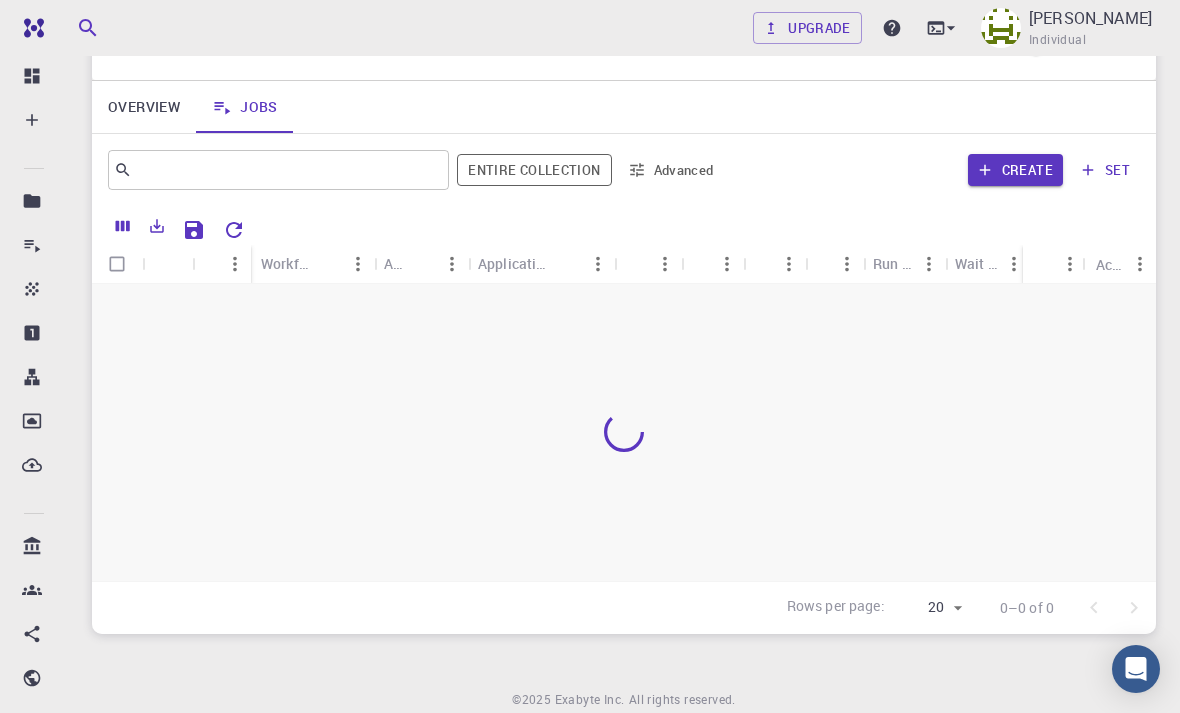 click on "Create" at bounding box center [1015, 170] 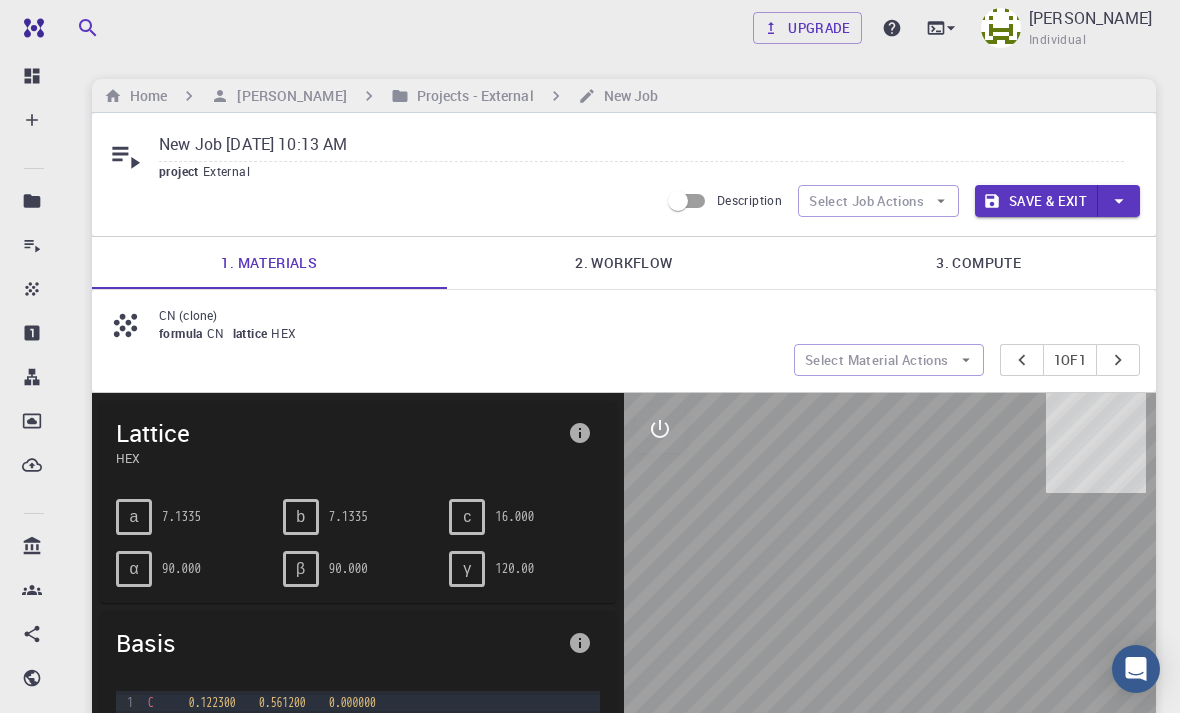 click on "Select Material Actions" at bounding box center (889, 360) 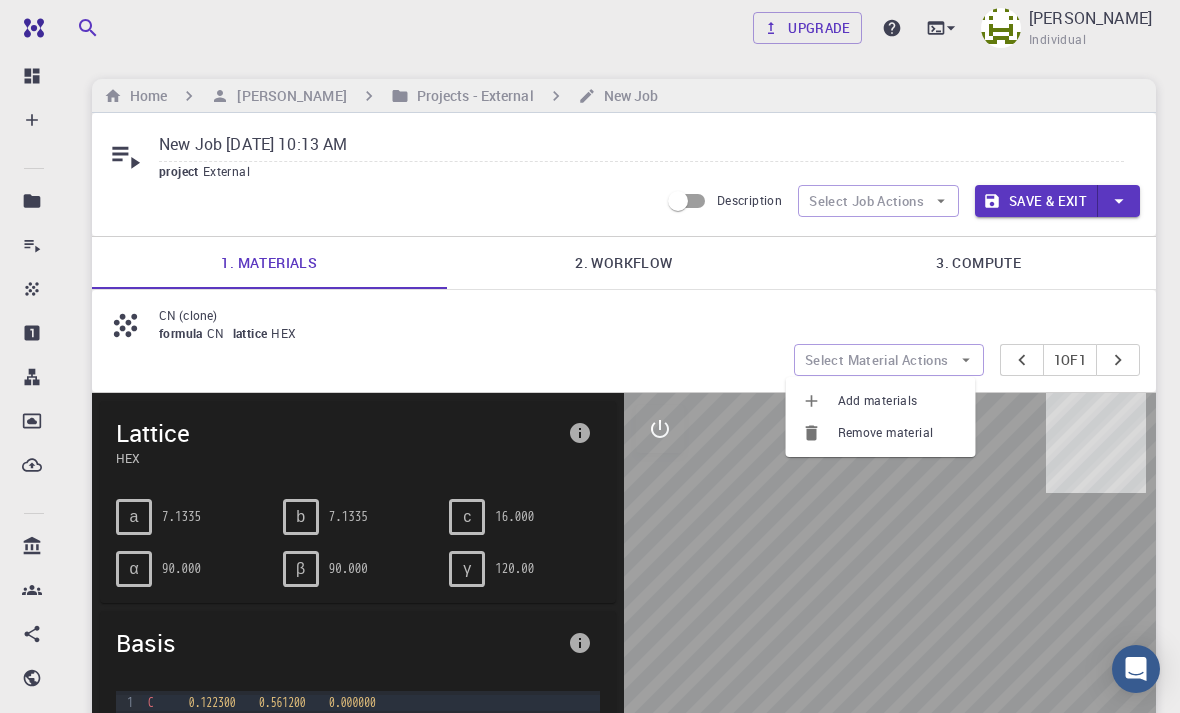 click on "Remove material" at bounding box center [899, 433] 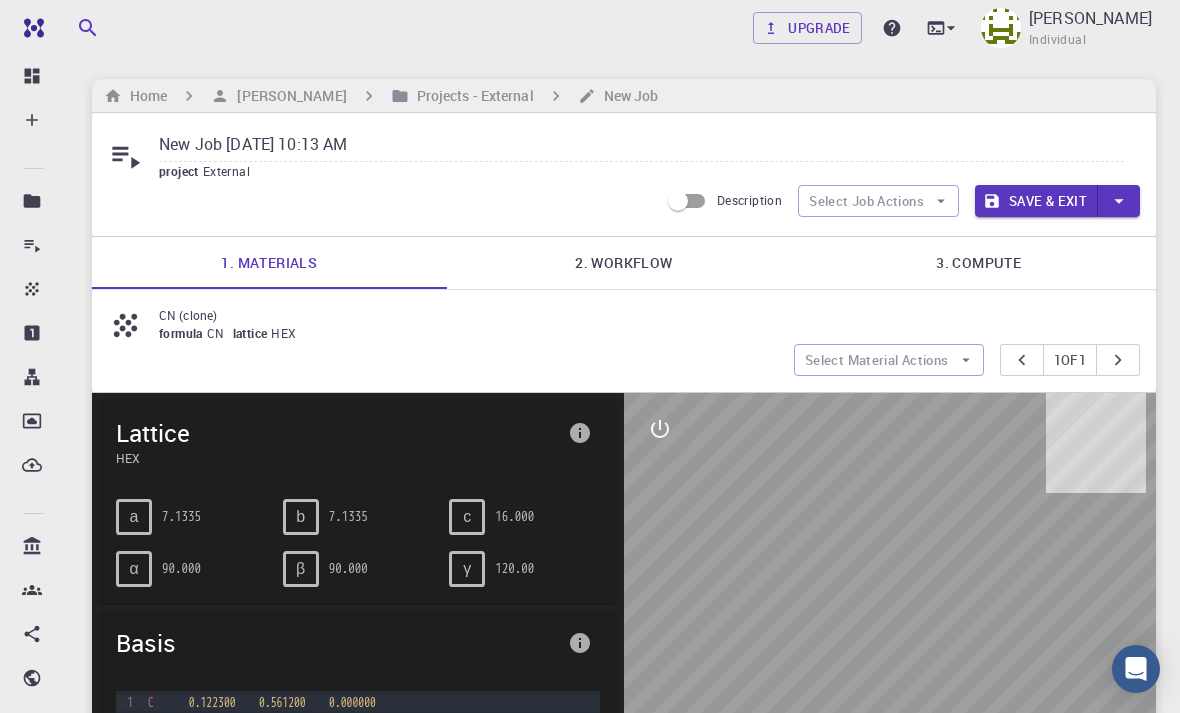 click on "Select Material Actions" at bounding box center [889, 360] 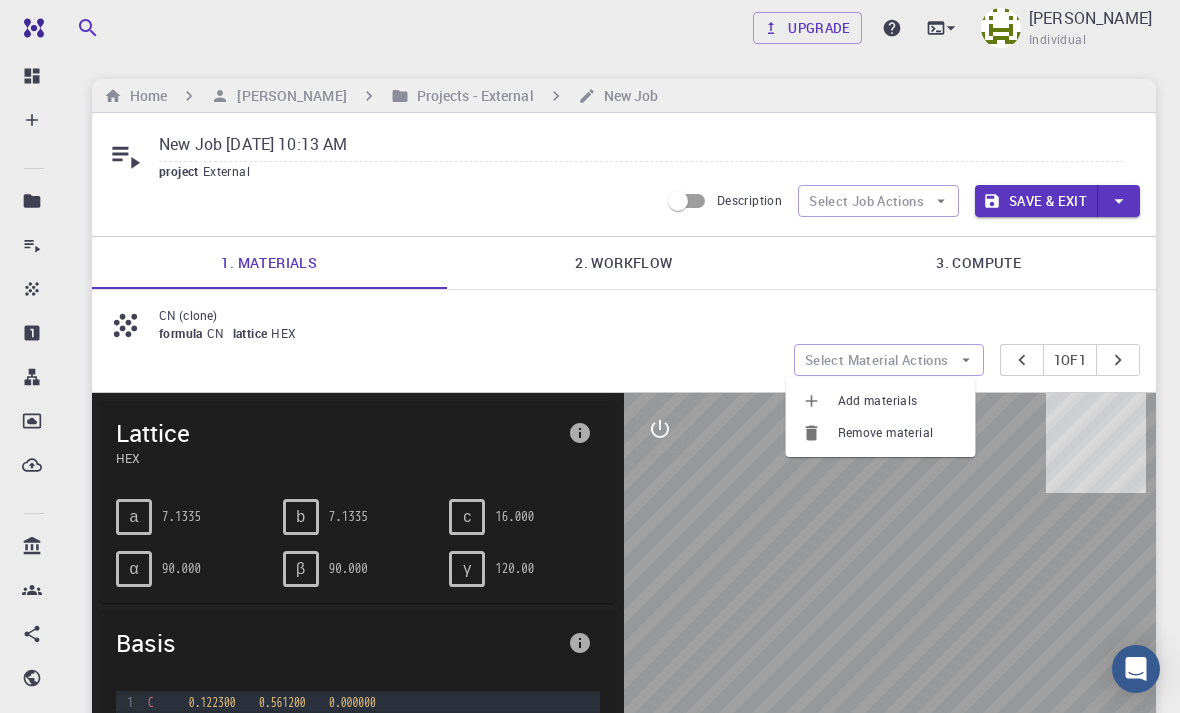 click on "Add materials" at bounding box center (899, 401) 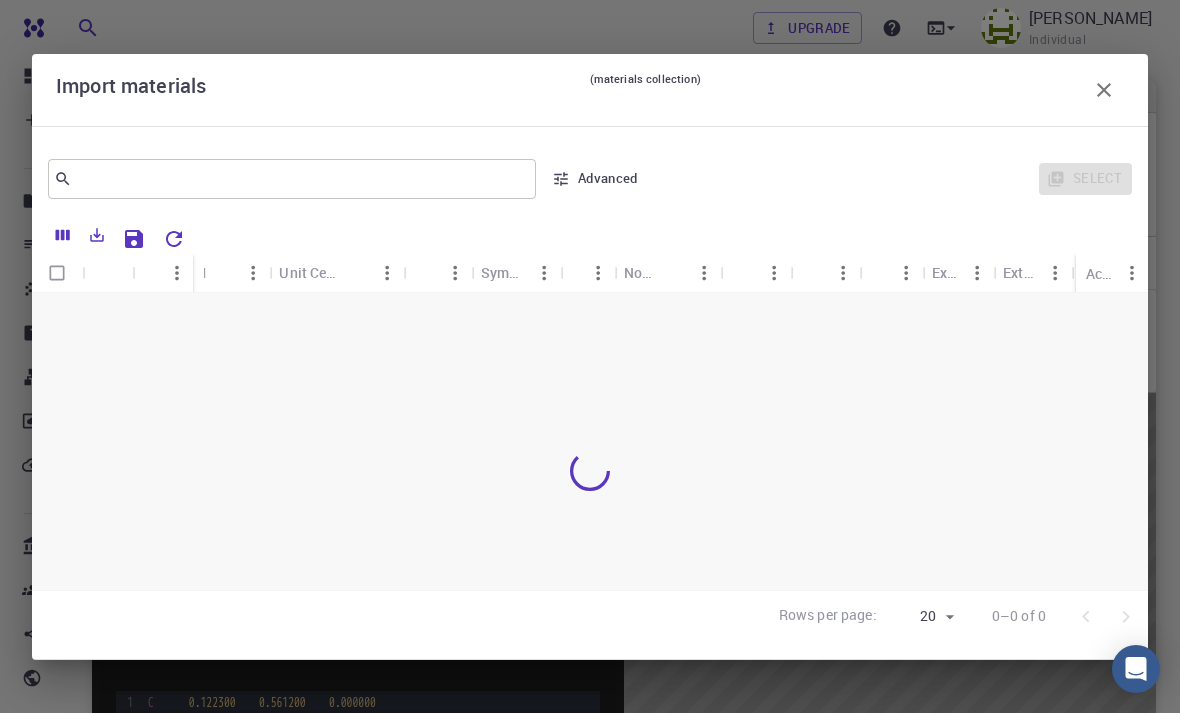 click on "Import materials (materials collection) ​ Advanced Select Name Formula Unit Cell Formula Lattice Symmetry Tags Non-periodic Default Shared Public Ext+lnk Ext+web Actions Rows per page: 20 20 0–0 of 0" at bounding box center (590, 356) 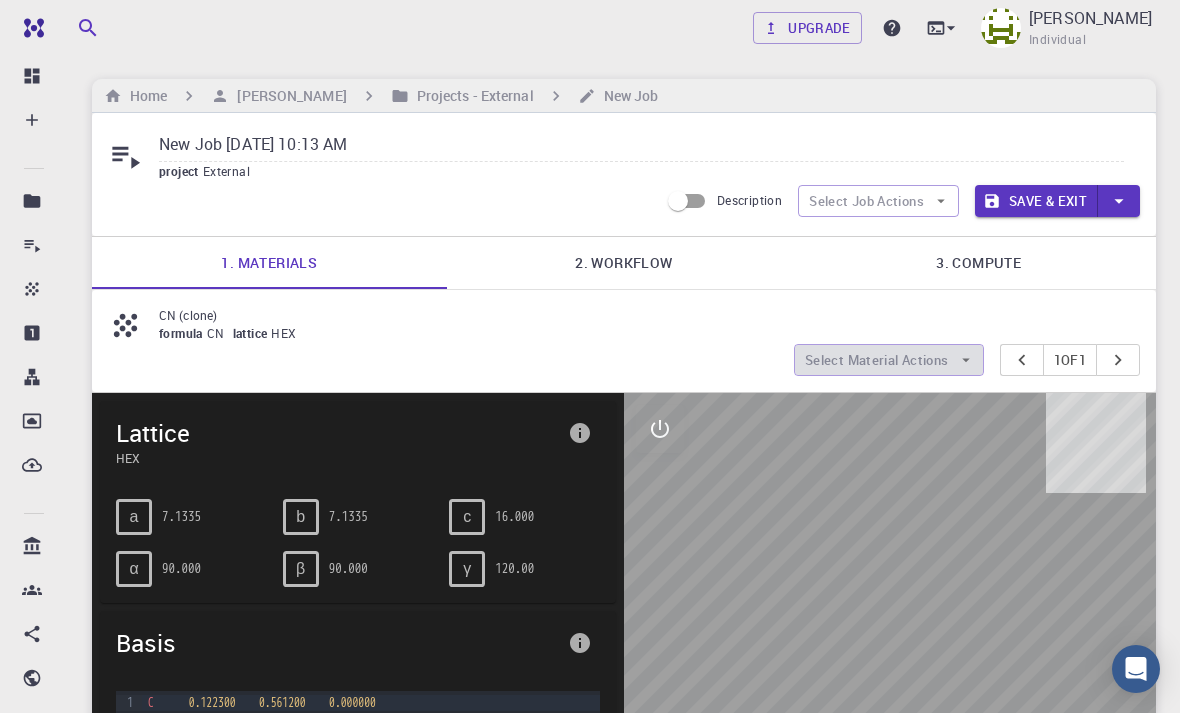 click 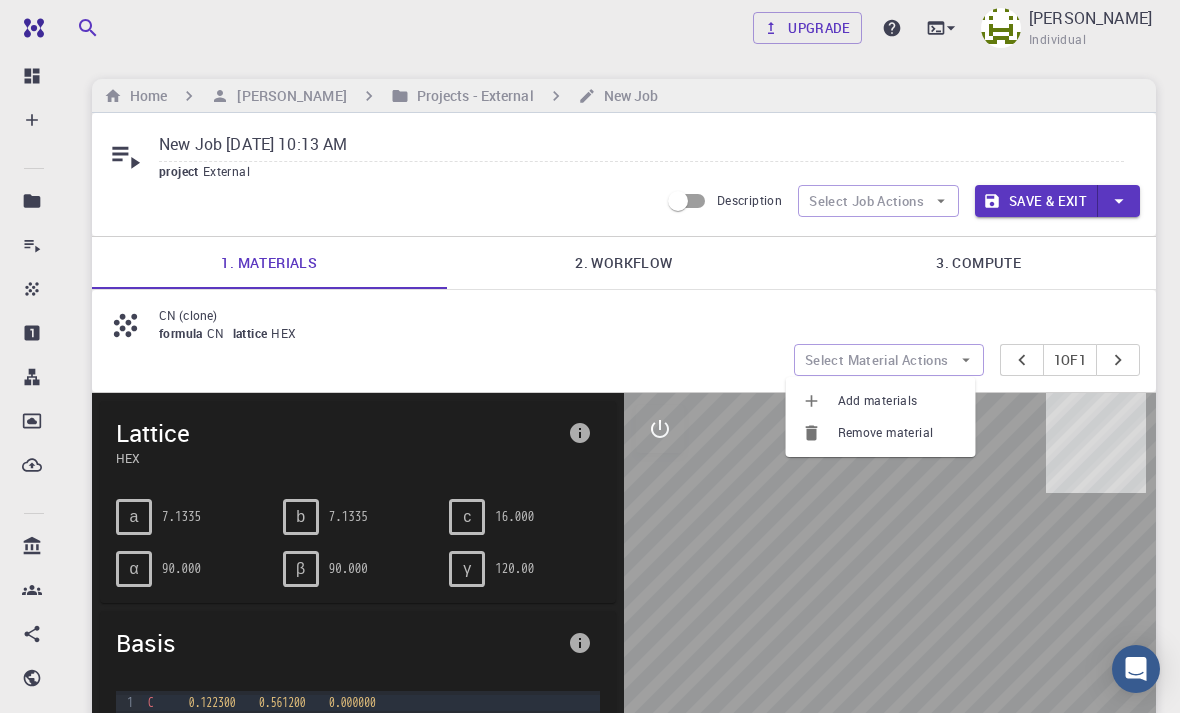 click on "Remove material" at bounding box center [899, 433] 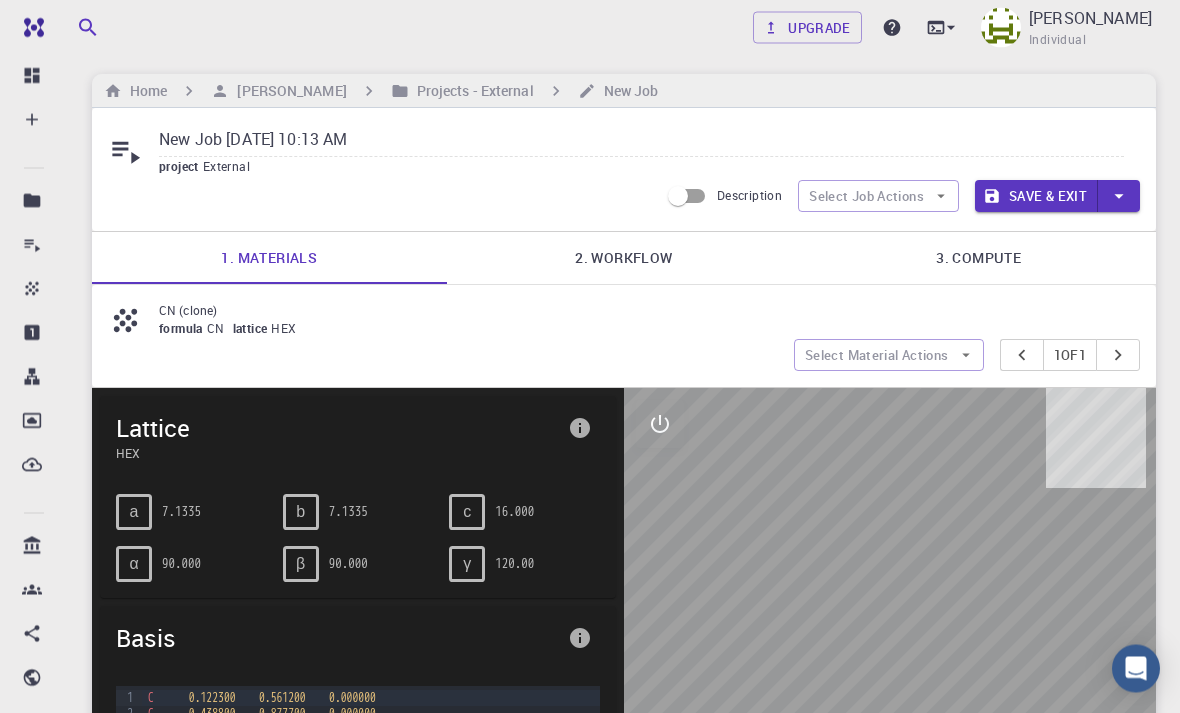 scroll, scrollTop: 0, scrollLeft: 0, axis: both 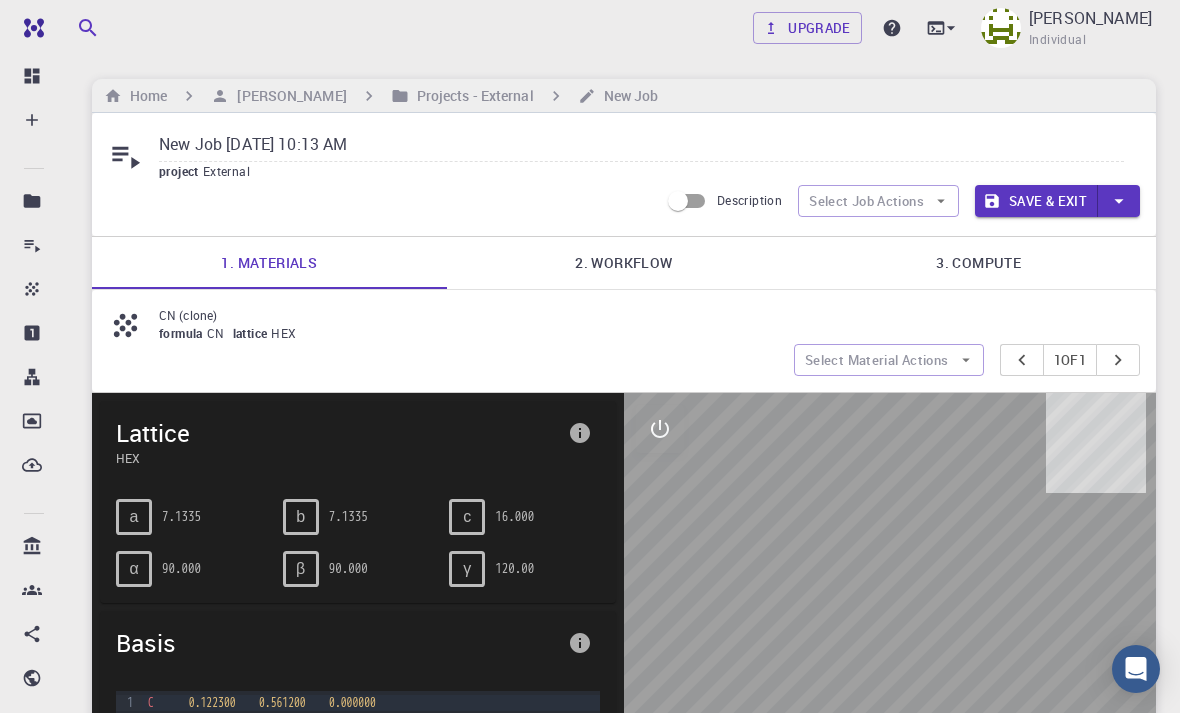 click 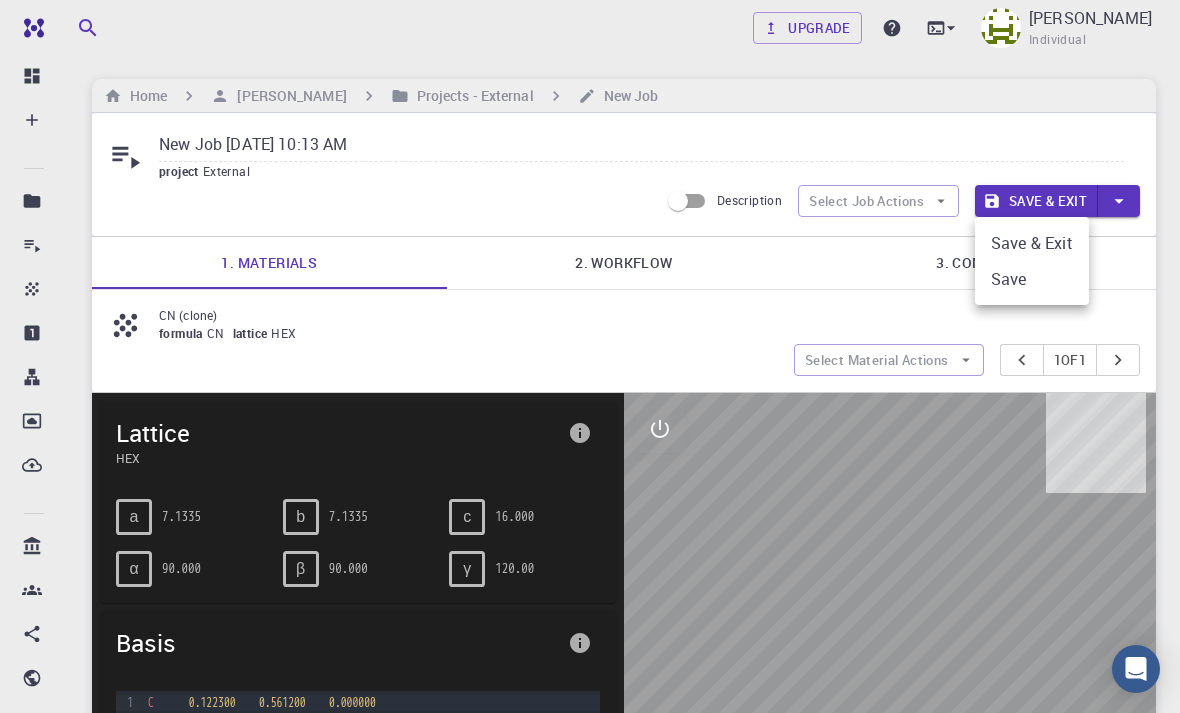 click at bounding box center [590, 356] 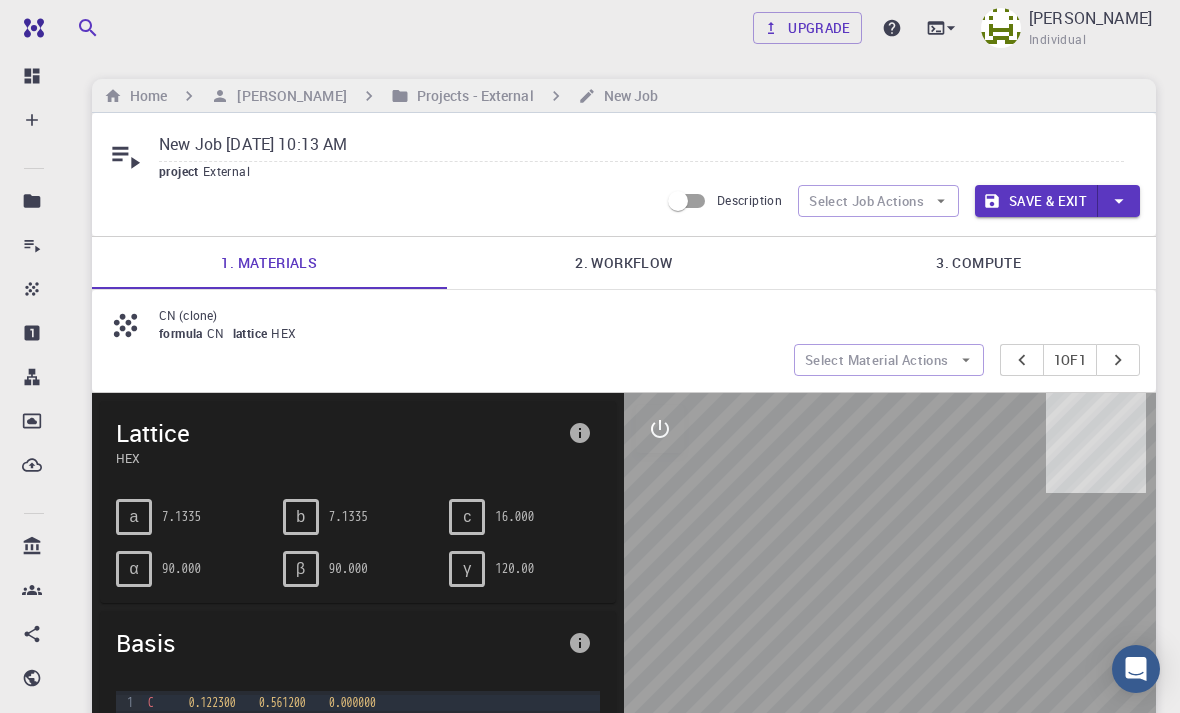click 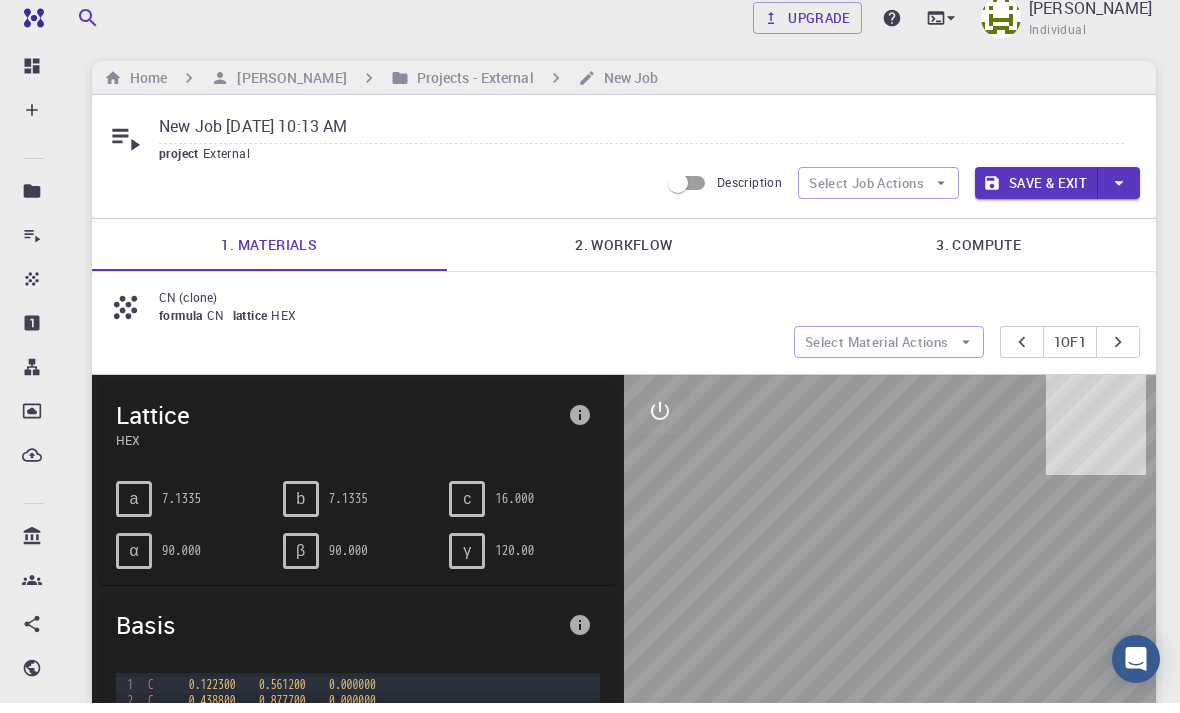scroll, scrollTop: 18, scrollLeft: 0, axis: vertical 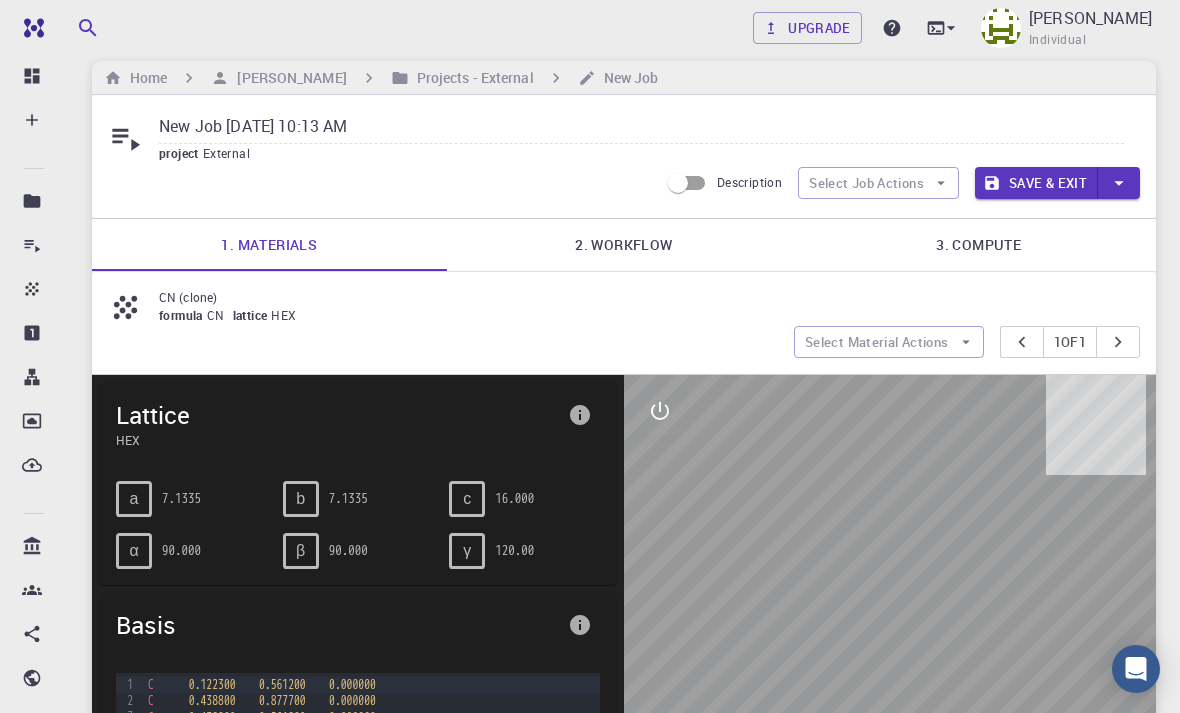click on "New Job" at bounding box center [627, 78] 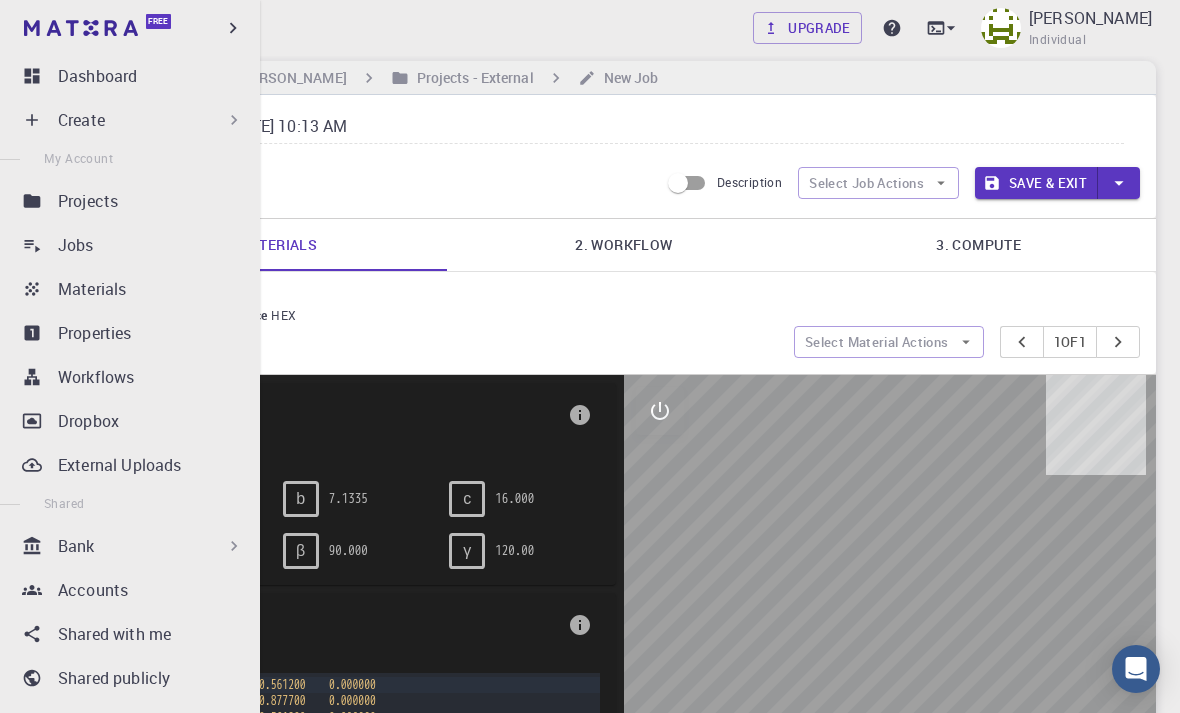 click on "Materials" at bounding box center [92, 289] 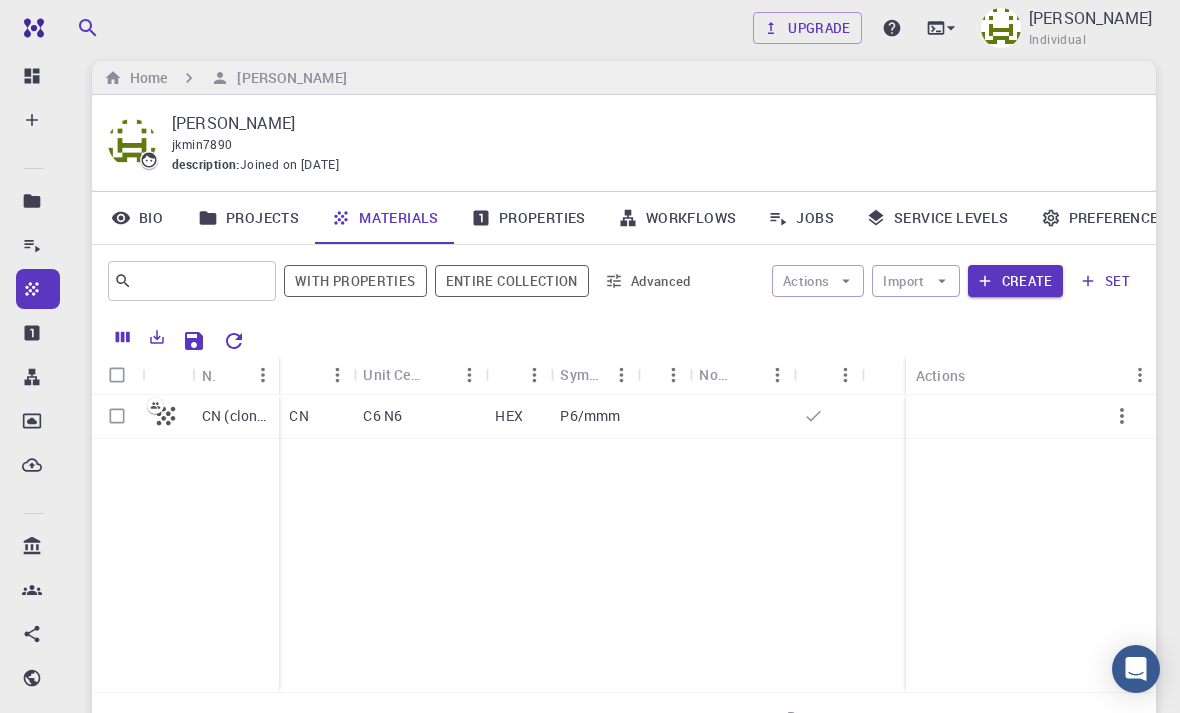 click at bounding box center [697, 338] 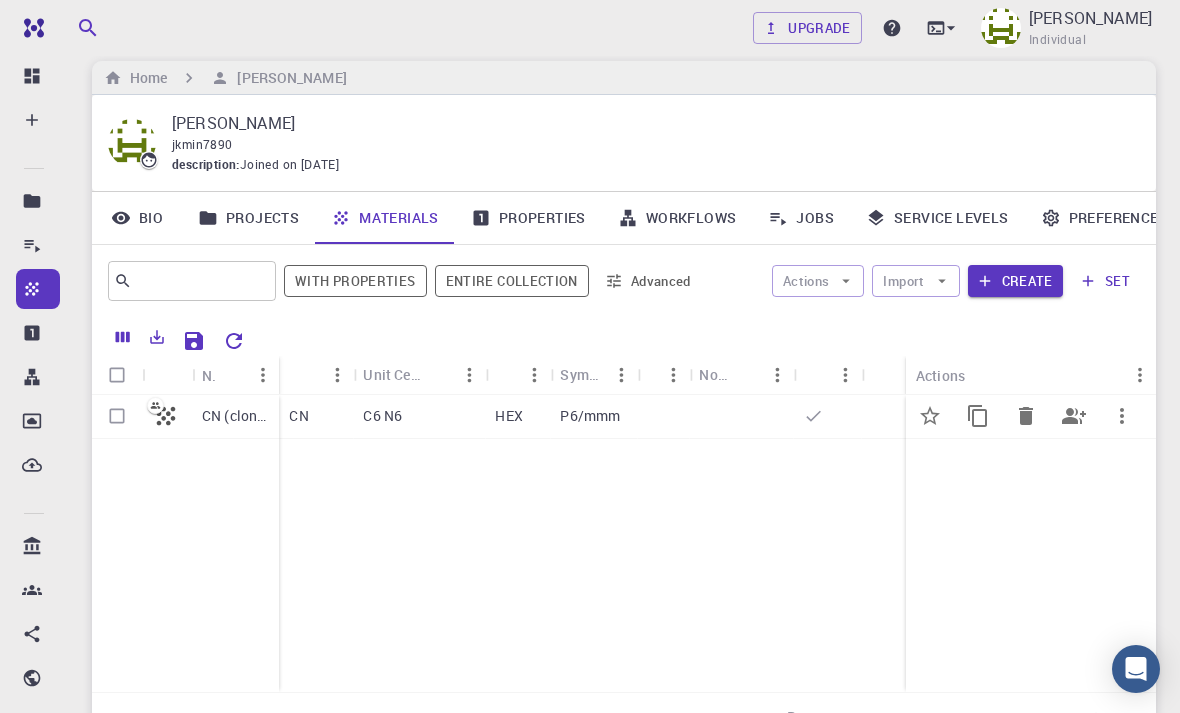 click 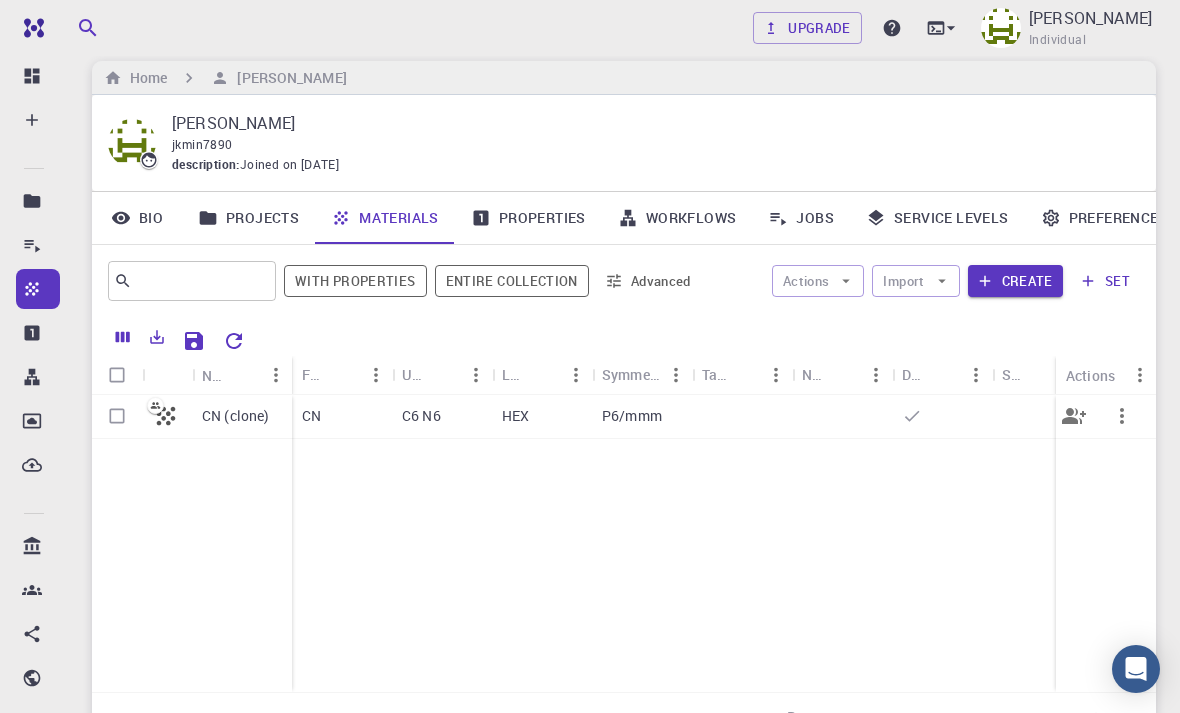 click at bounding box center (117, 416) 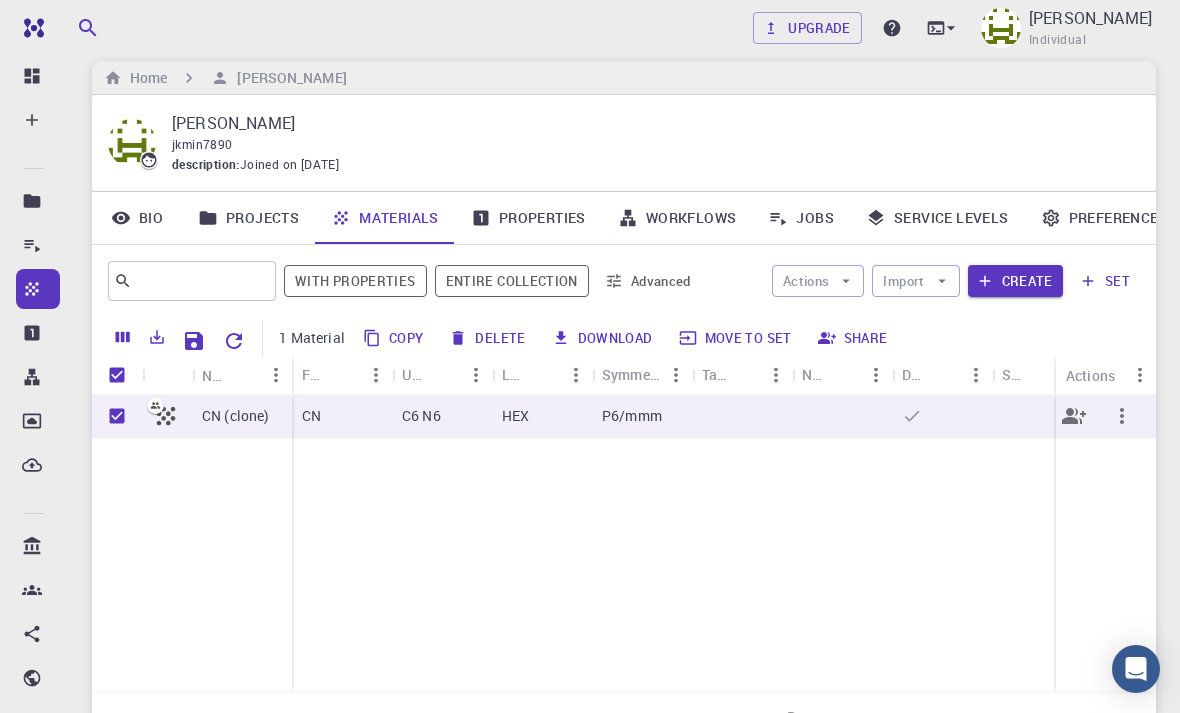 click 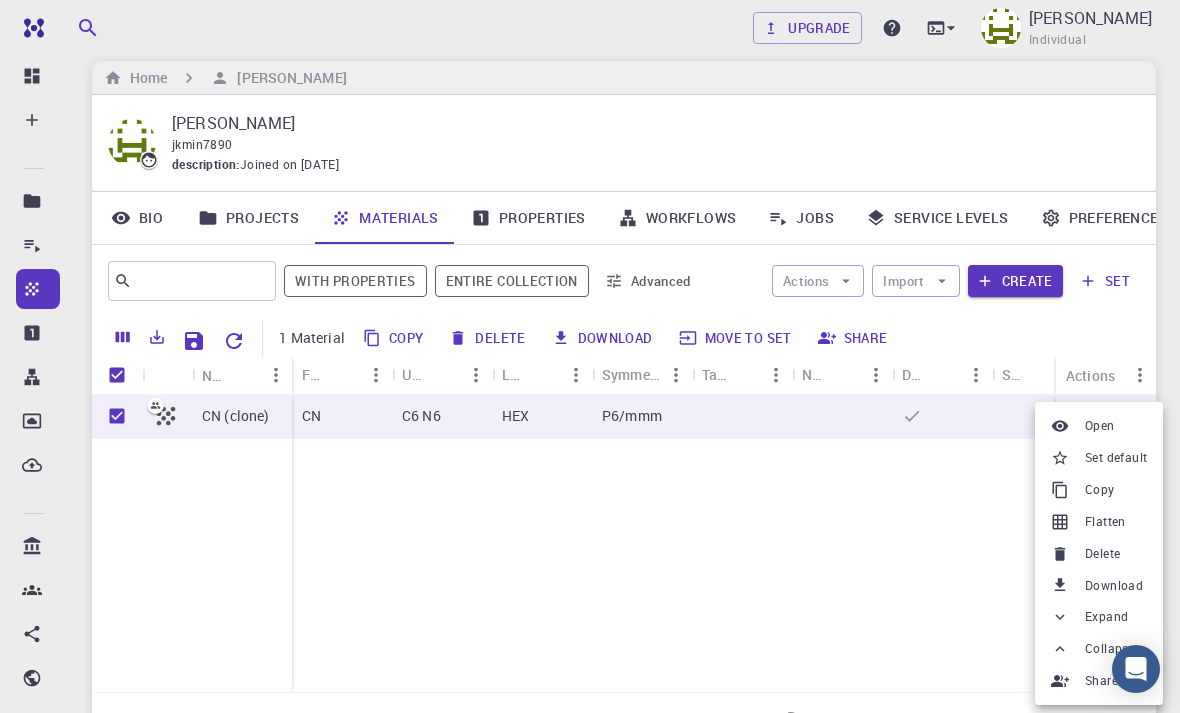 click on "Delete" at bounding box center (1102, 554) 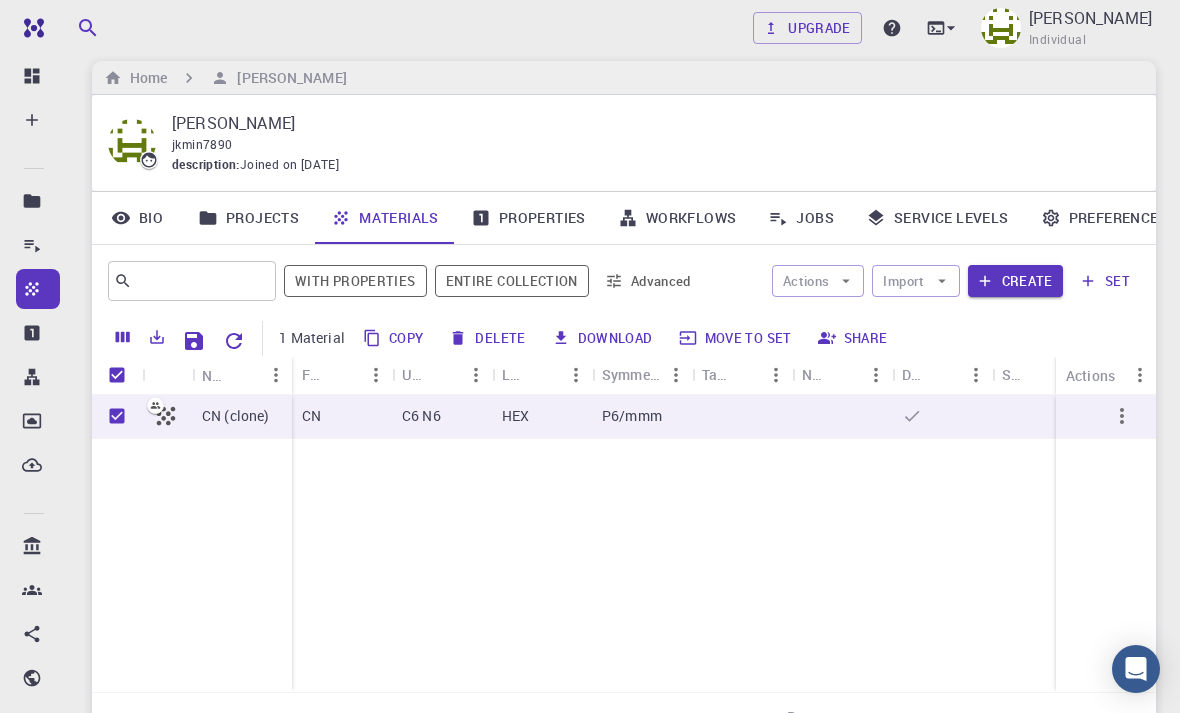 click 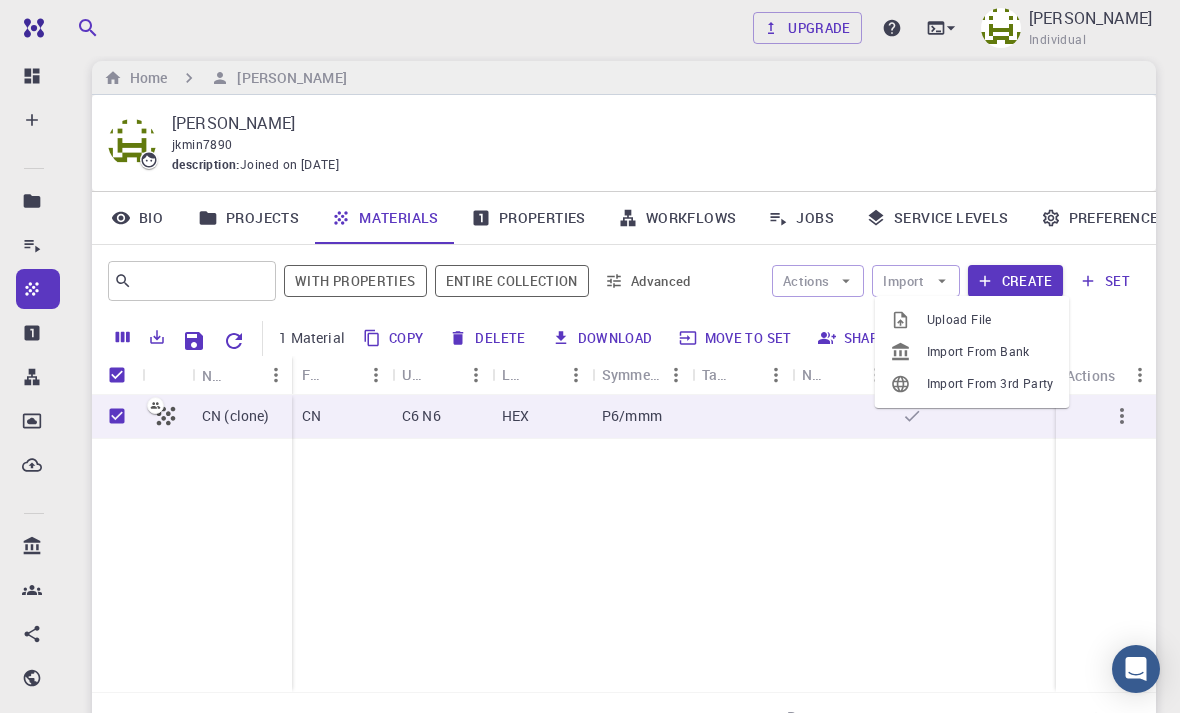 click 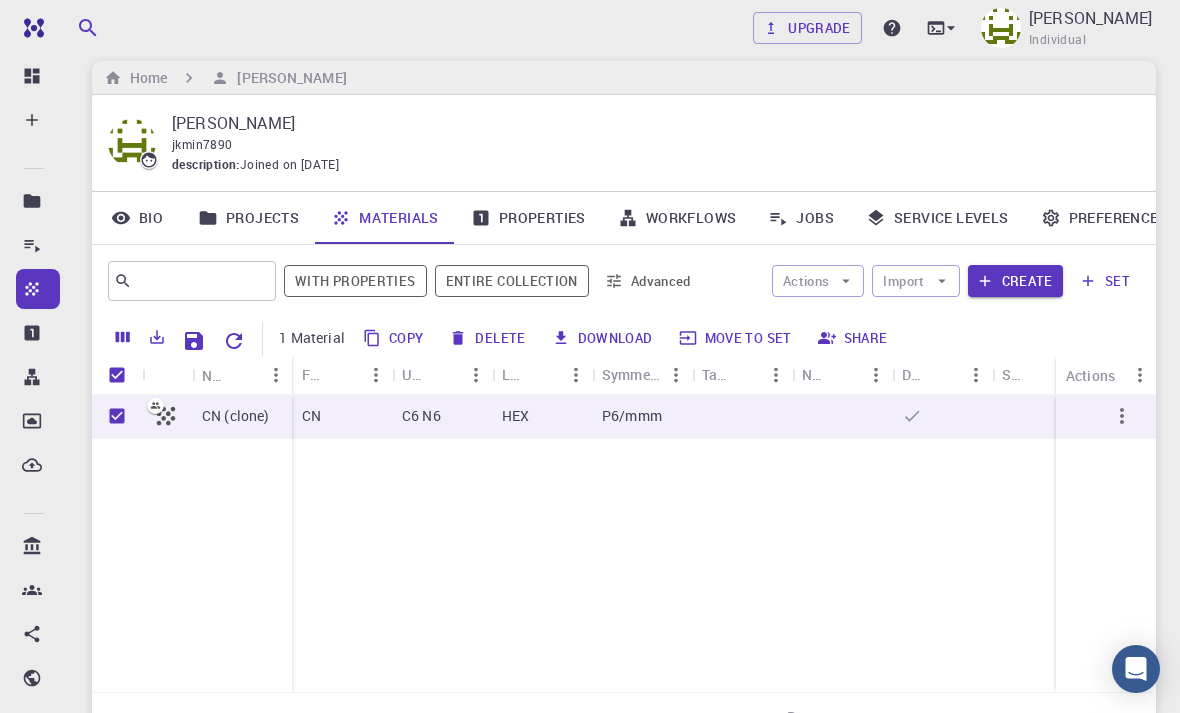 click on "Create" at bounding box center (1015, 281) 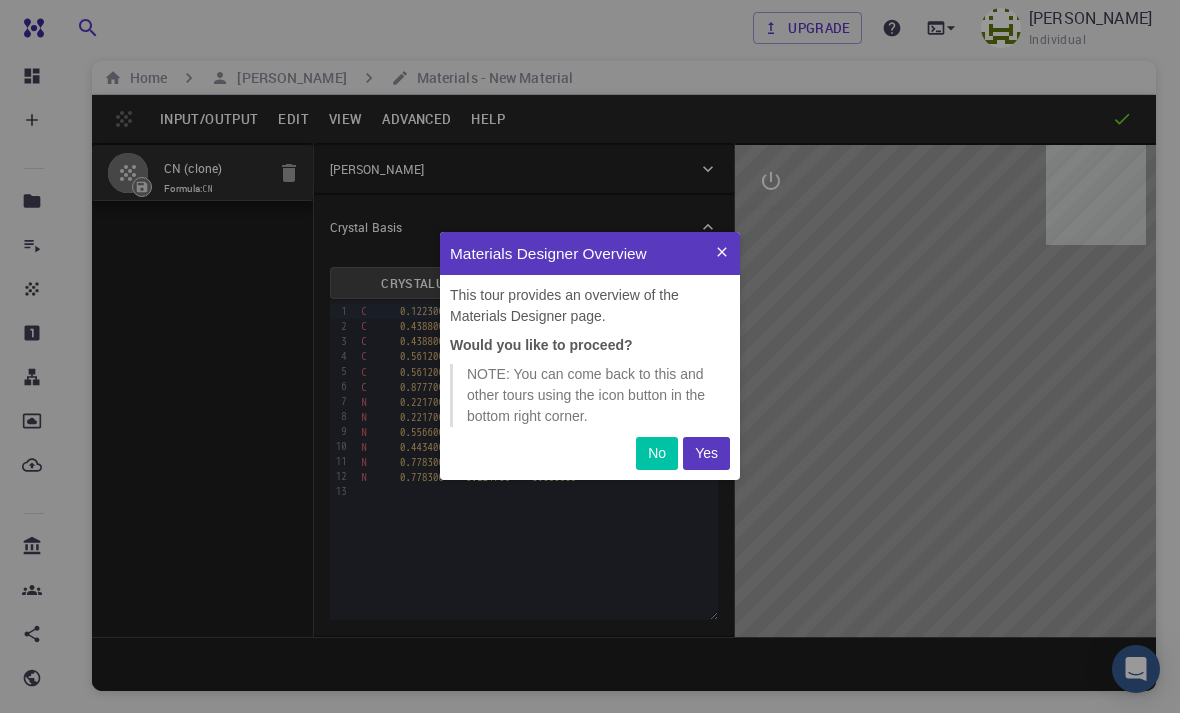 scroll, scrollTop: 0, scrollLeft: 0, axis: both 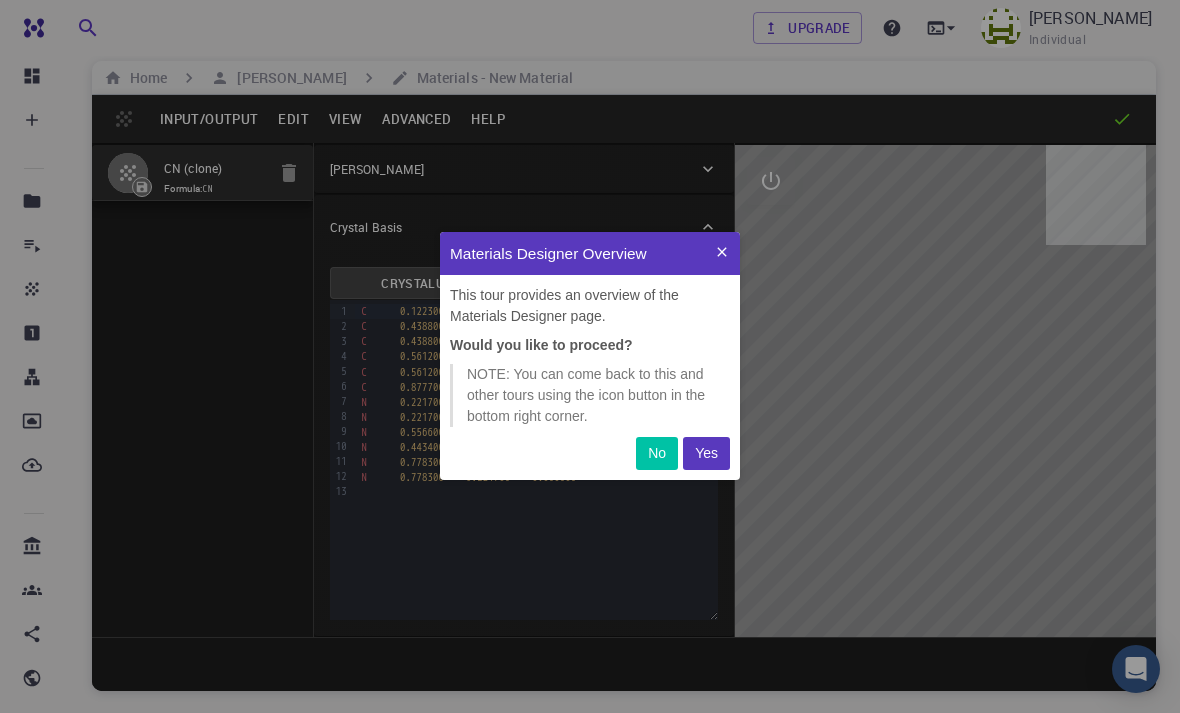 click on "Yes" at bounding box center (706, 453) 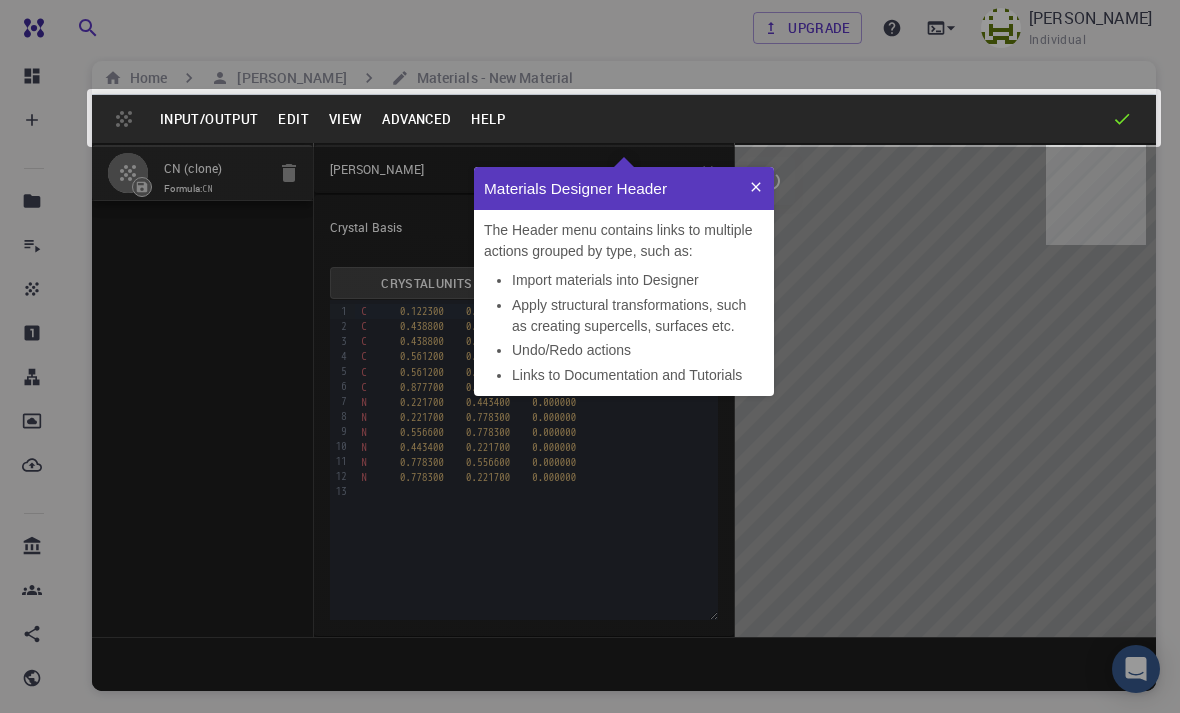 scroll, scrollTop: 0, scrollLeft: 0, axis: both 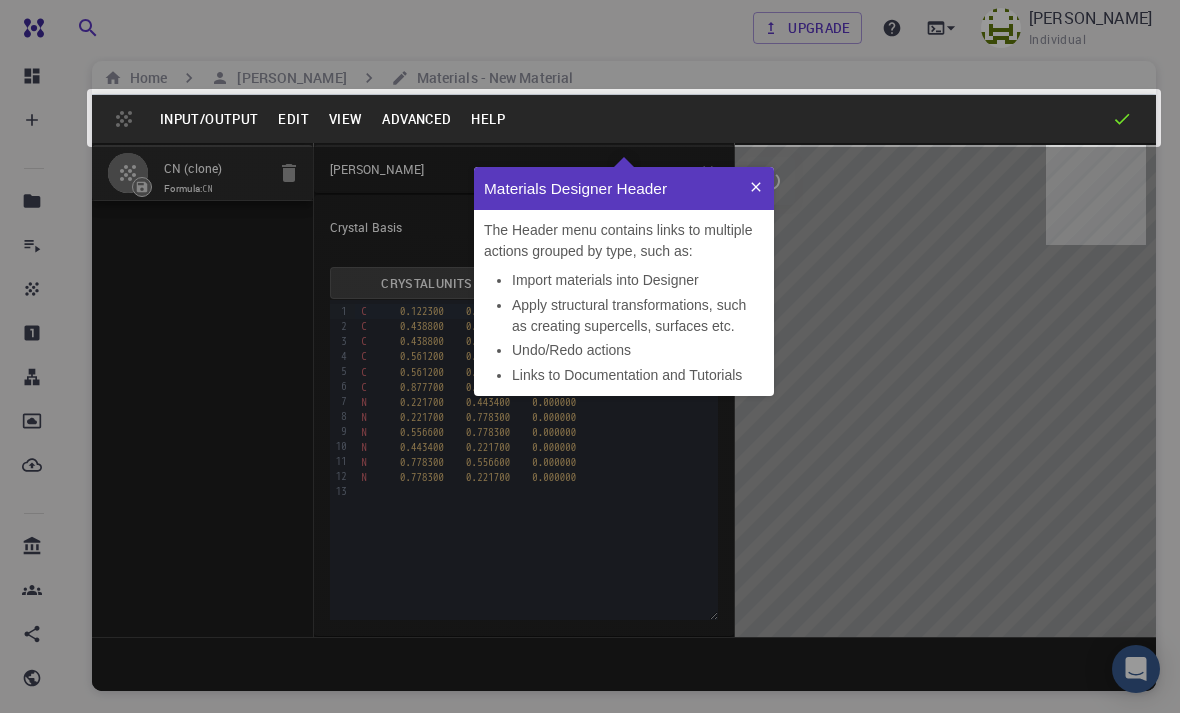 click at bounding box center [756, 188] 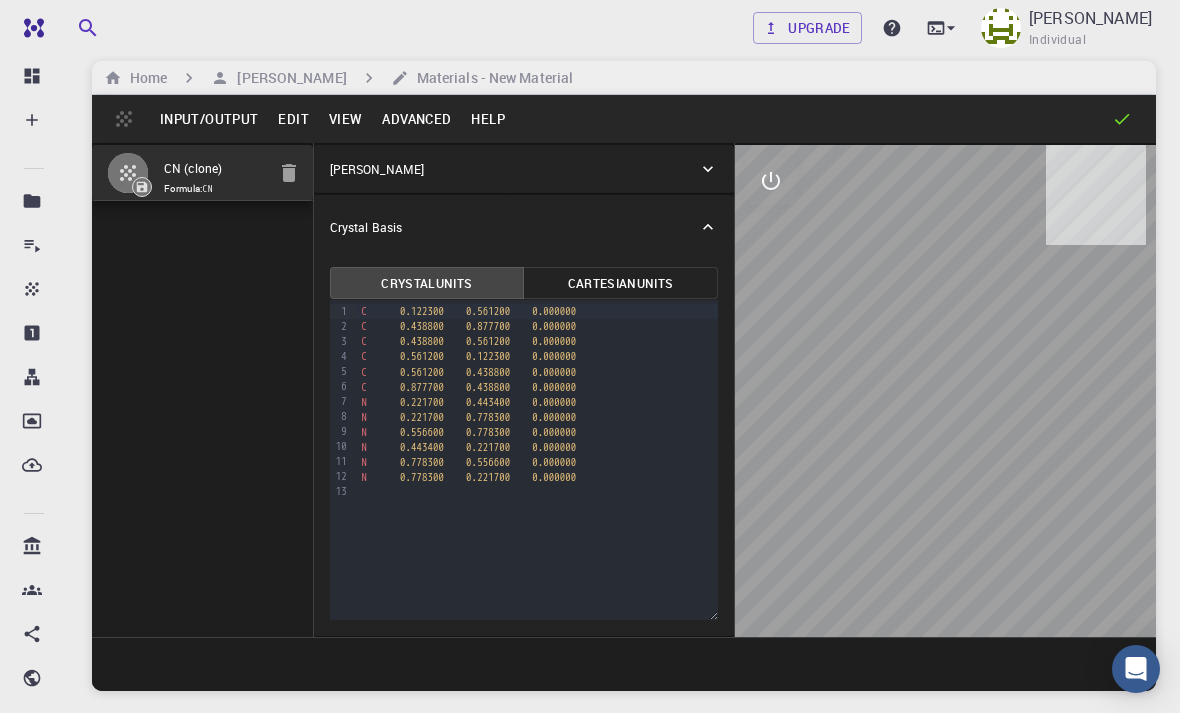 click 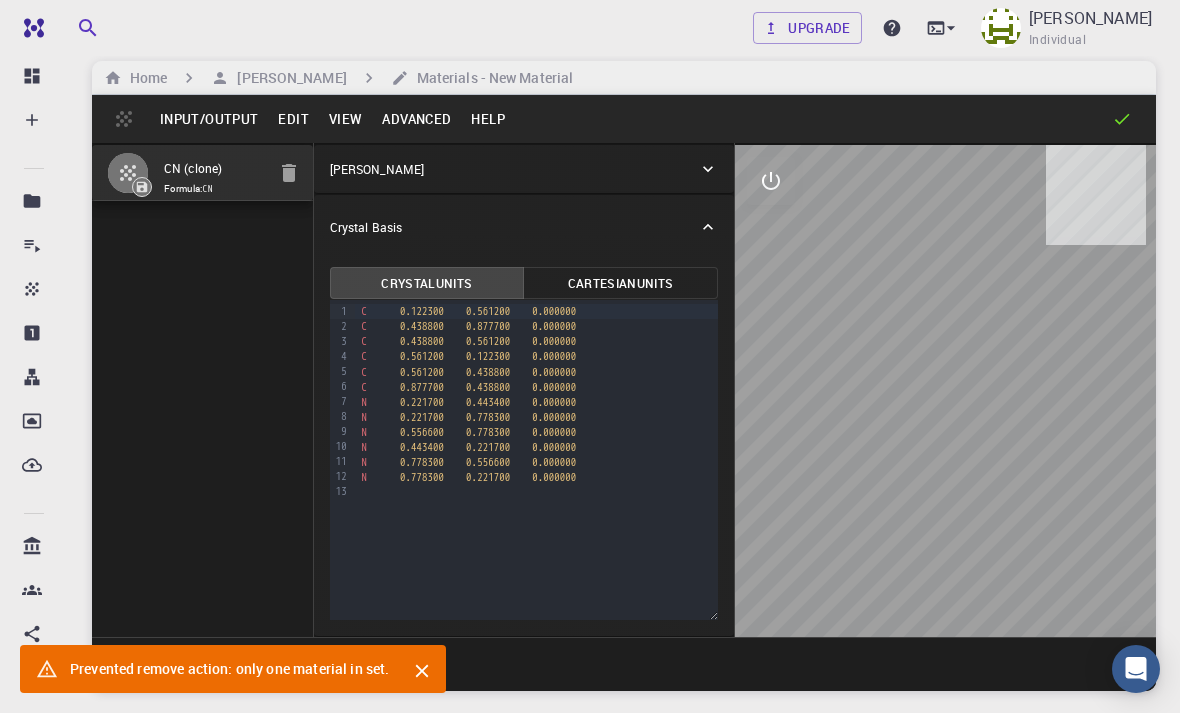 click 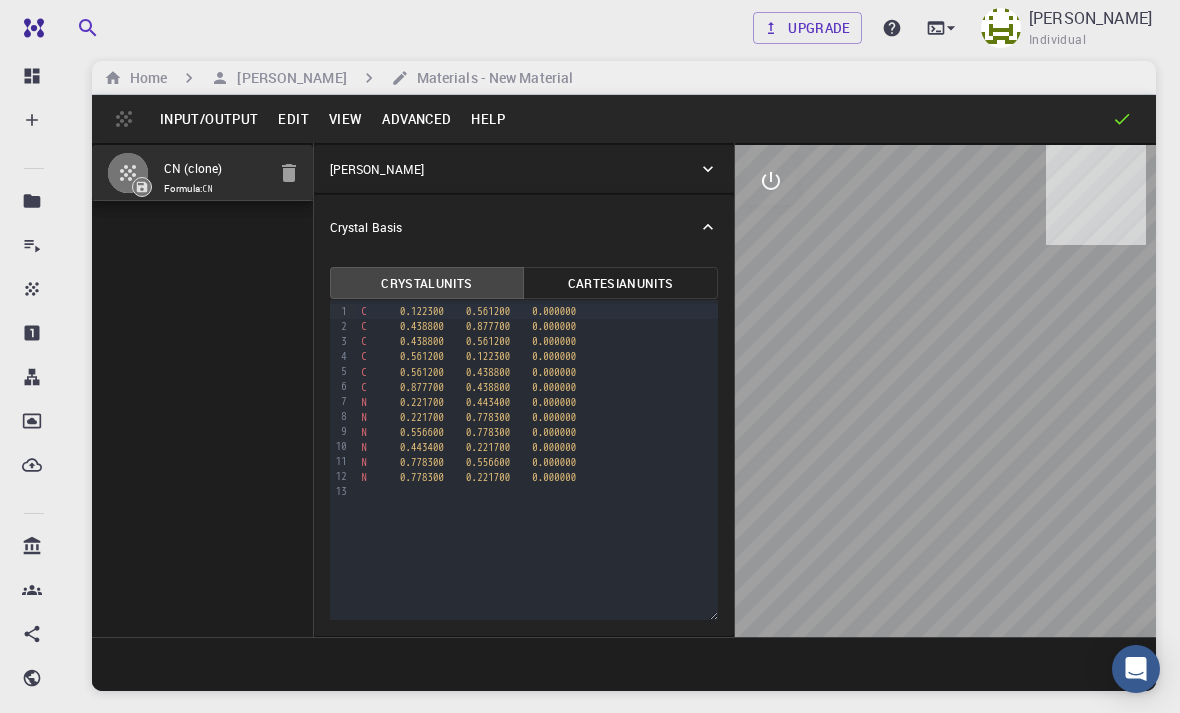 click on "Jobs" at bounding box center [38, 245] 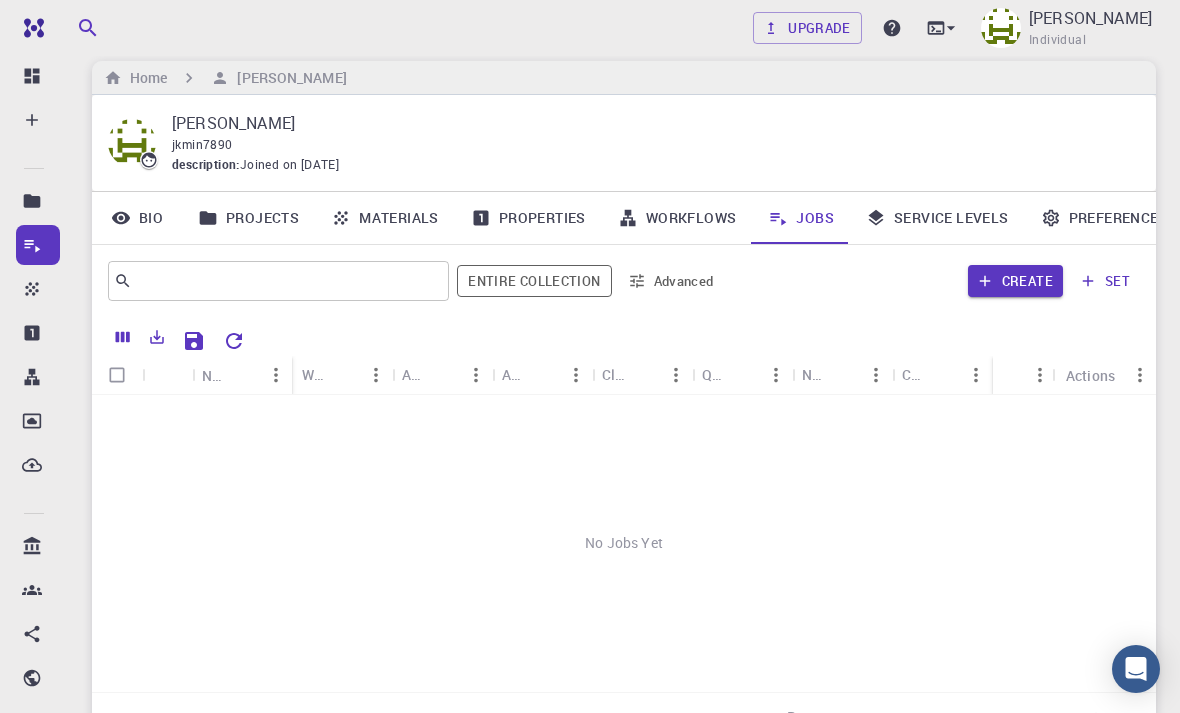 click on "Projects" at bounding box center [248, 218] 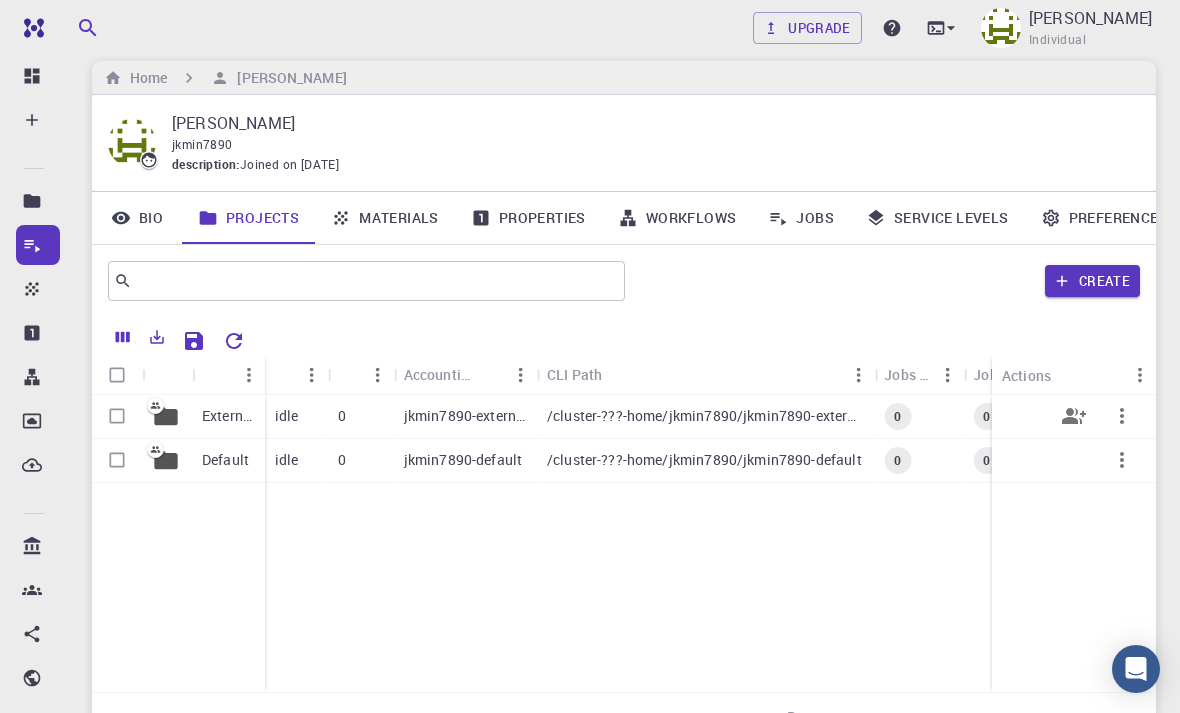 click on "jkmin7890-external" at bounding box center [465, 416] 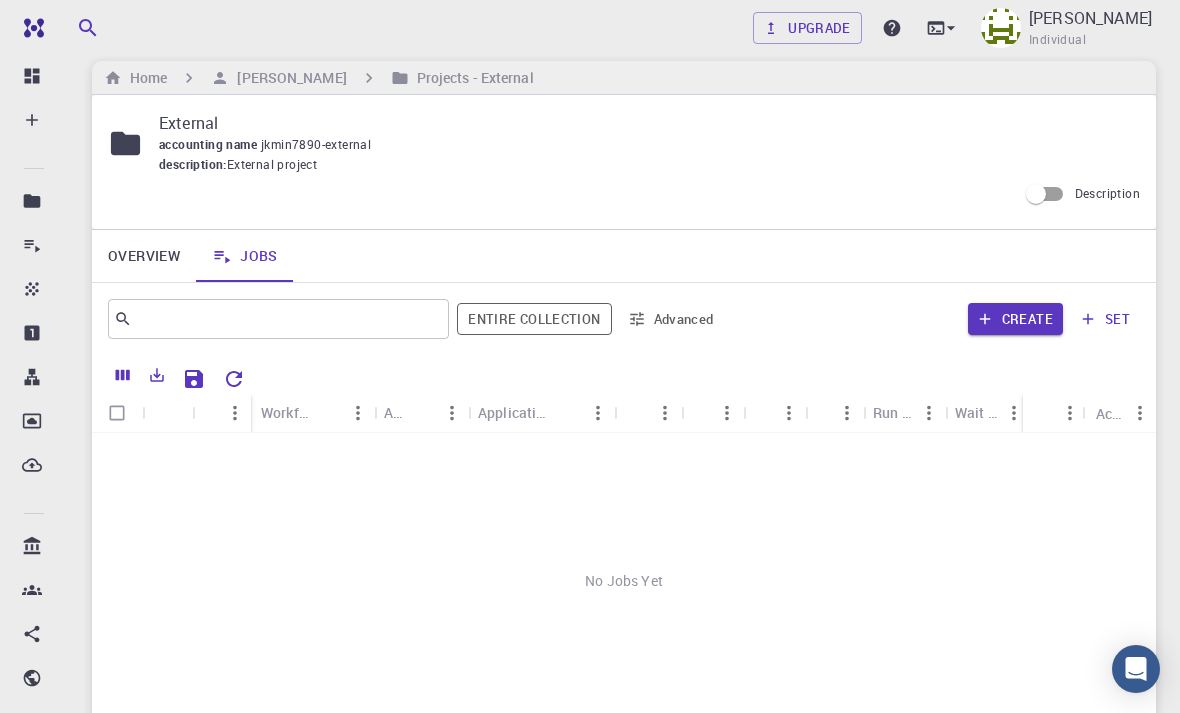 click 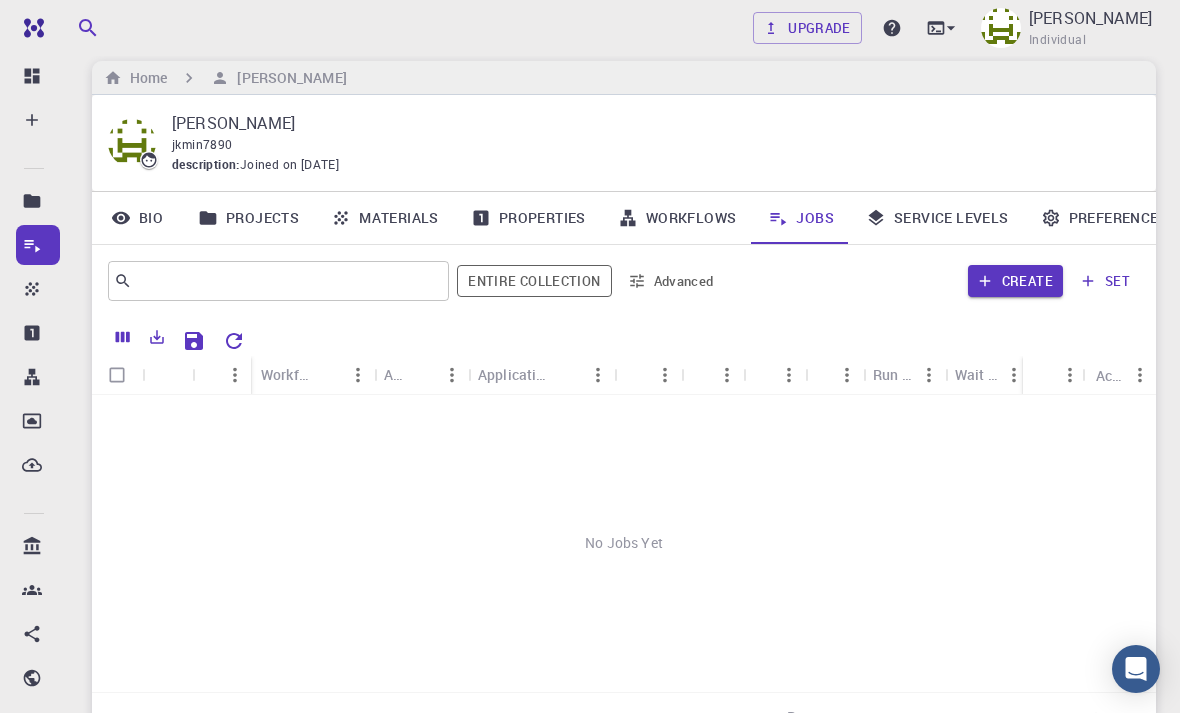 click on "Projects" at bounding box center (248, 218) 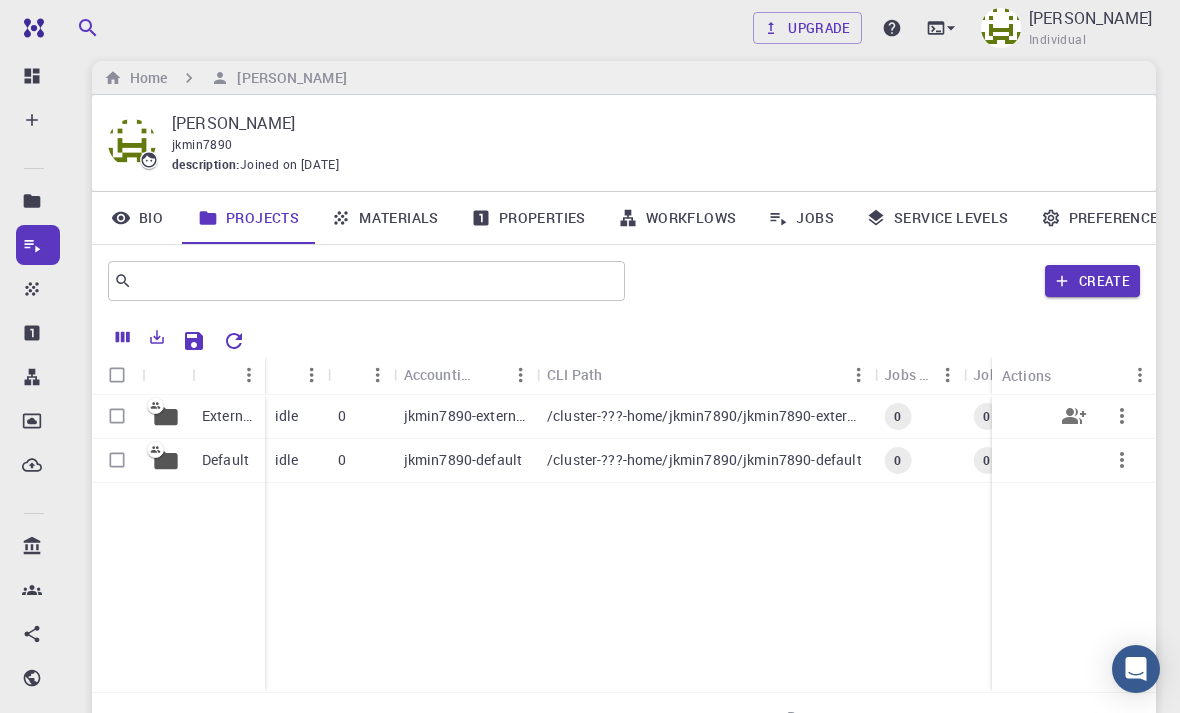 click 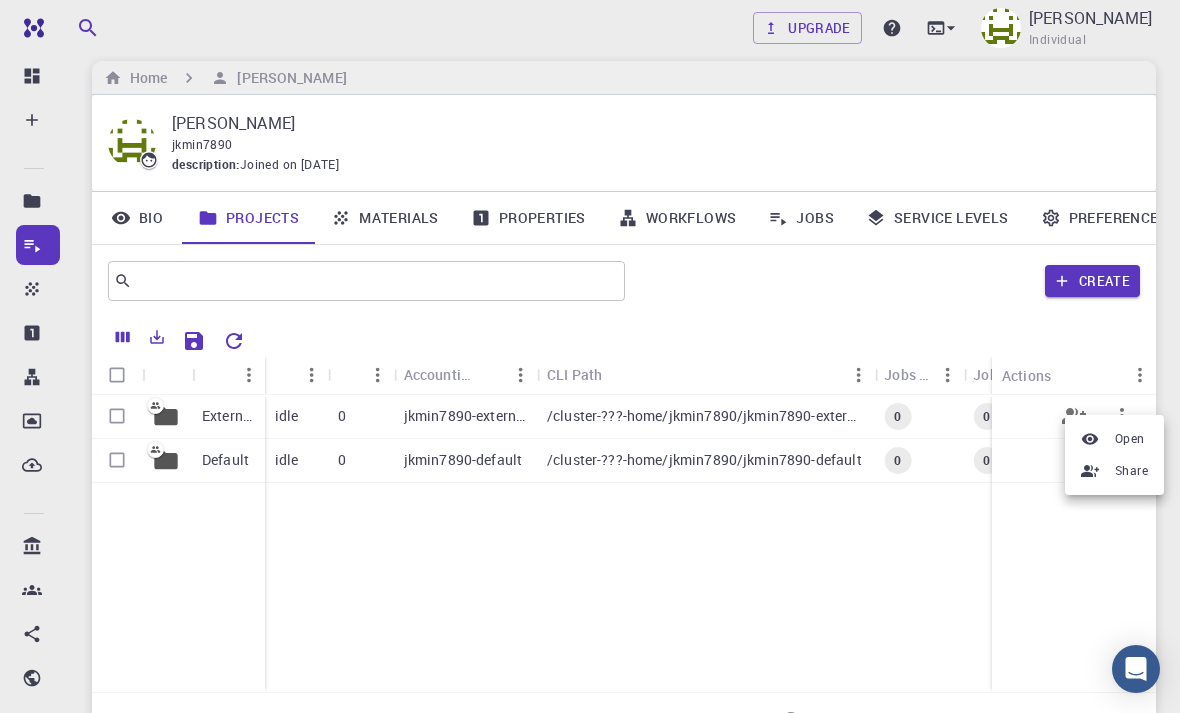click on "Open" at bounding box center [1130, 439] 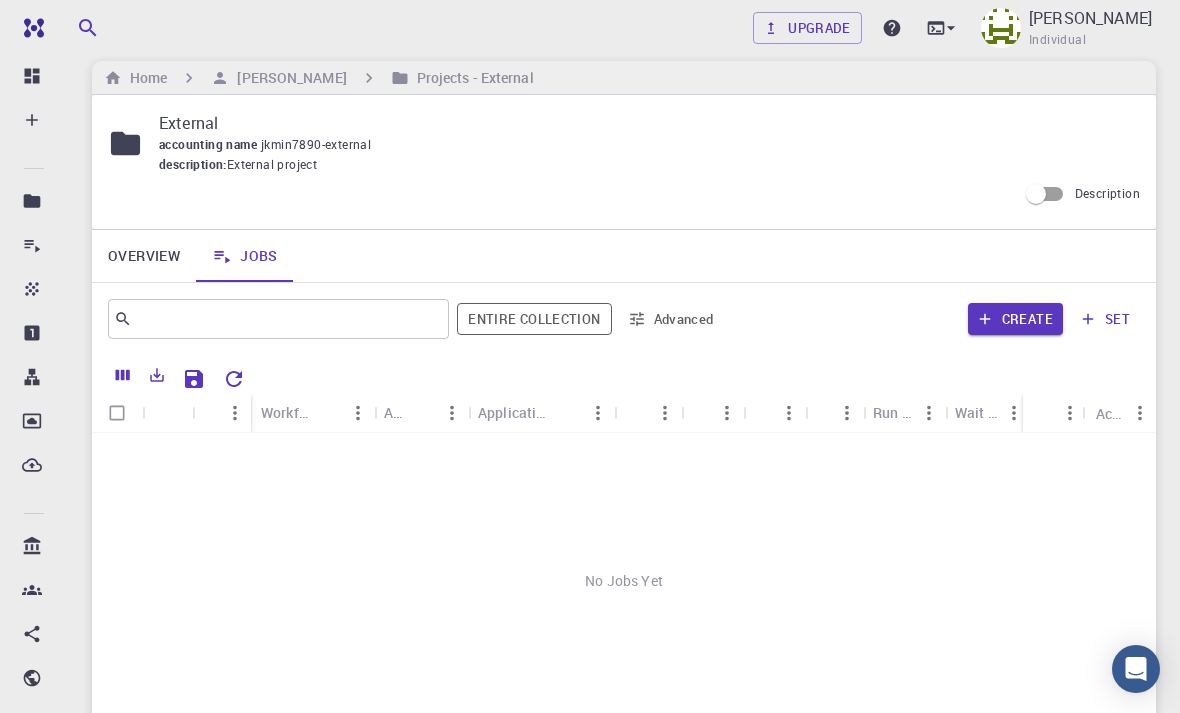 click on "Projects - External" at bounding box center [471, 78] 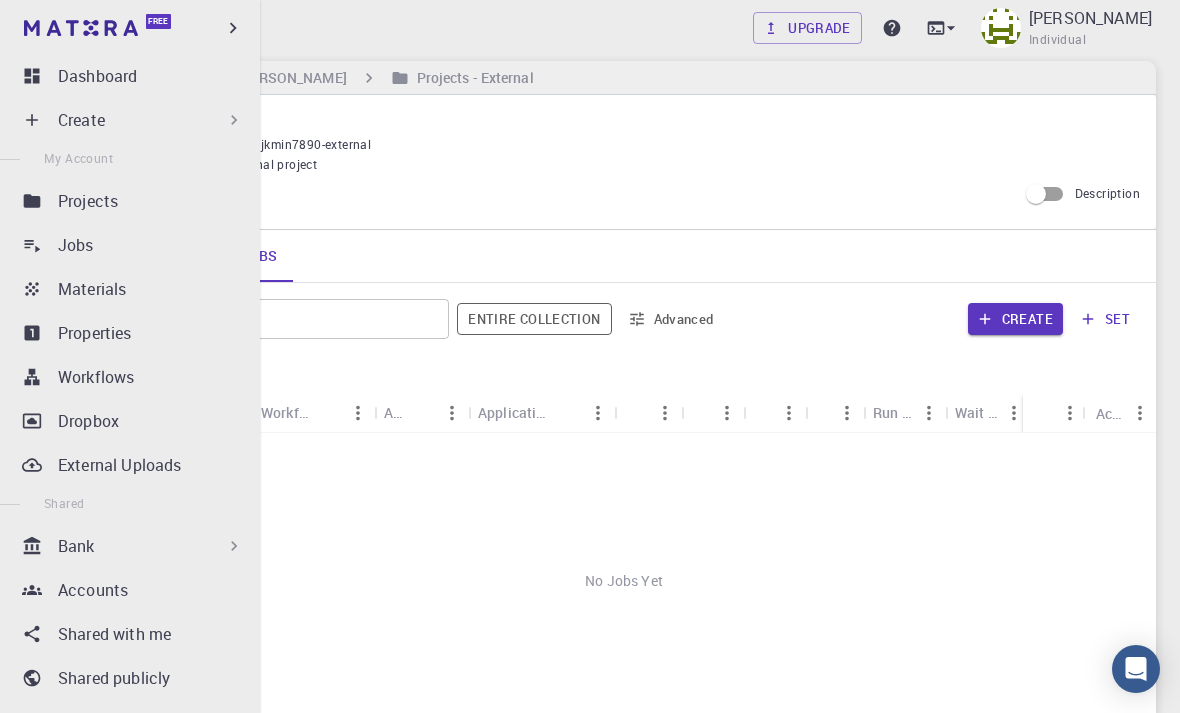click on "Projects" at bounding box center [134, 201] 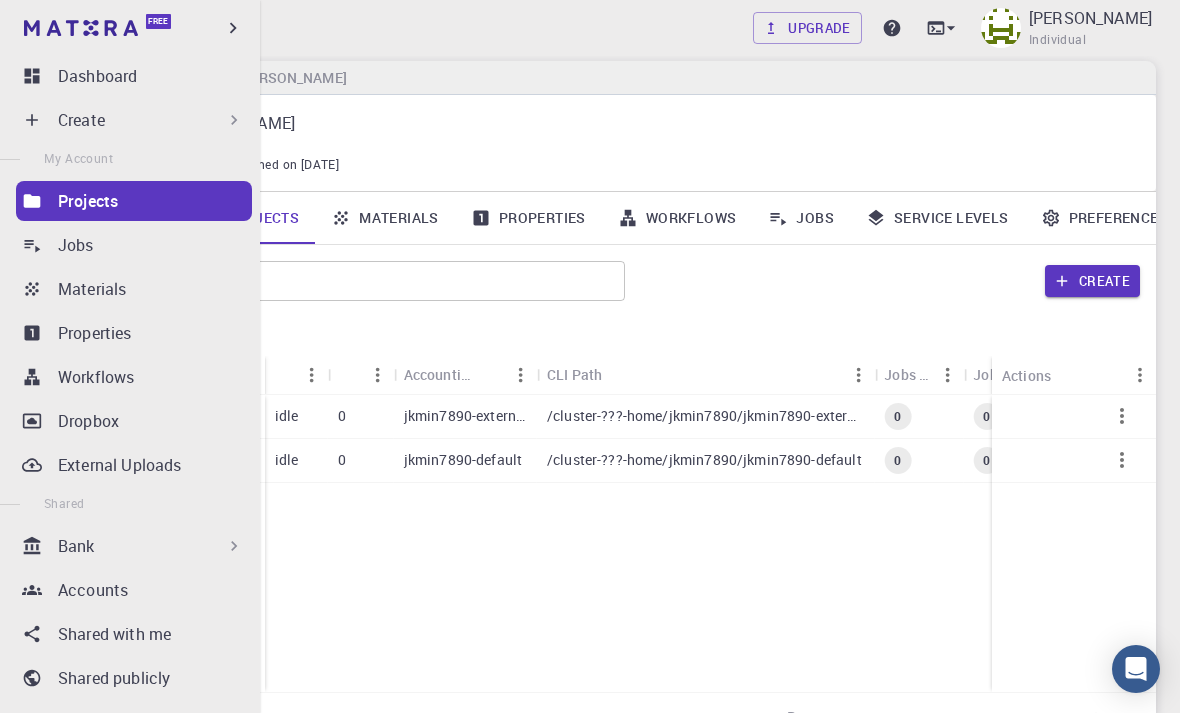click at bounding box center [697, 338] 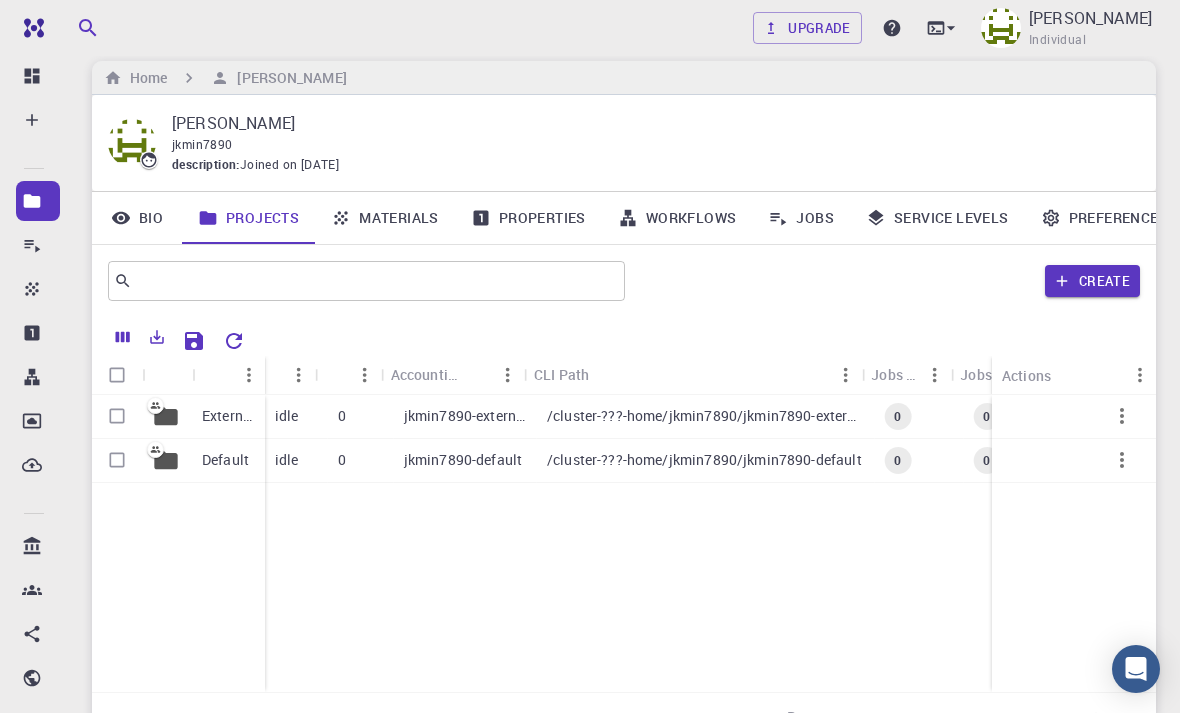 scroll, scrollTop: 0, scrollLeft: 0, axis: both 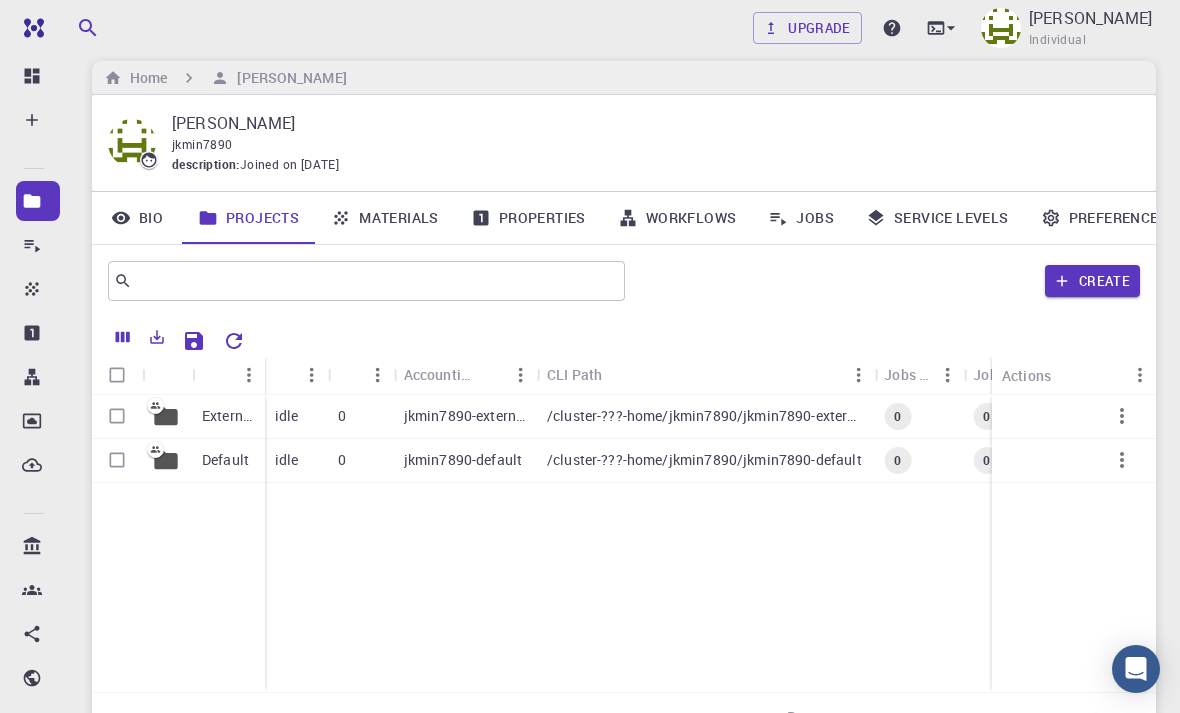 click 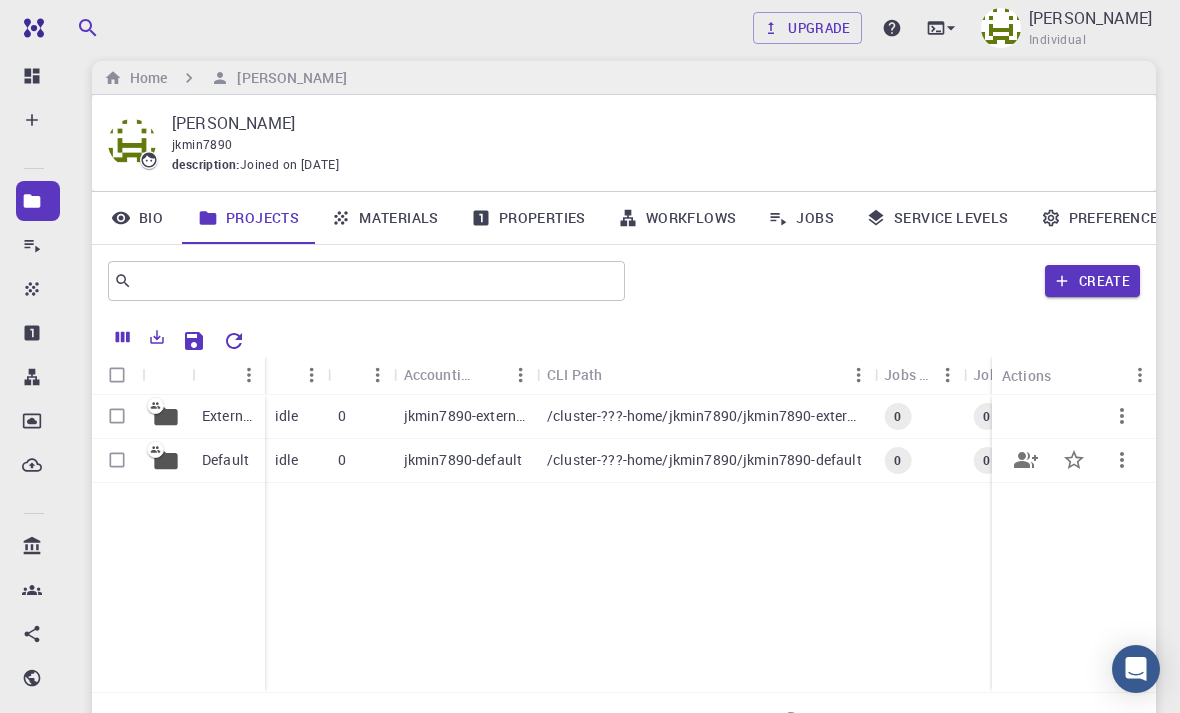 click 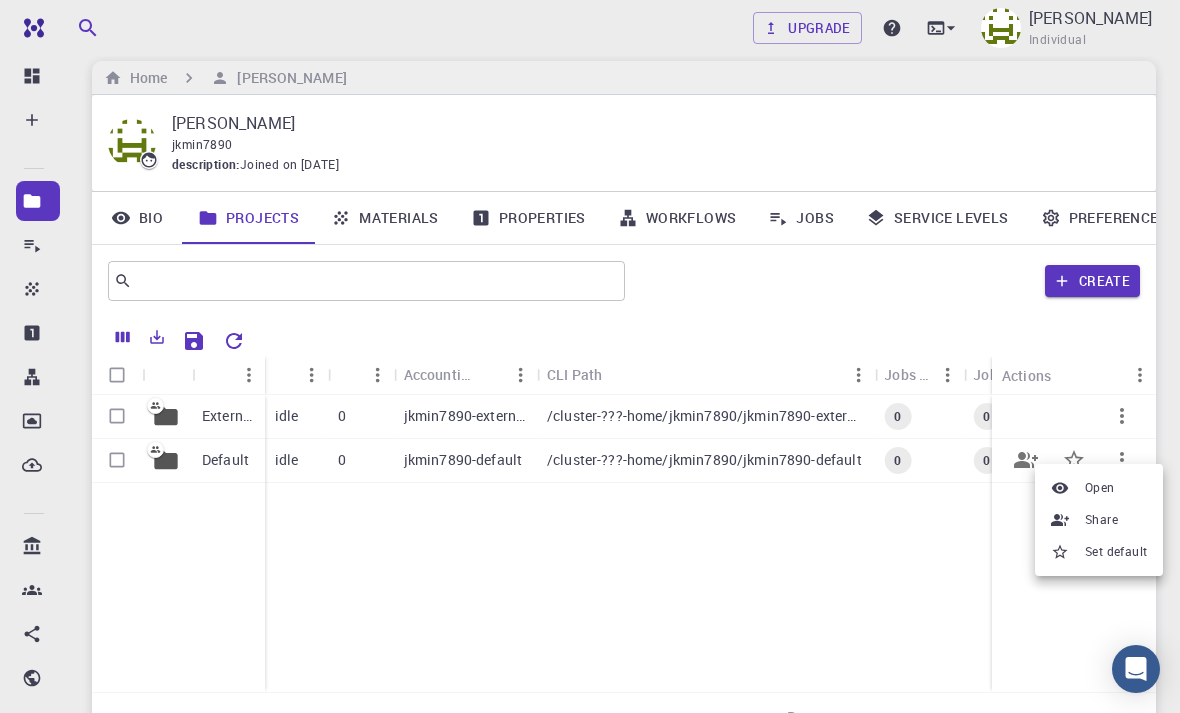 click at bounding box center (590, 356) 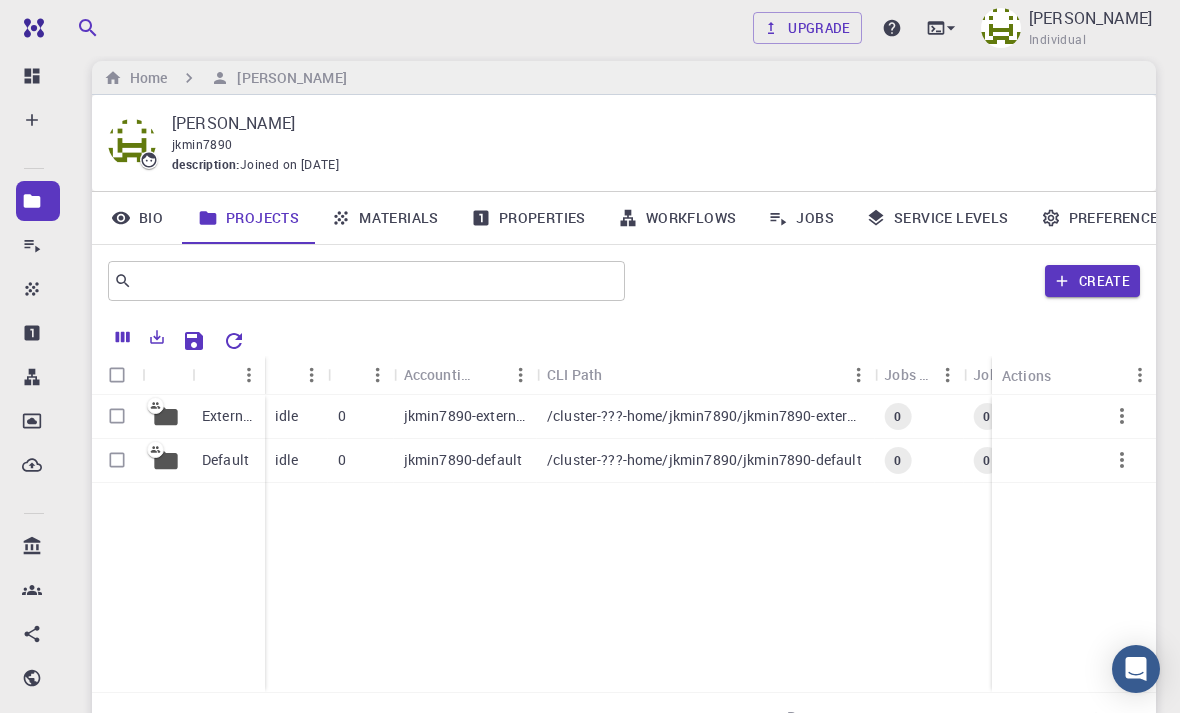 click 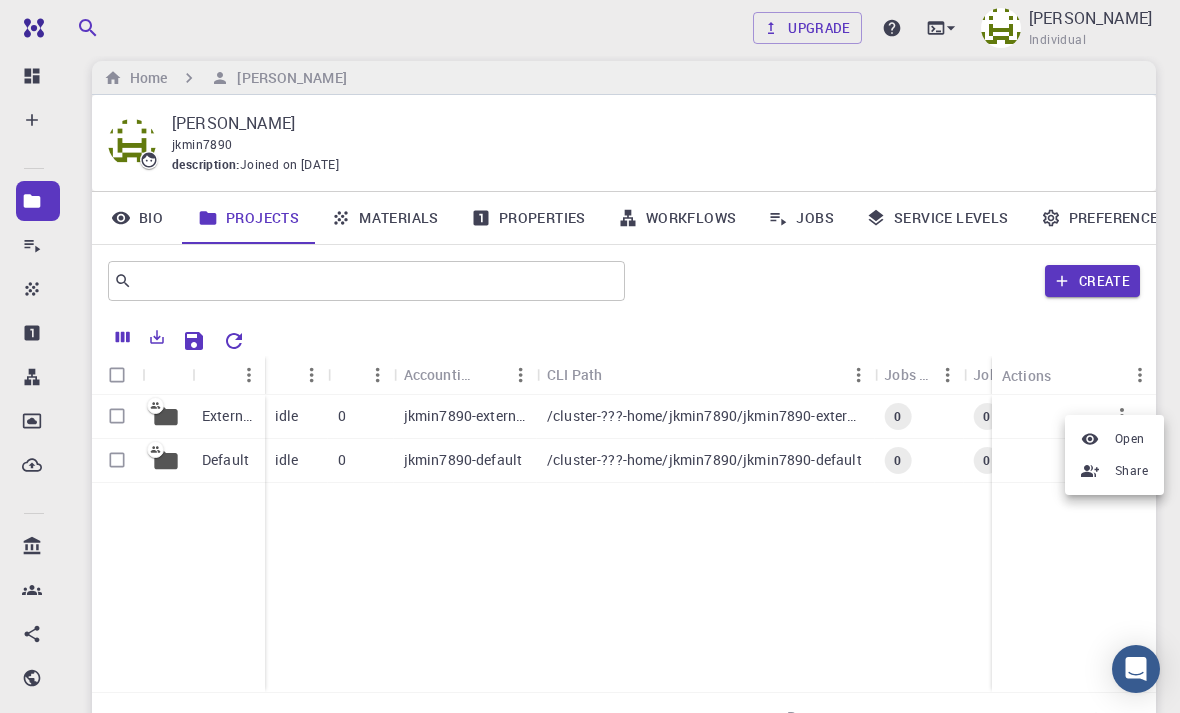 click at bounding box center [590, 356] 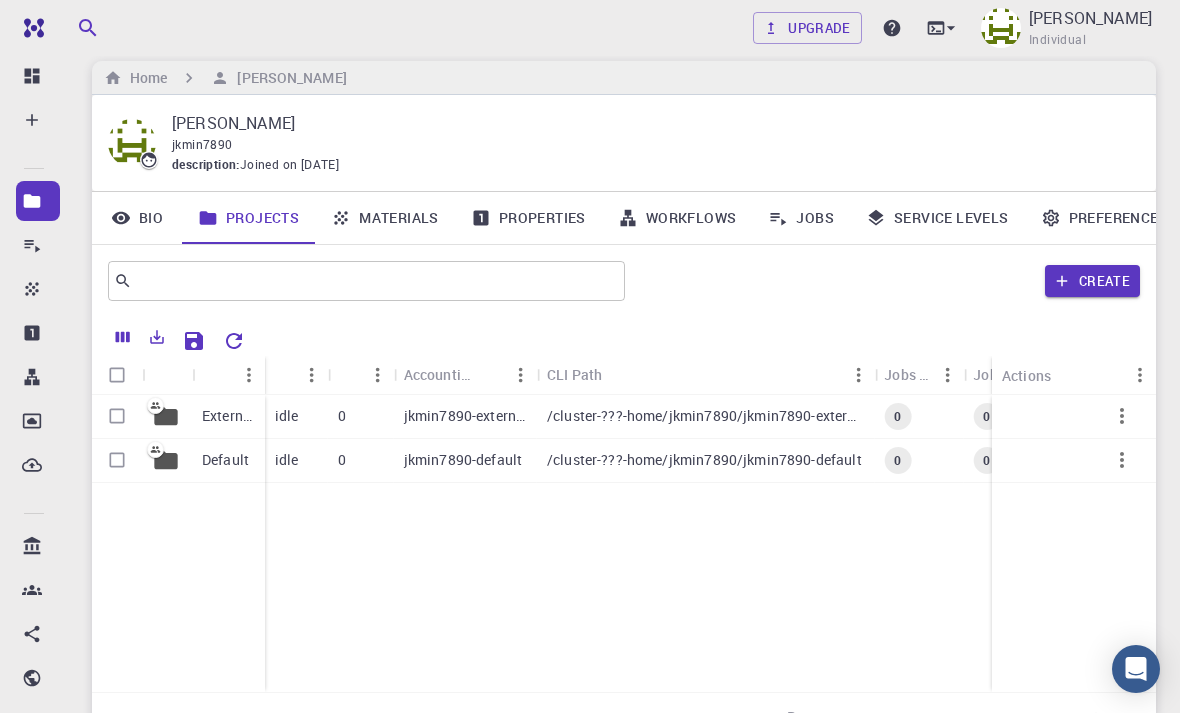 click at bounding box center [1122, 460] 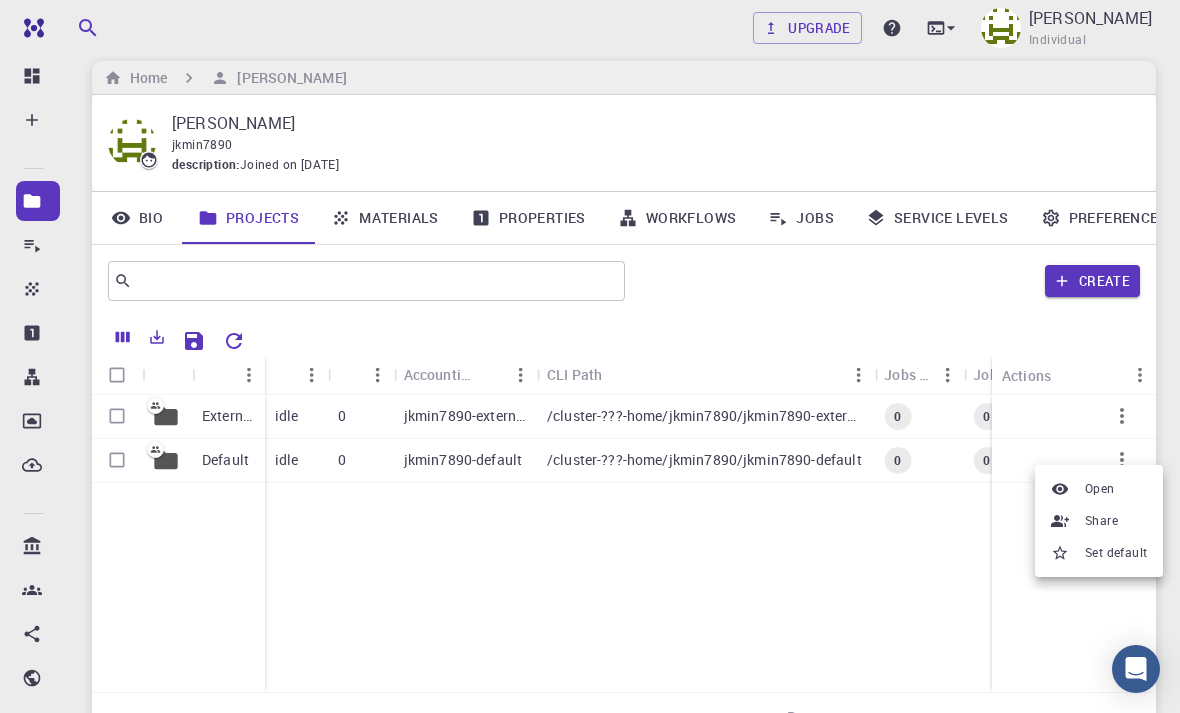 click at bounding box center (590, 356) 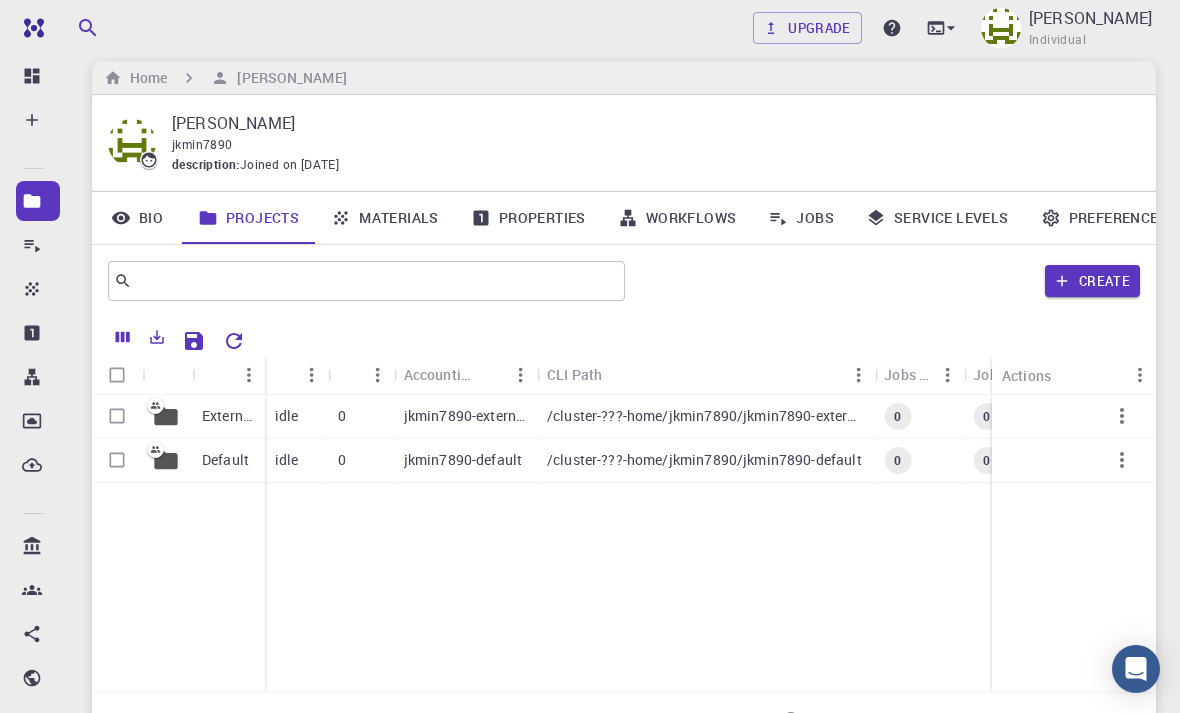 click at bounding box center (623, 336) 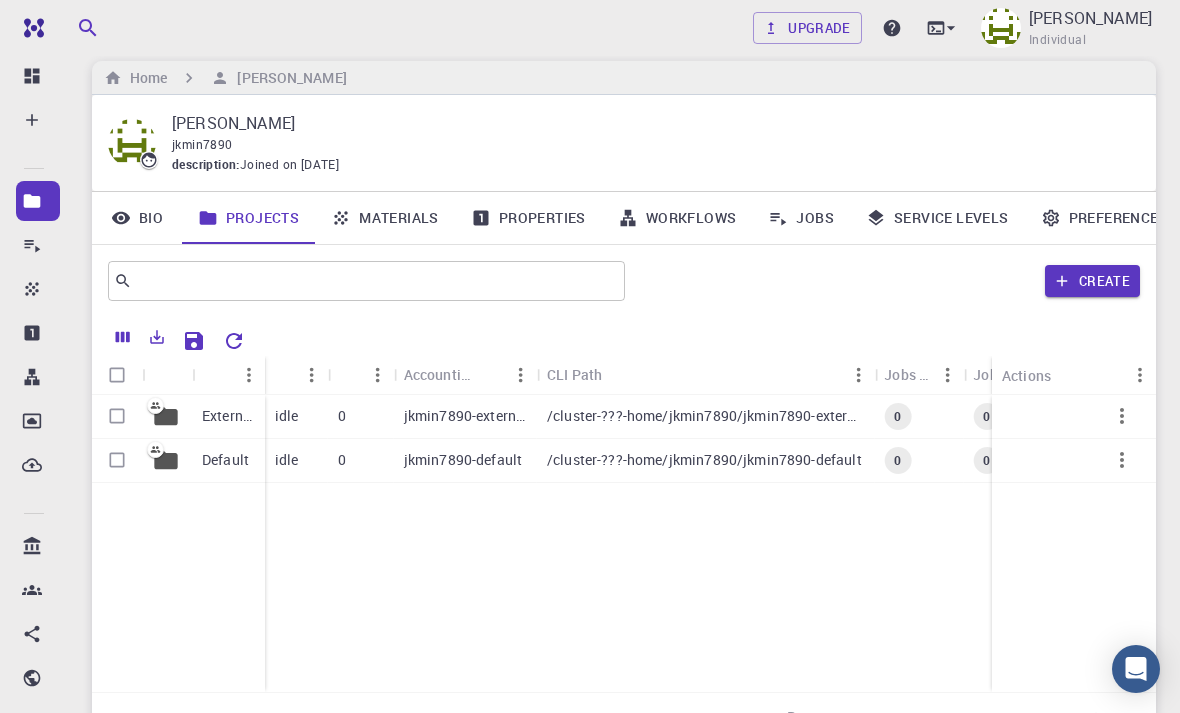 click 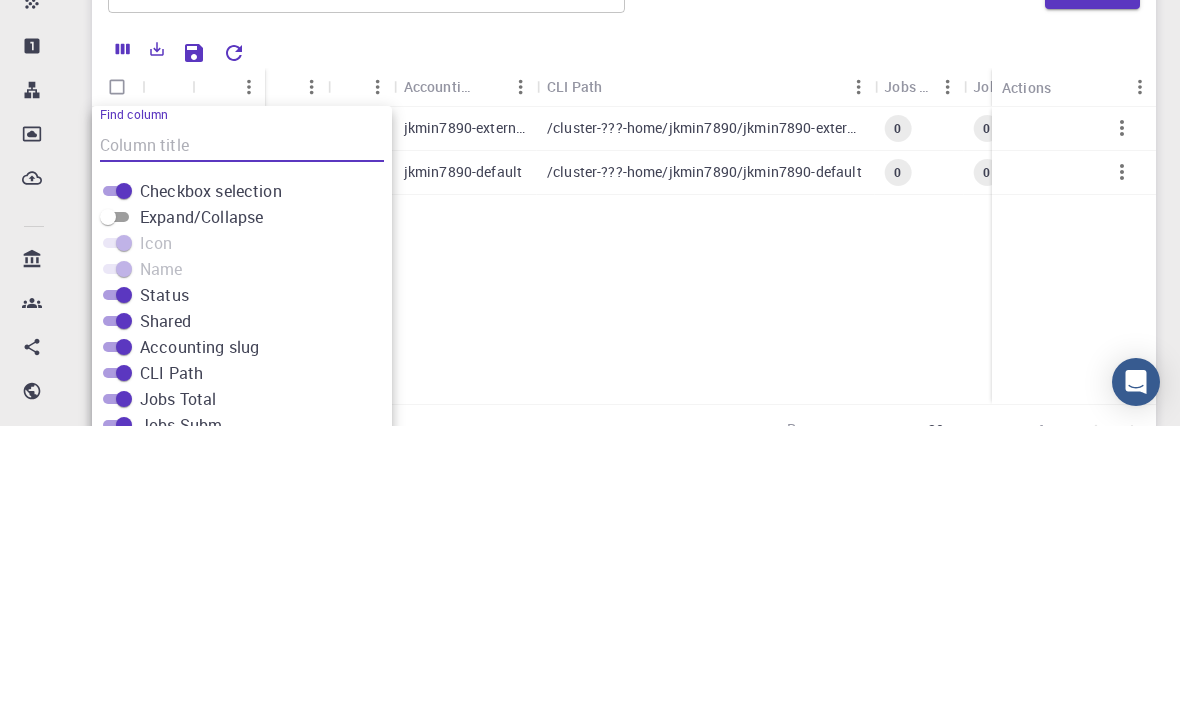 scroll, scrollTop: -2, scrollLeft: 0, axis: vertical 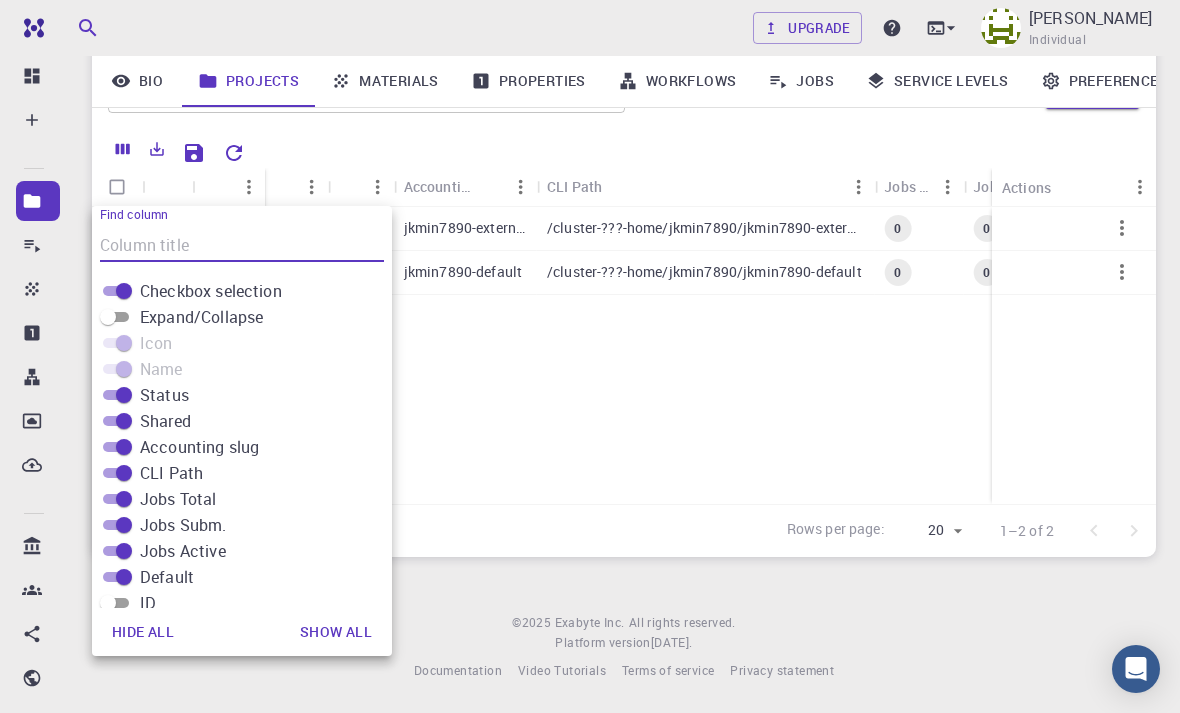 click on "External Default idle 0 jkmin7890-external /cluster-???-home/jkmin7890/jkmin7890-external 0 0 0 idle 0 jkmin7890-default /cluster-???-home/jkmin7890/jkmin7890-default 0 0 0" at bounding box center [740, 355] 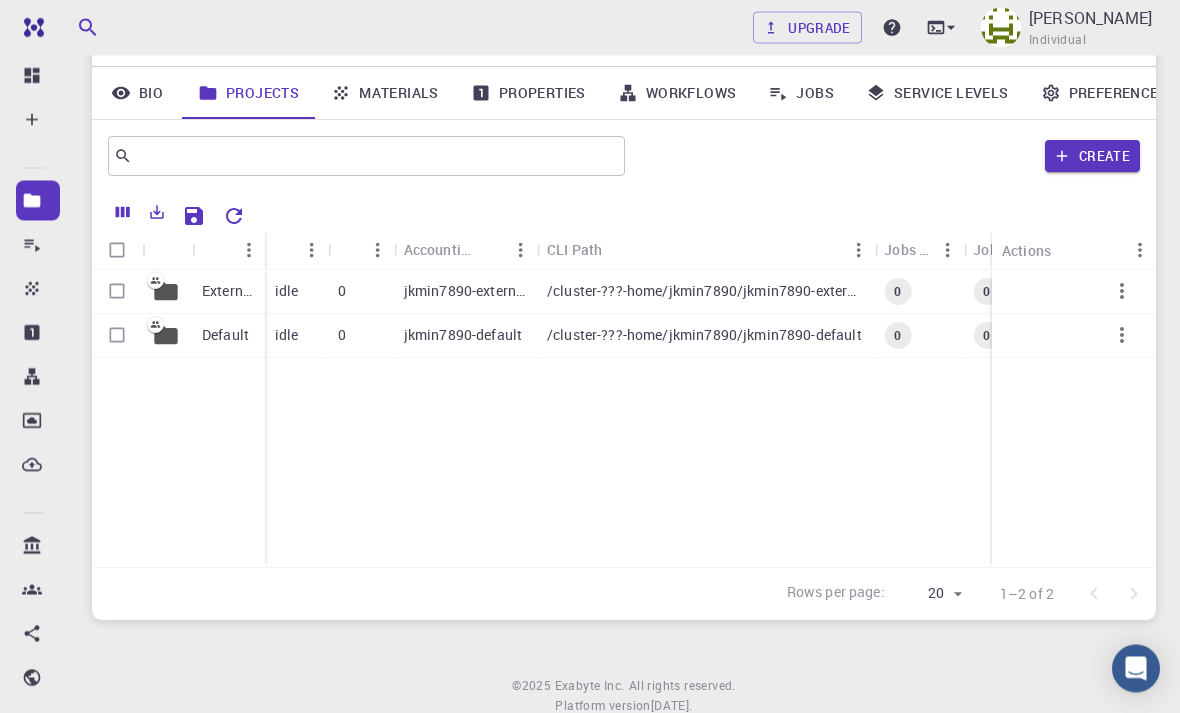 scroll, scrollTop: 137, scrollLeft: 0, axis: vertical 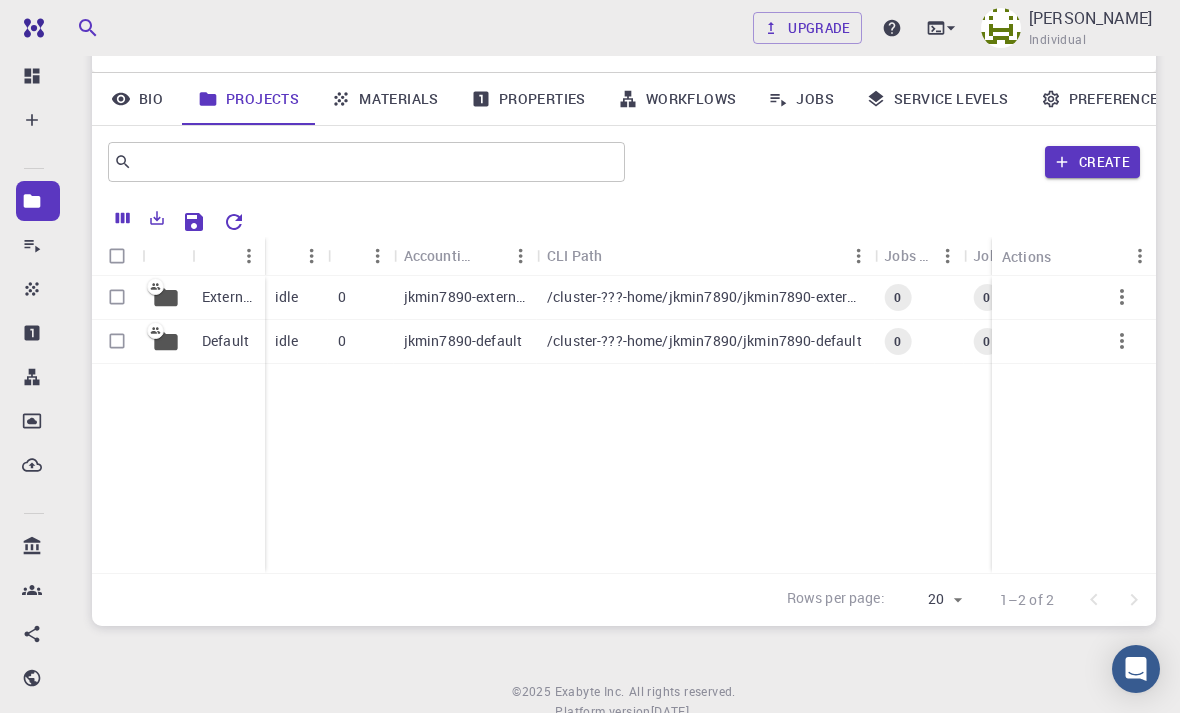 click 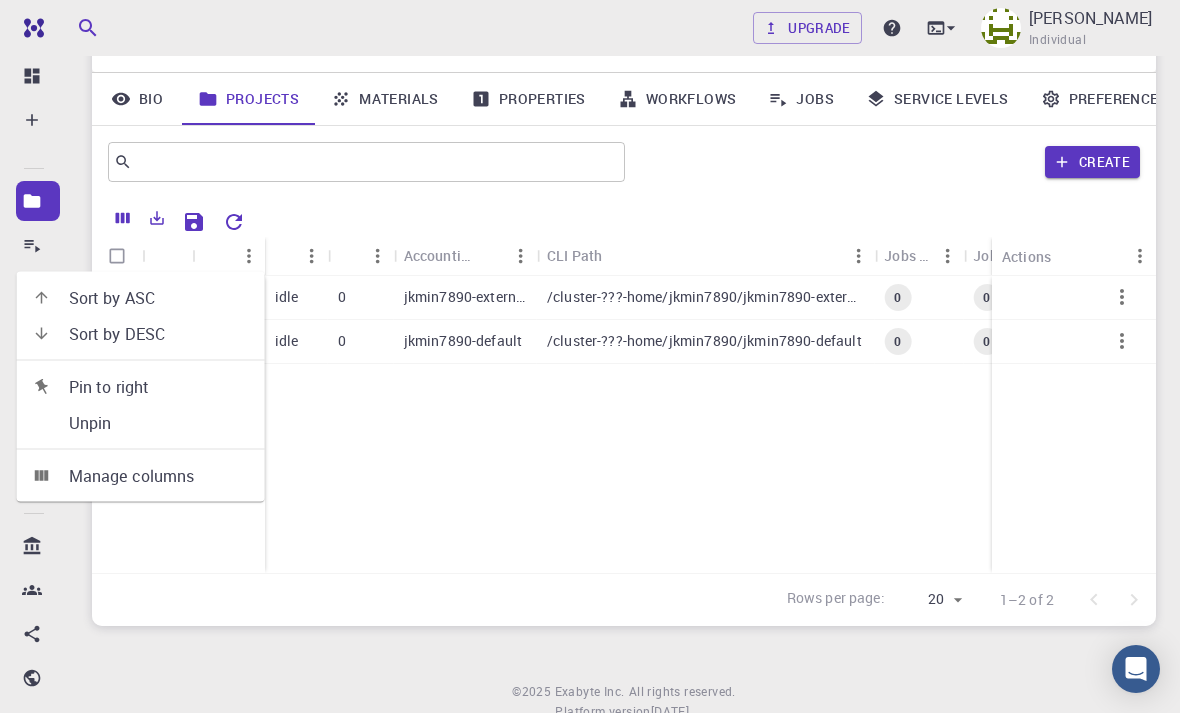 click 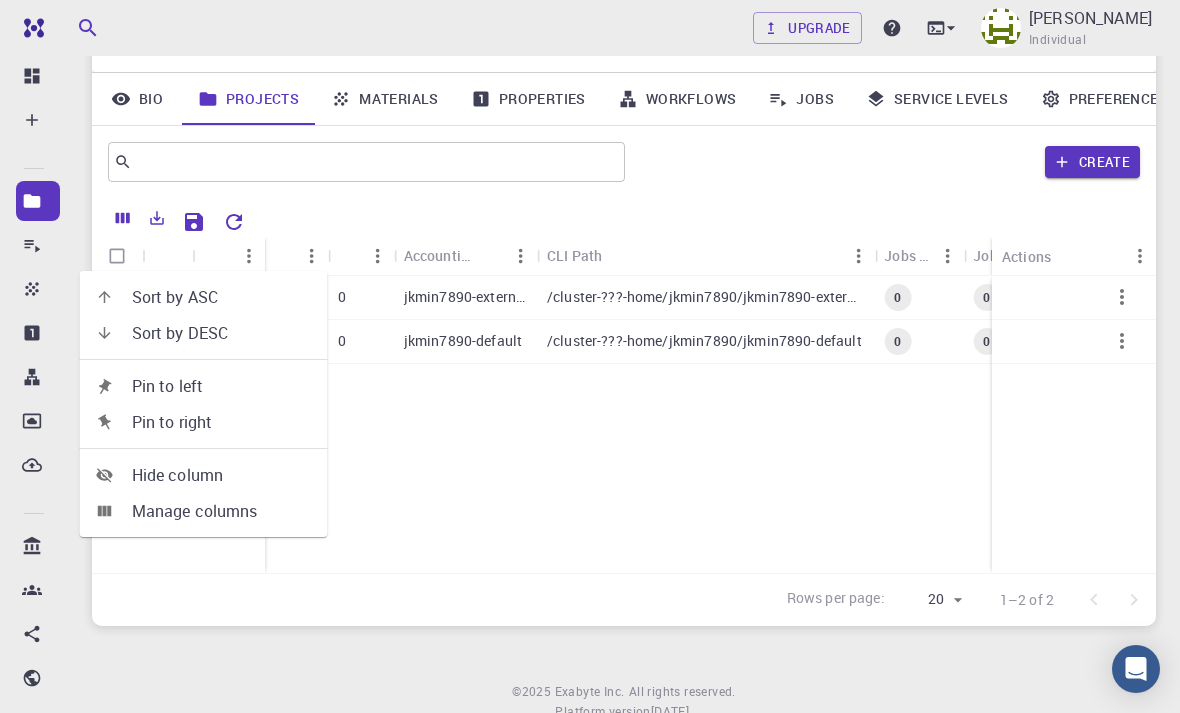 click 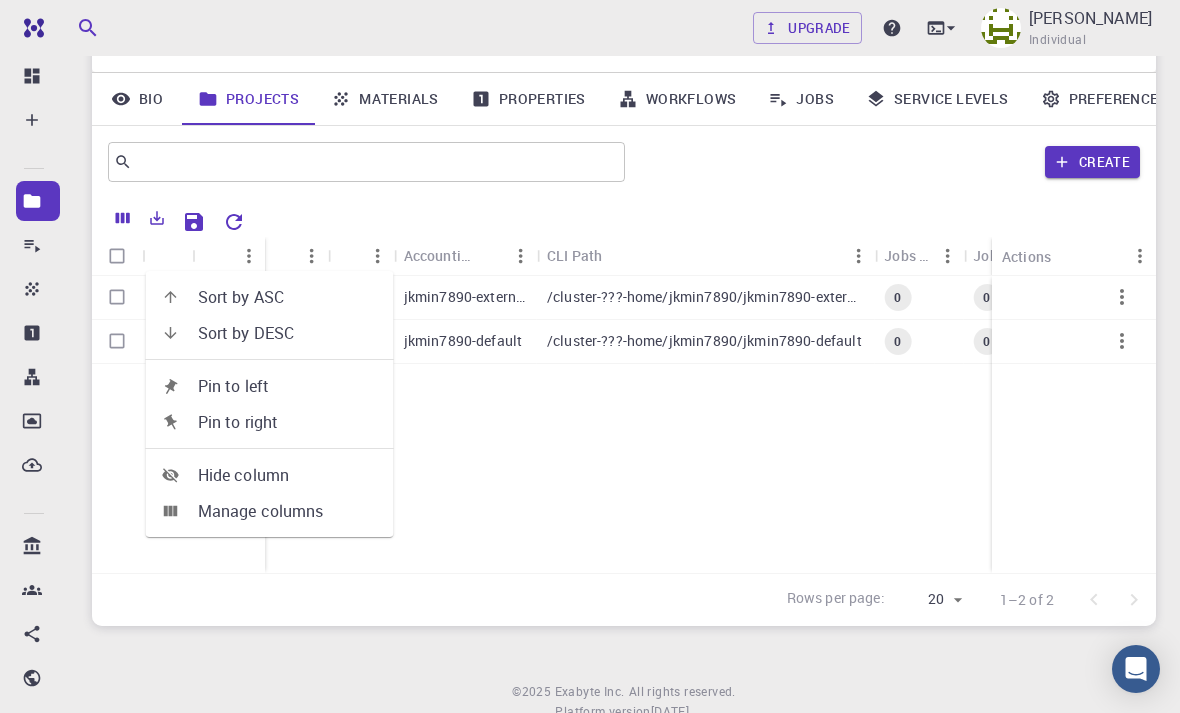 click 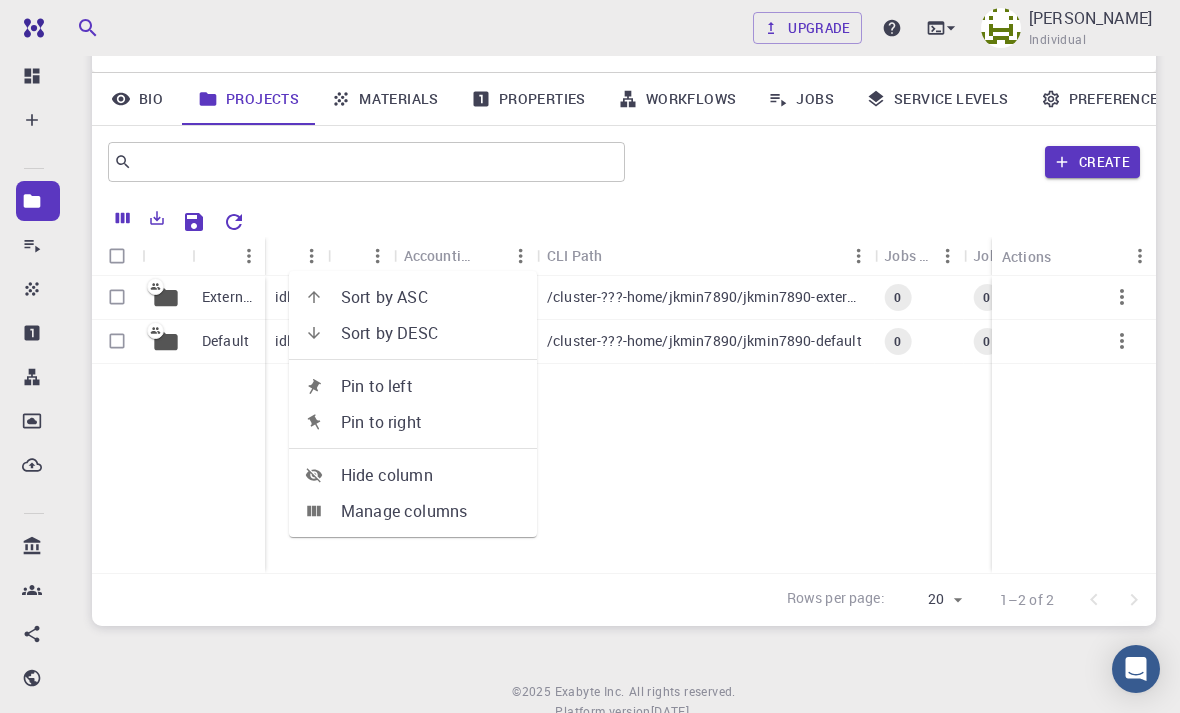 click 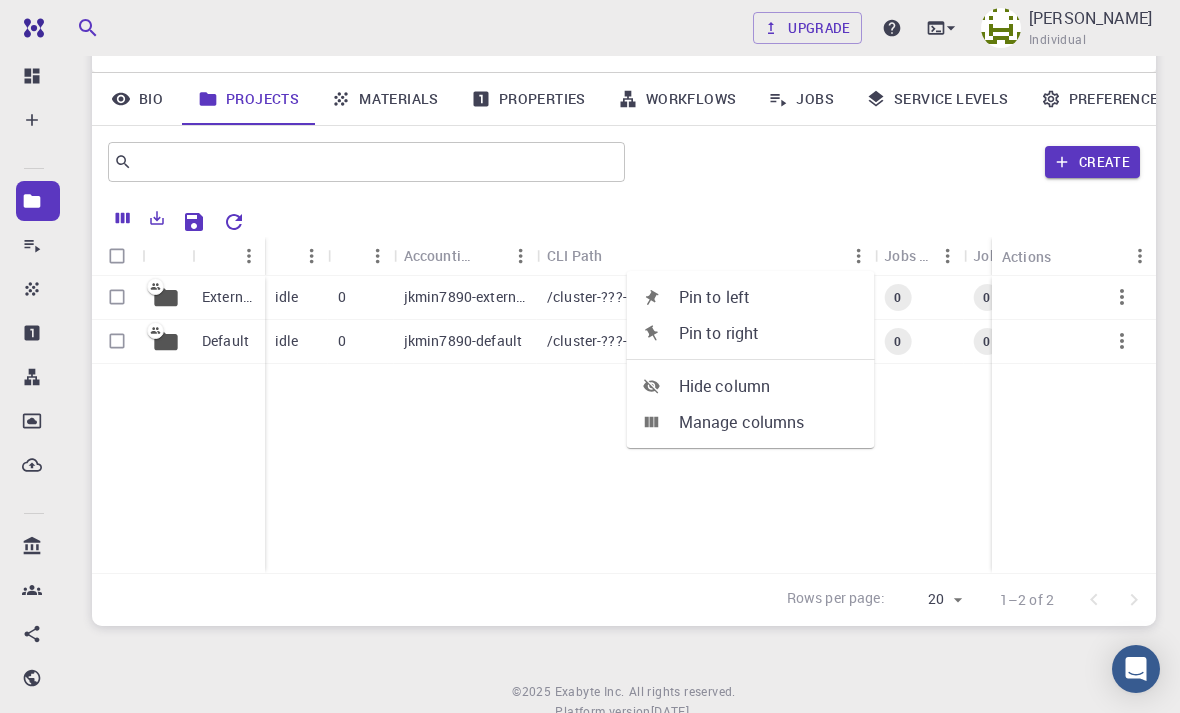 click 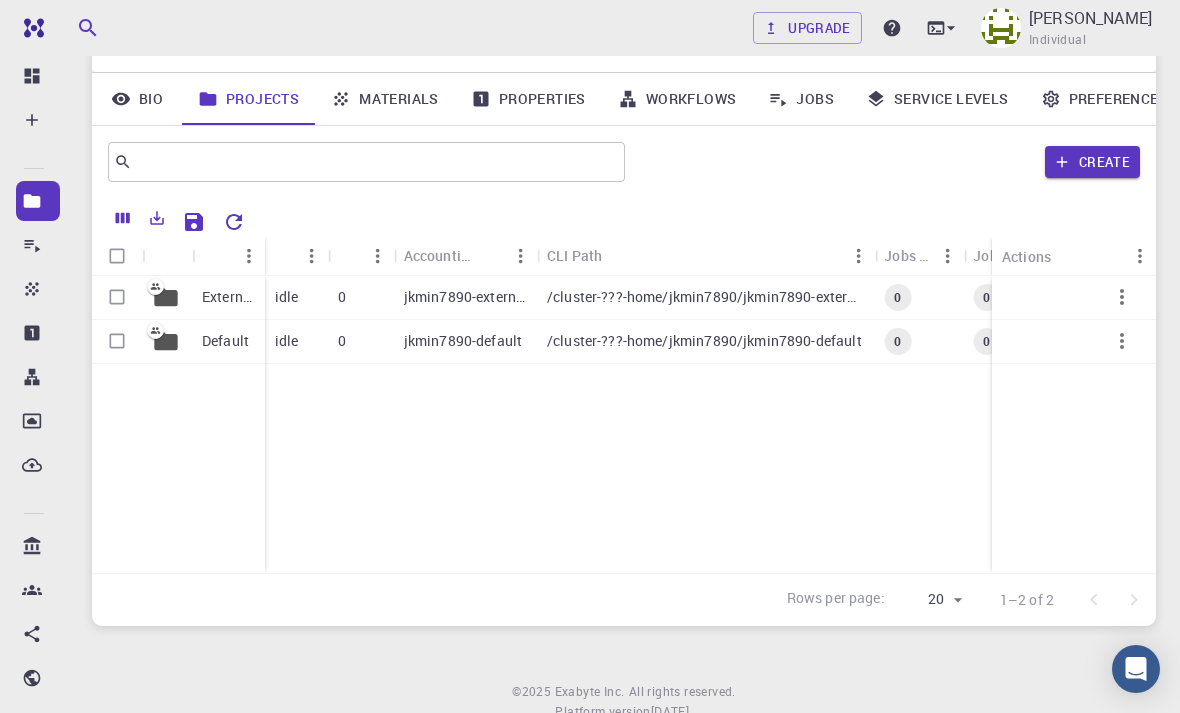click on "External Default idle 0 jkmin7890-external /cluster-???-home/jkmin7890/jkmin7890-external 0 0 0 idle 0 jkmin7890-default /cluster-???-home/jkmin7890/jkmin7890-default 0 0 0" at bounding box center (740, 424) 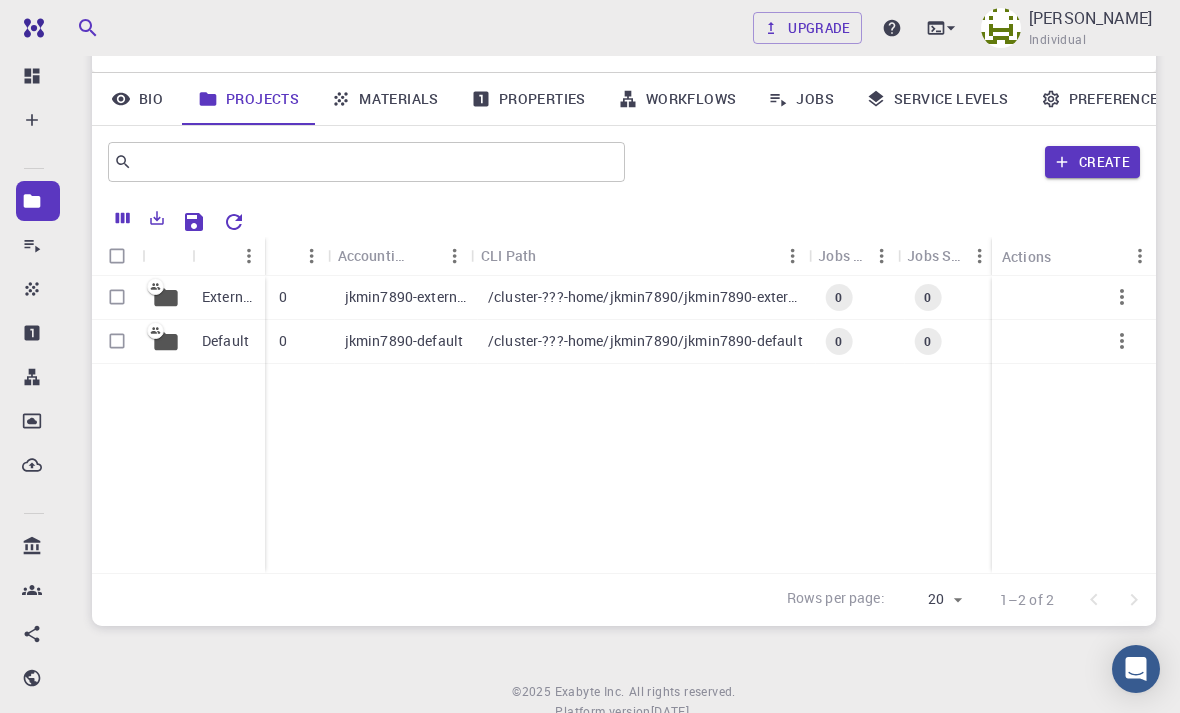 scroll, scrollTop: 0, scrollLeft: 50, axis: horizontal 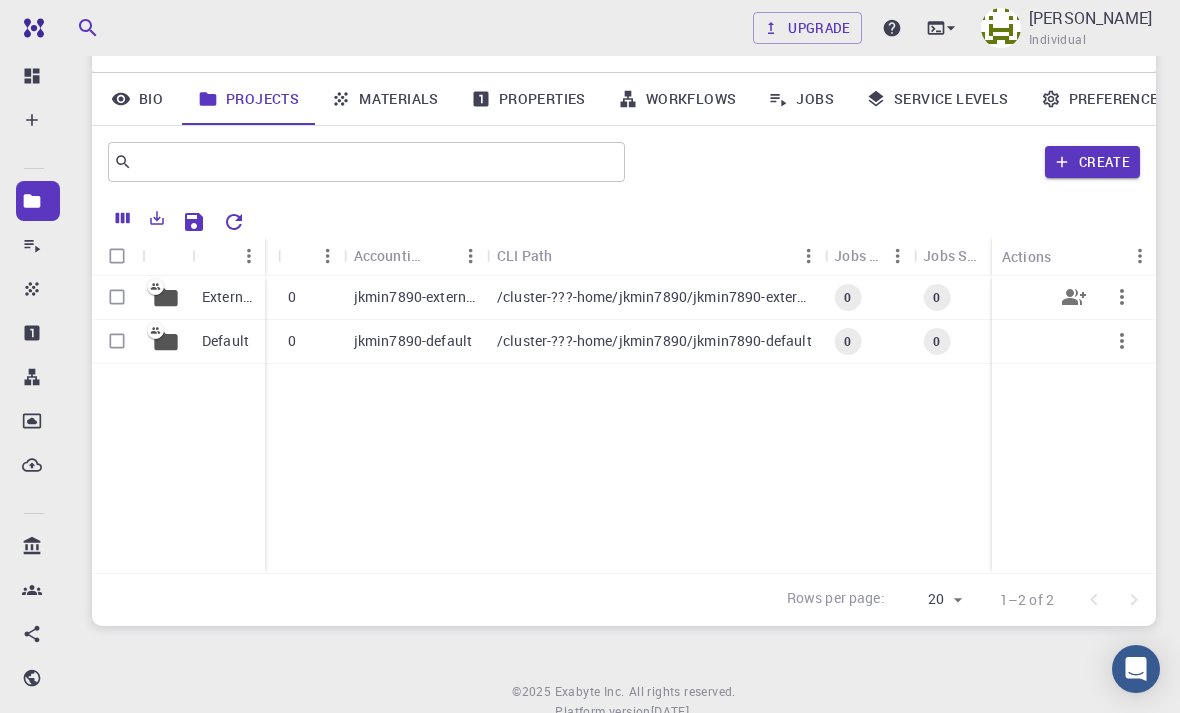click on "jkmin7890-external" at bounding box center [415, 297] 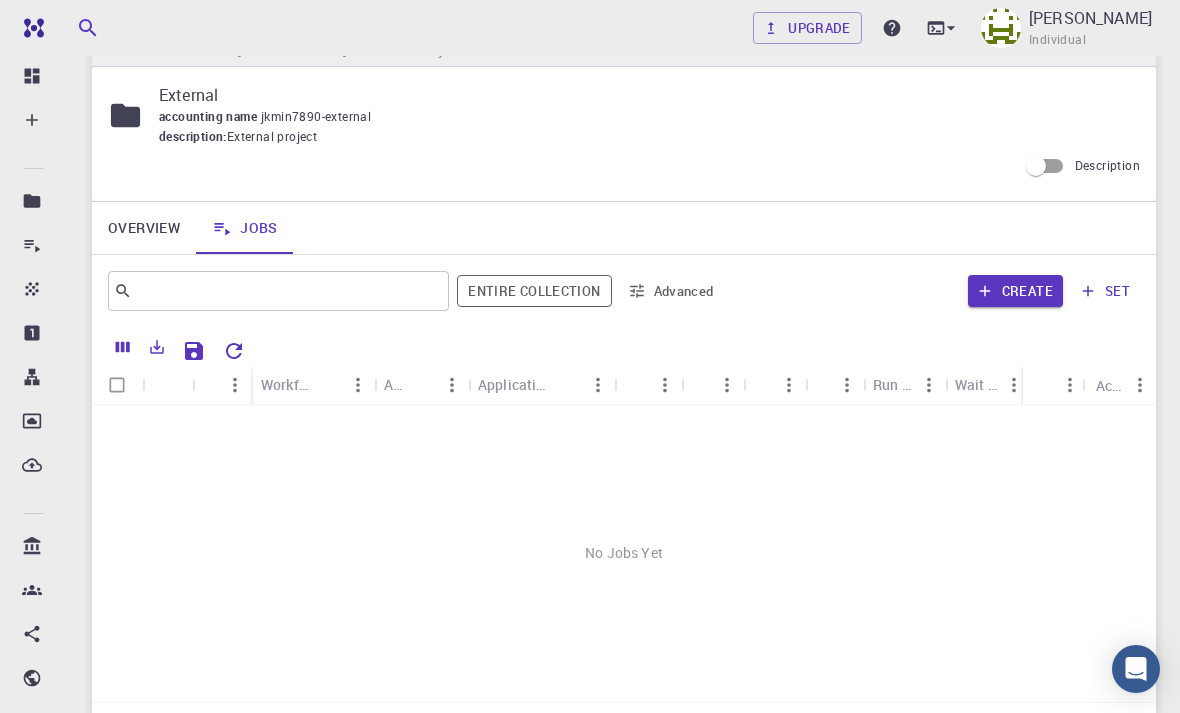 scroll, scrollTop: 40, scrollLeft: 0, axis: vertical 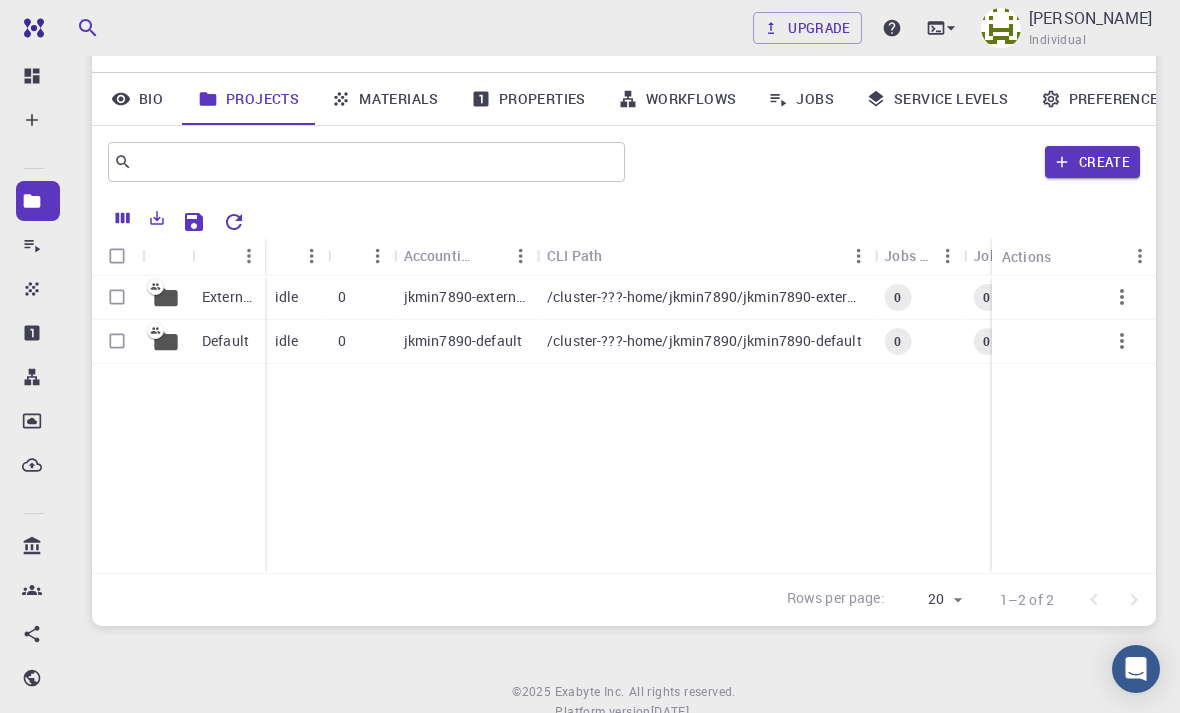 click on "jkmin7890-external" at bounding box center [465, 297] 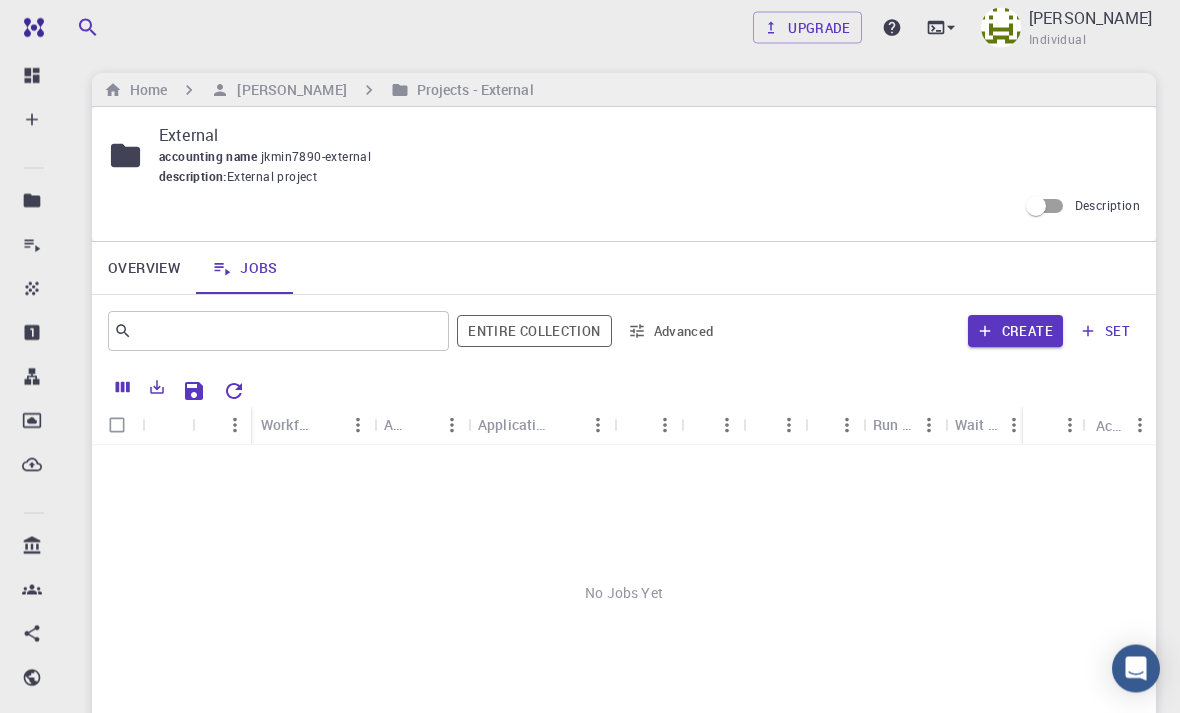 scroll, scrollTop: 6, scrollLeft: 0, axis: vertical 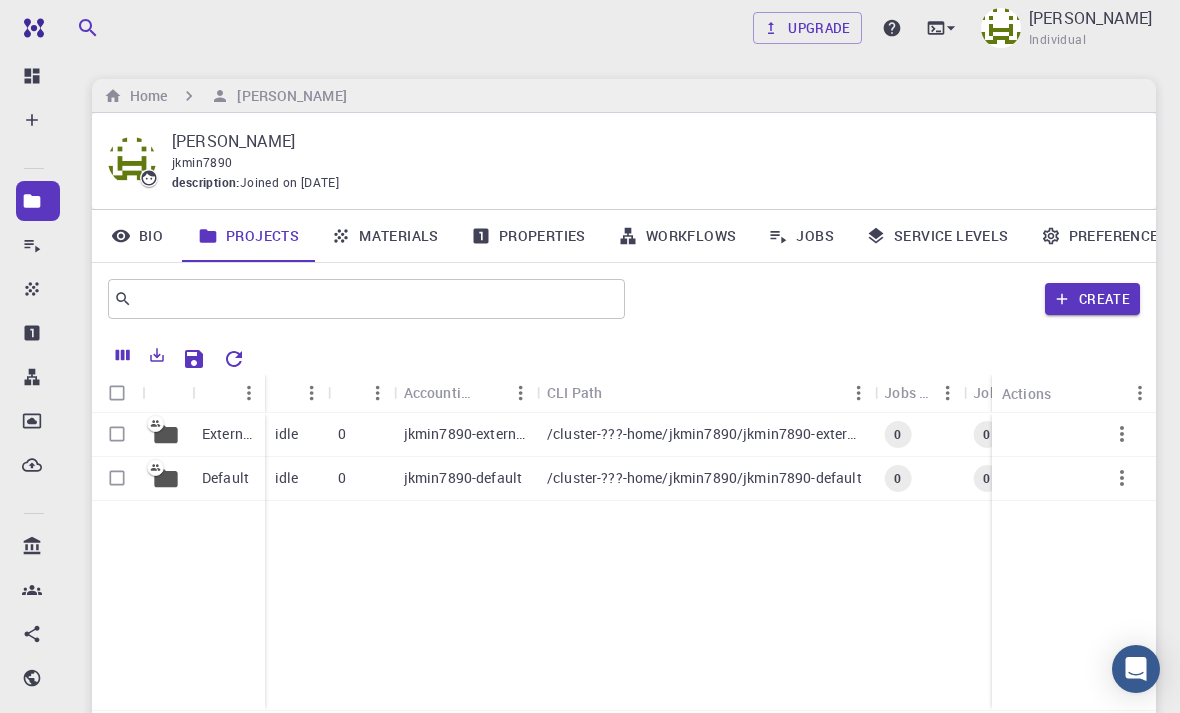 click on "External" at bounding box center [228, 434] 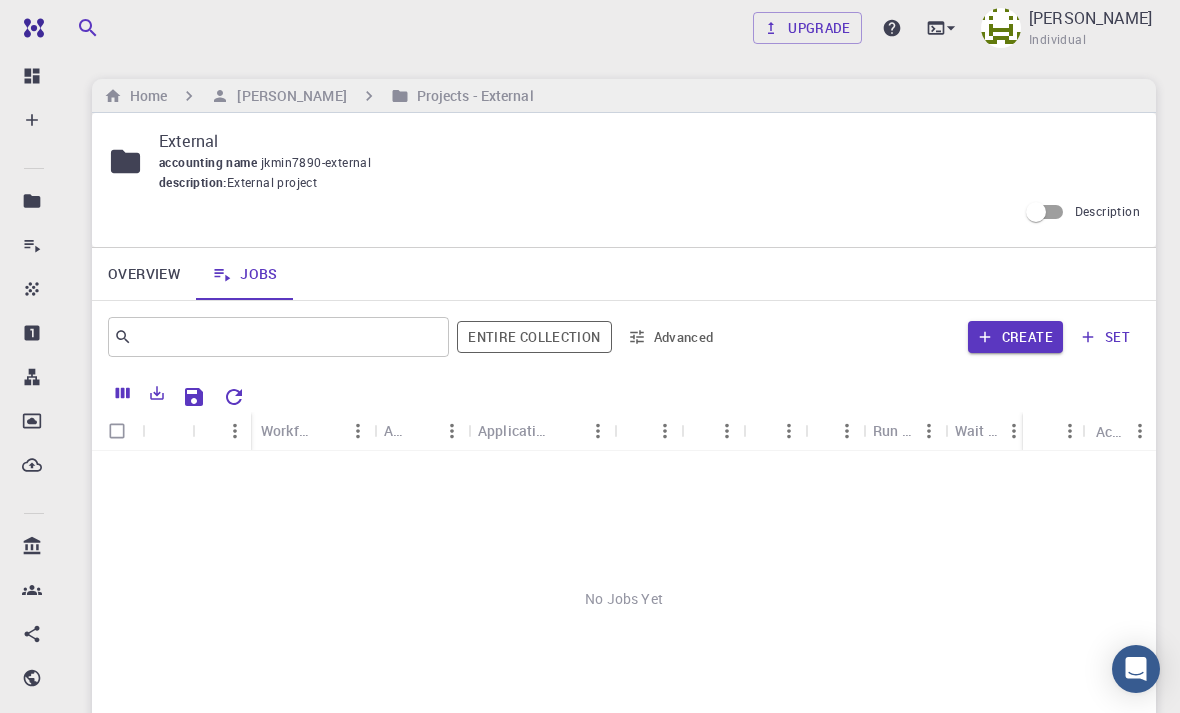 click on "Jobs" at bounding box center [245, 274] 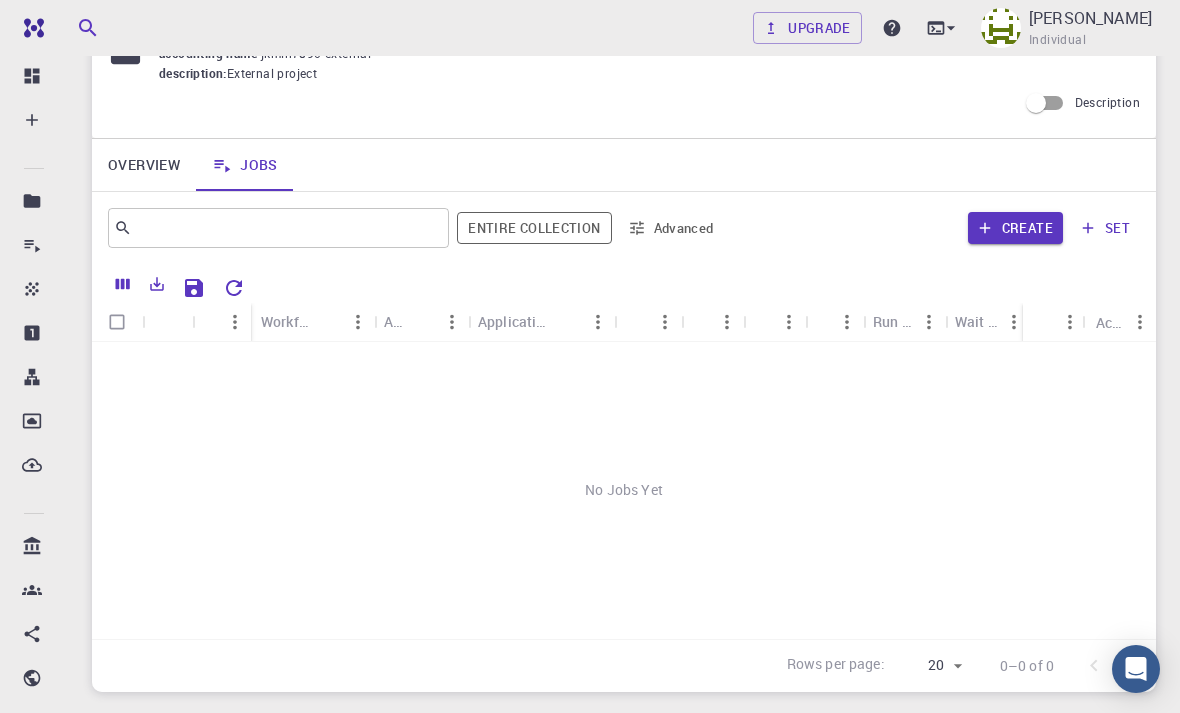scroll, scrollTop: 110, scrollLeft: 0, axis: vertical 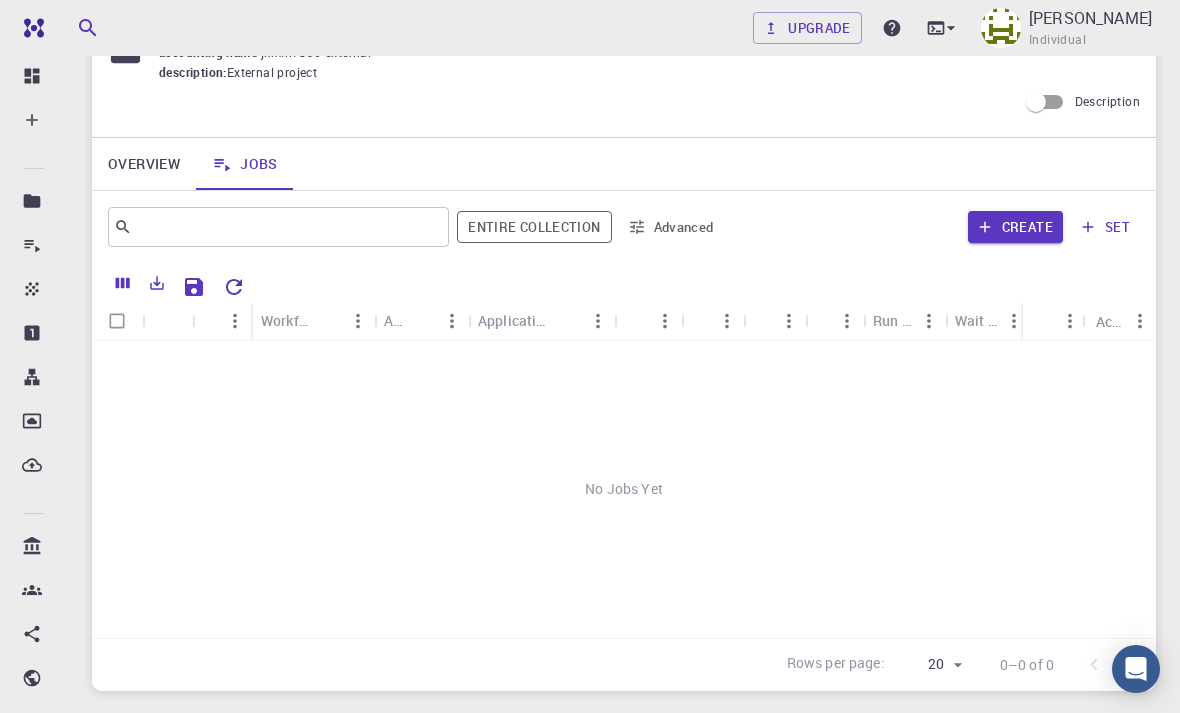 click on "Create" at bounding box center (1015, 227) 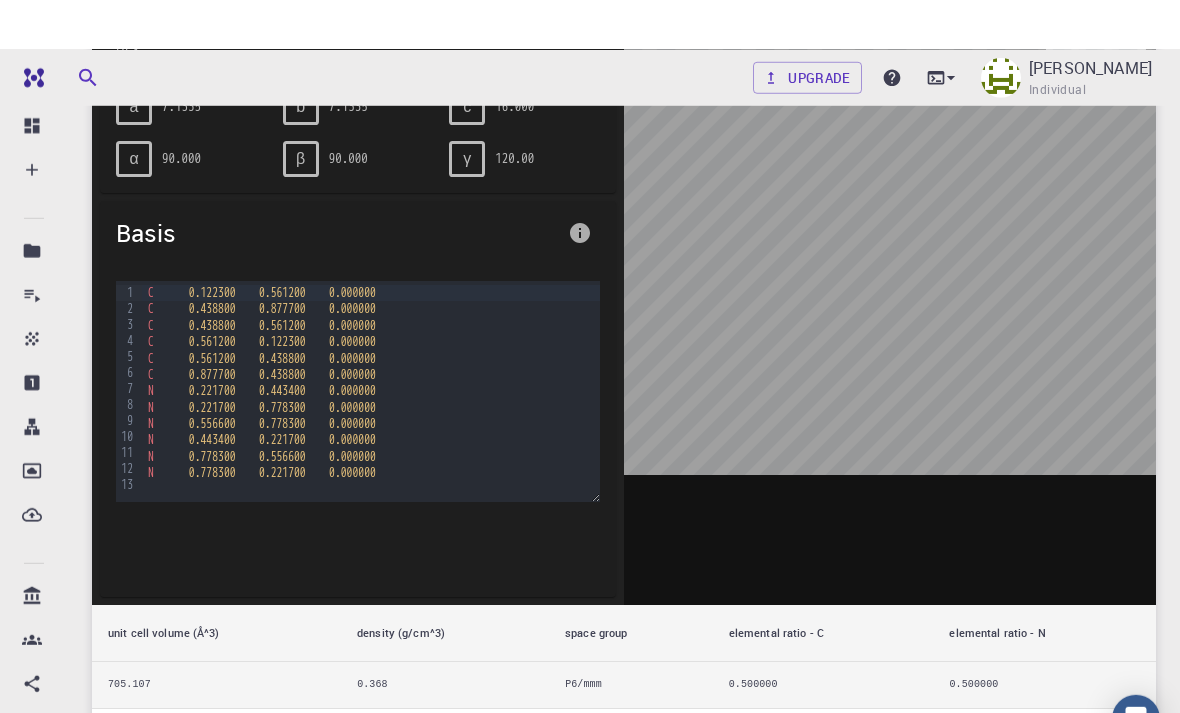 scroll, scrollTop: 0, scrollLeft: 0, axis: both 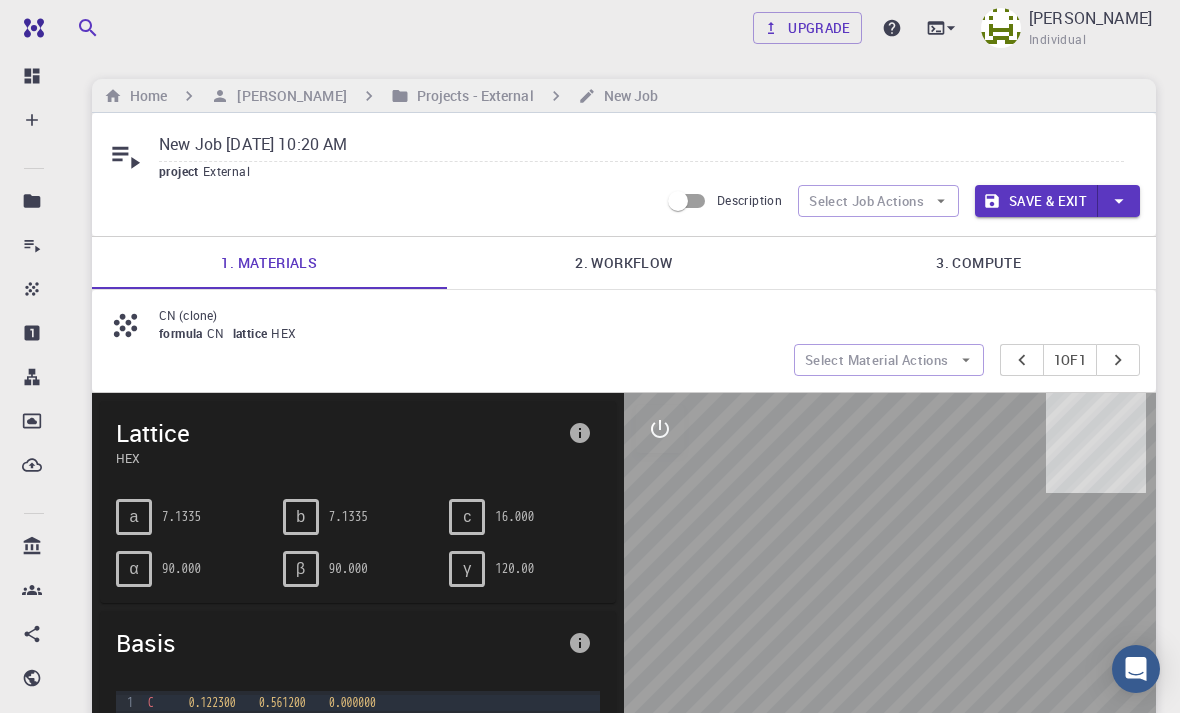 click on "Select Material Actions" at bounding box center [889, 360] 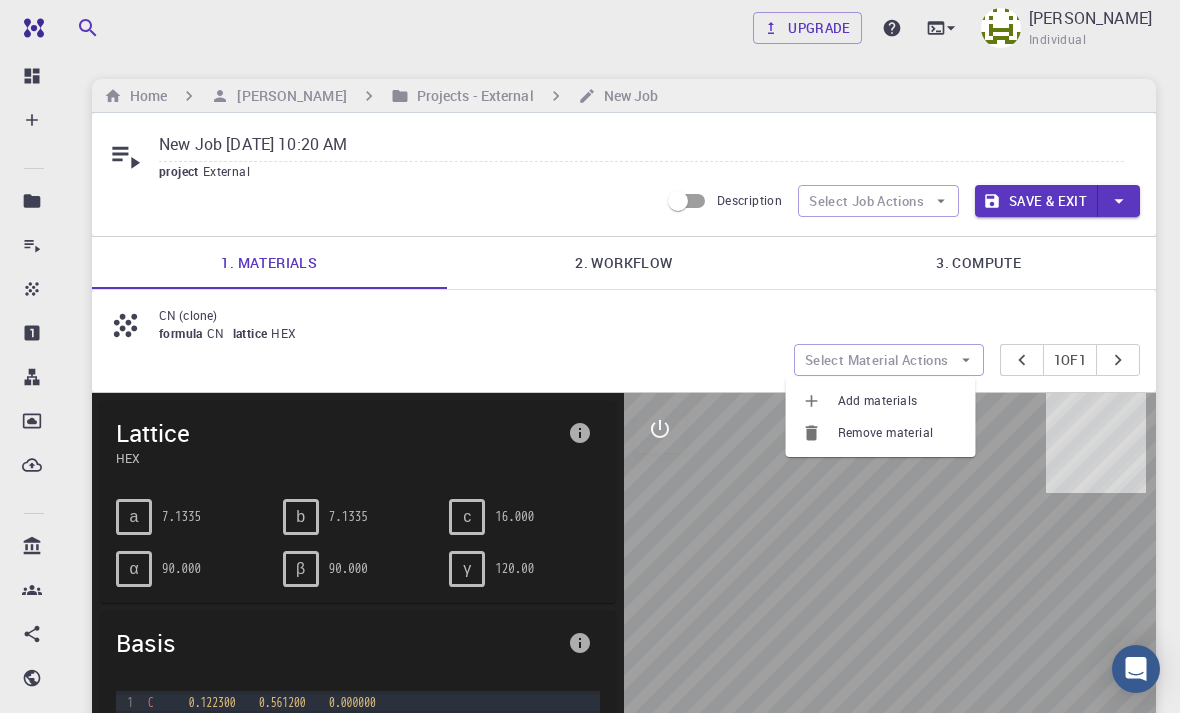 click on "Add materials" at bounding box center (899, 401) 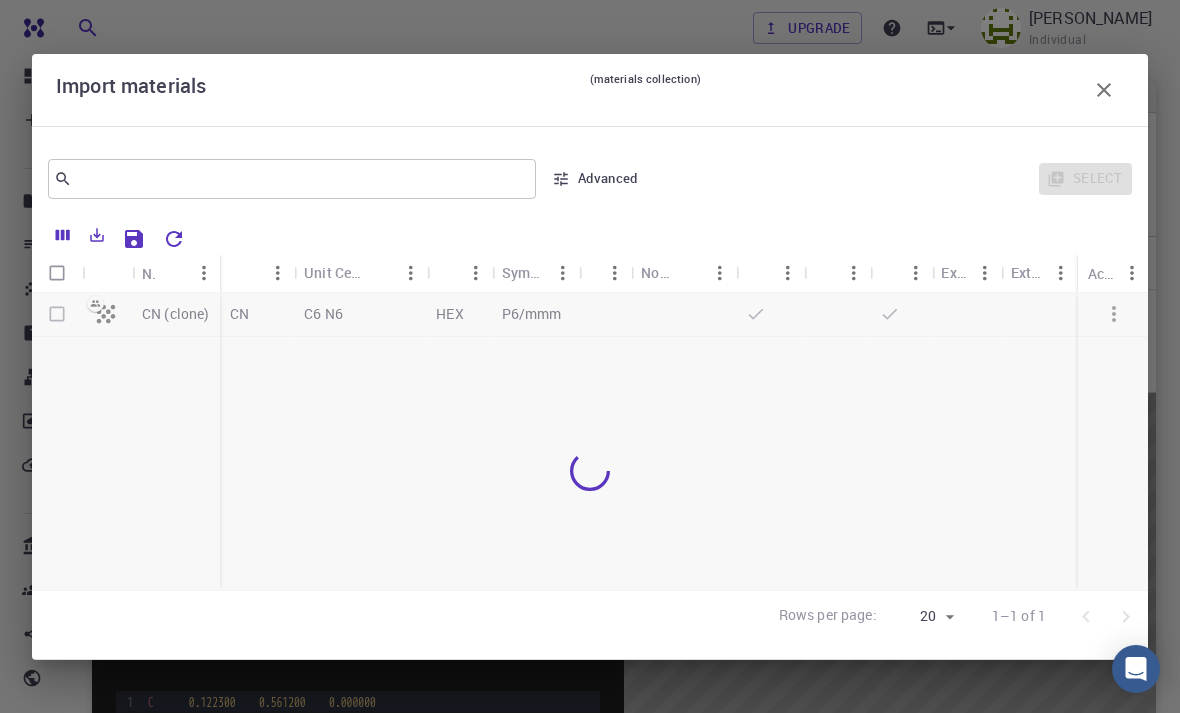 click at bounding box center [284, 179] 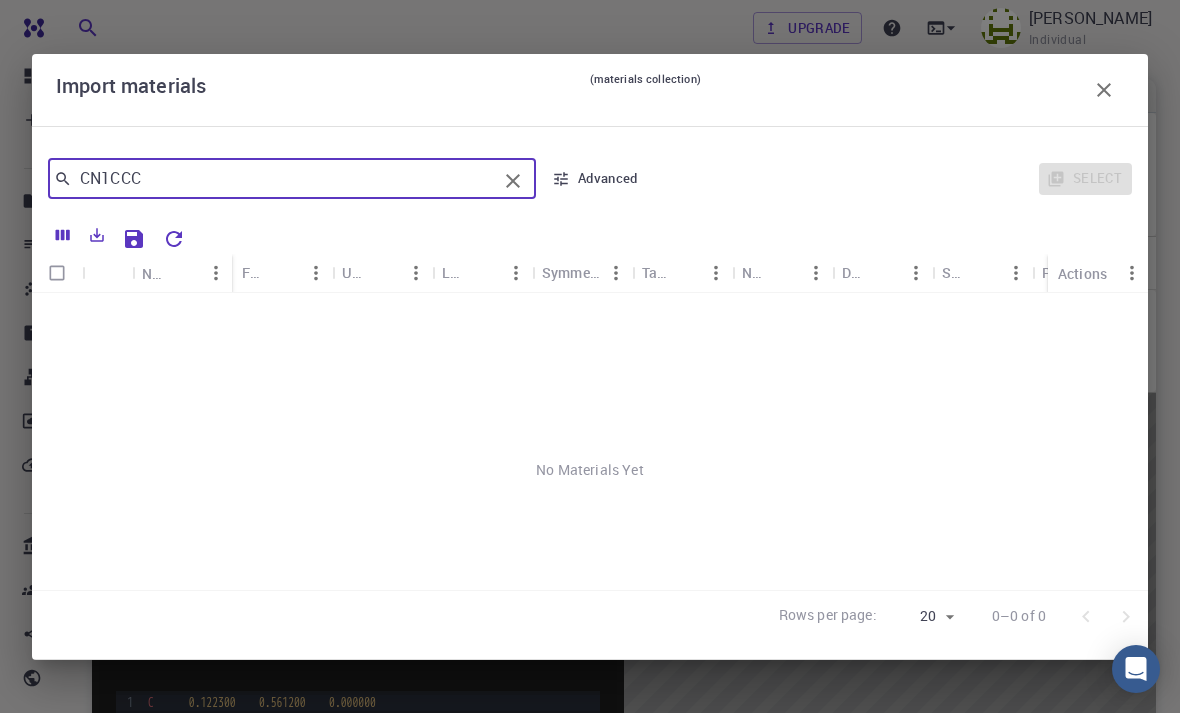 click on "Select" at bounding box center [894, 179] 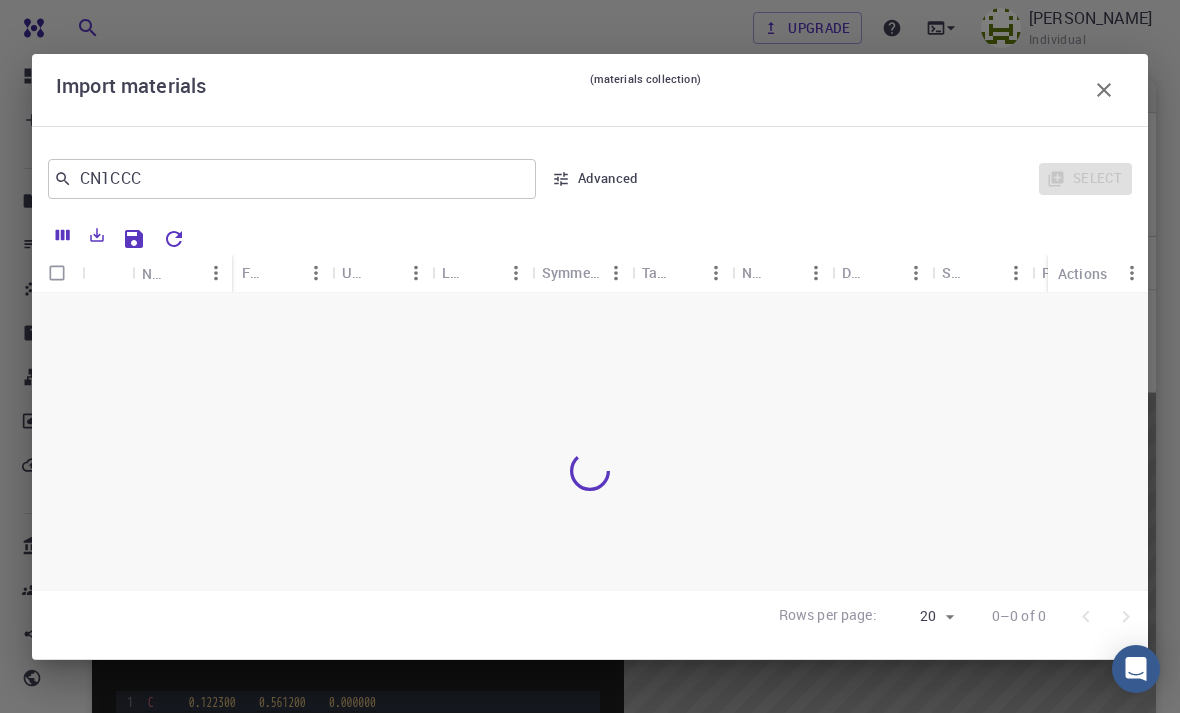 click on "CN1CCC" at bounding box center [284, 179] 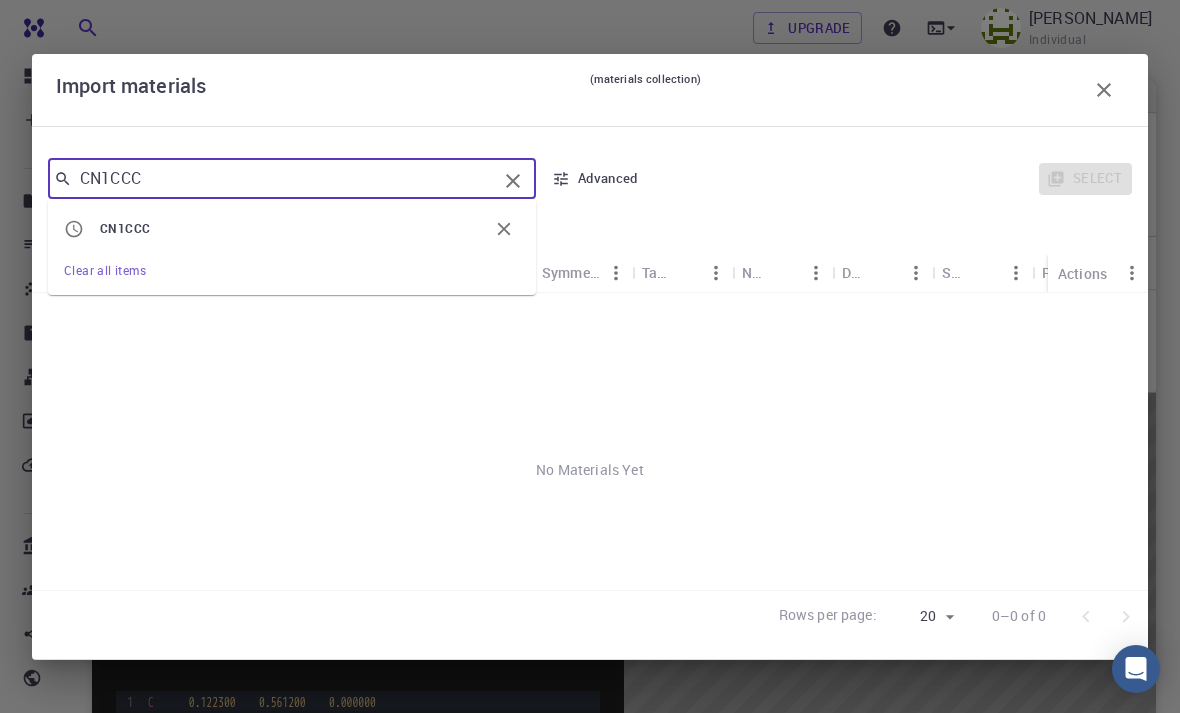click on "Advanced" at bounding box center (596, 179) 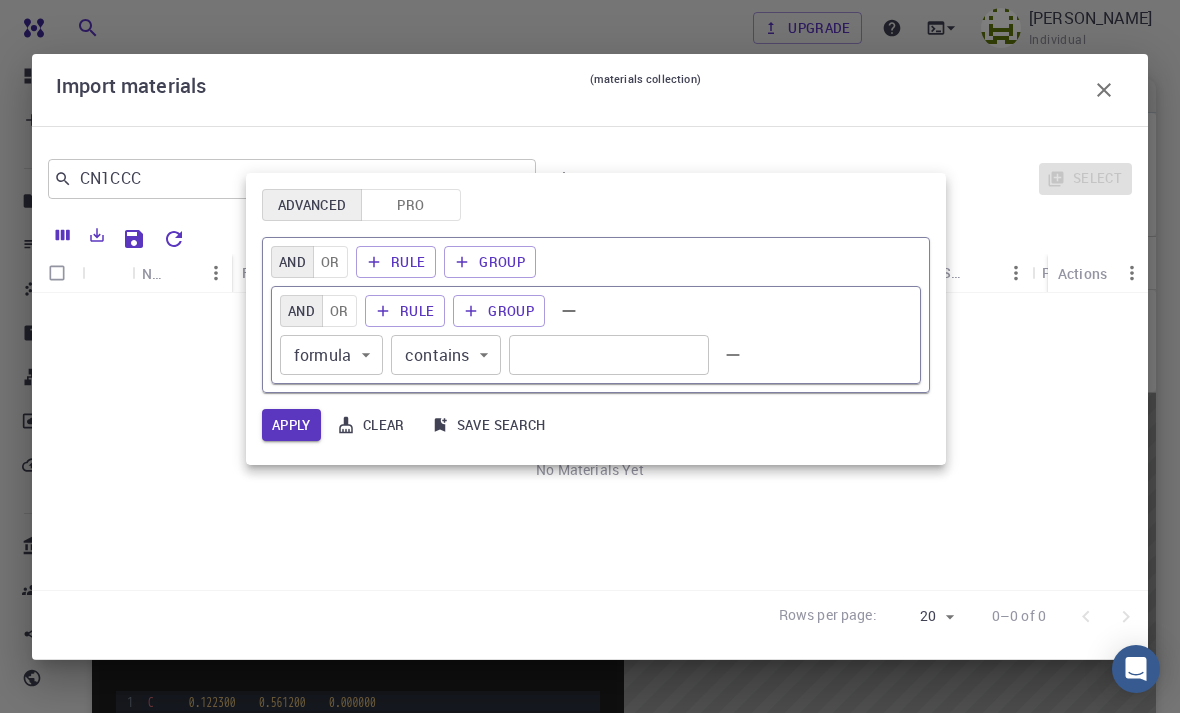 click on "OR" at bounding box center (330, 262) 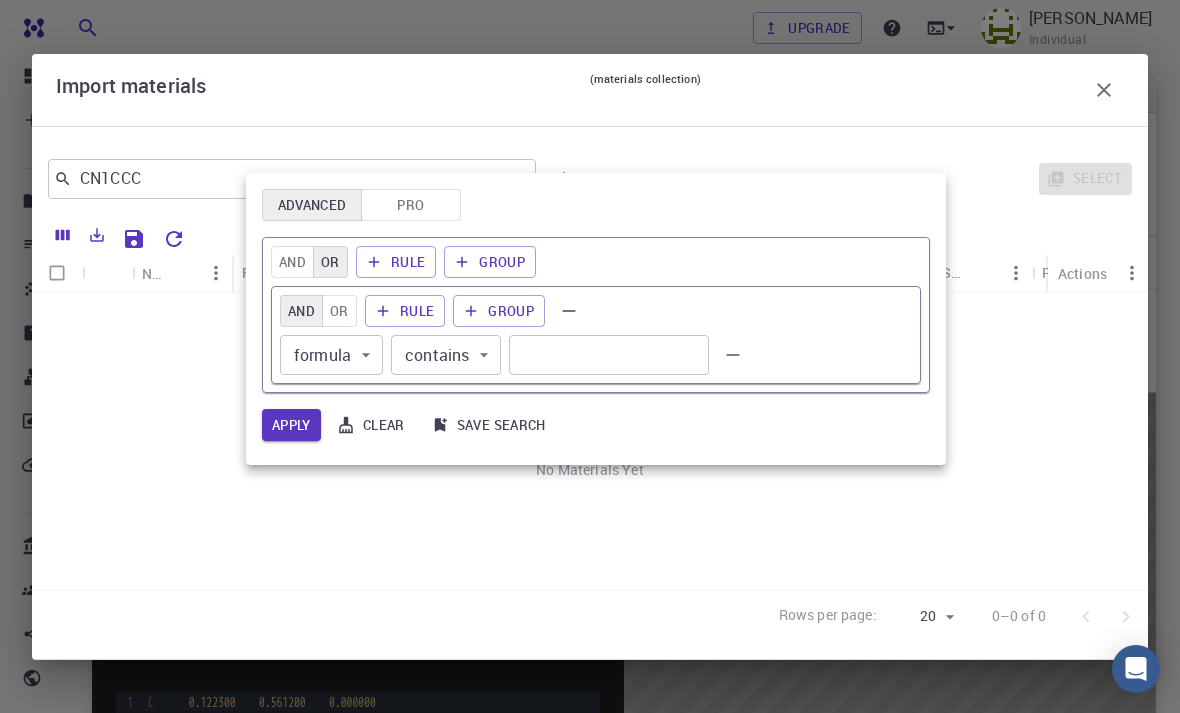 click on "AND" at bounding box center [292, 262] 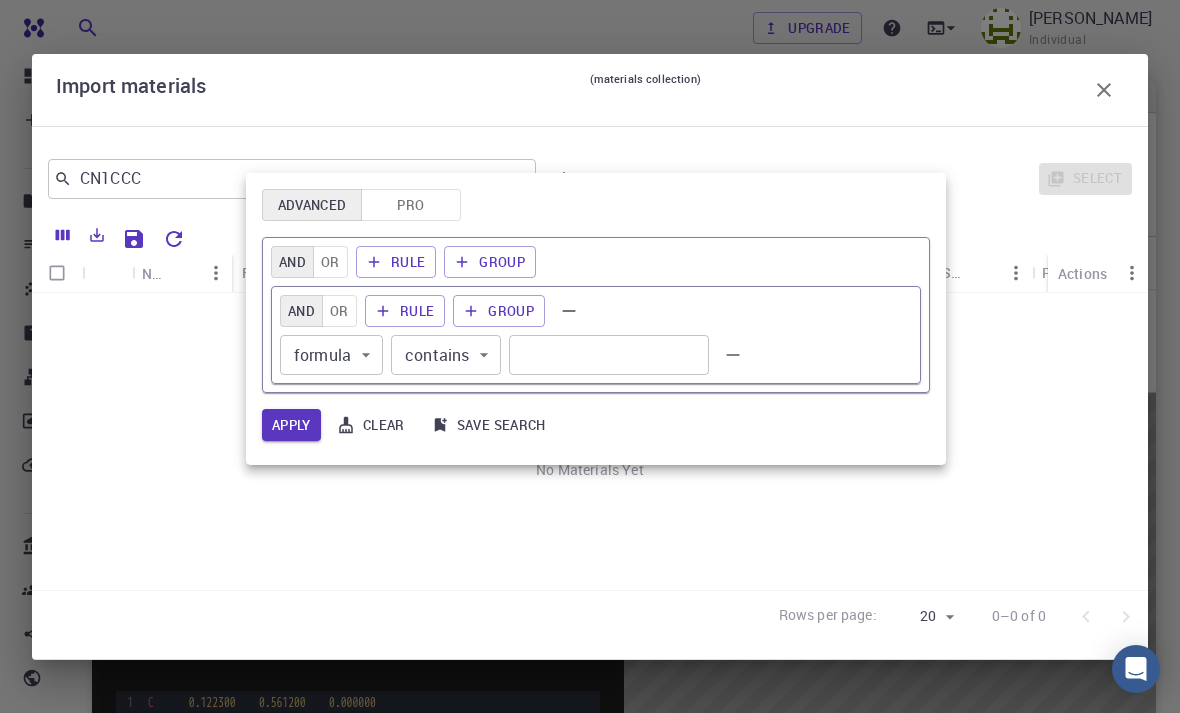 click on "OR" at bounding box center [330, 262] 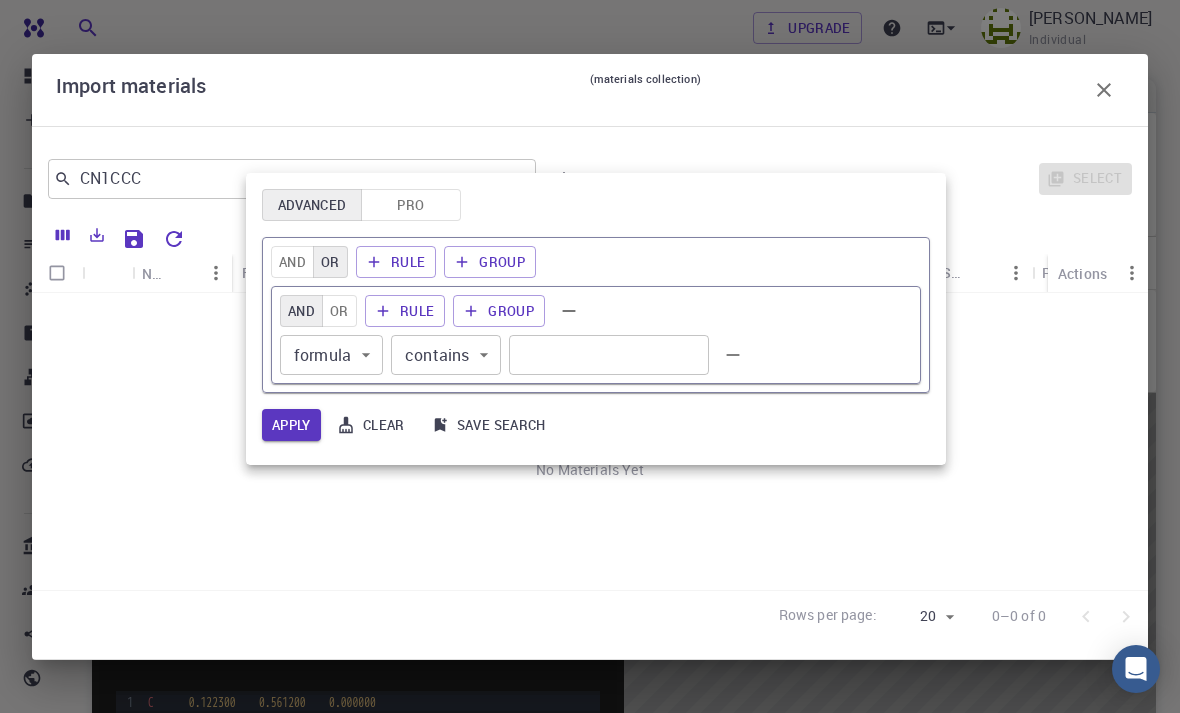 click on "OR" at bounding box center [339, 311] 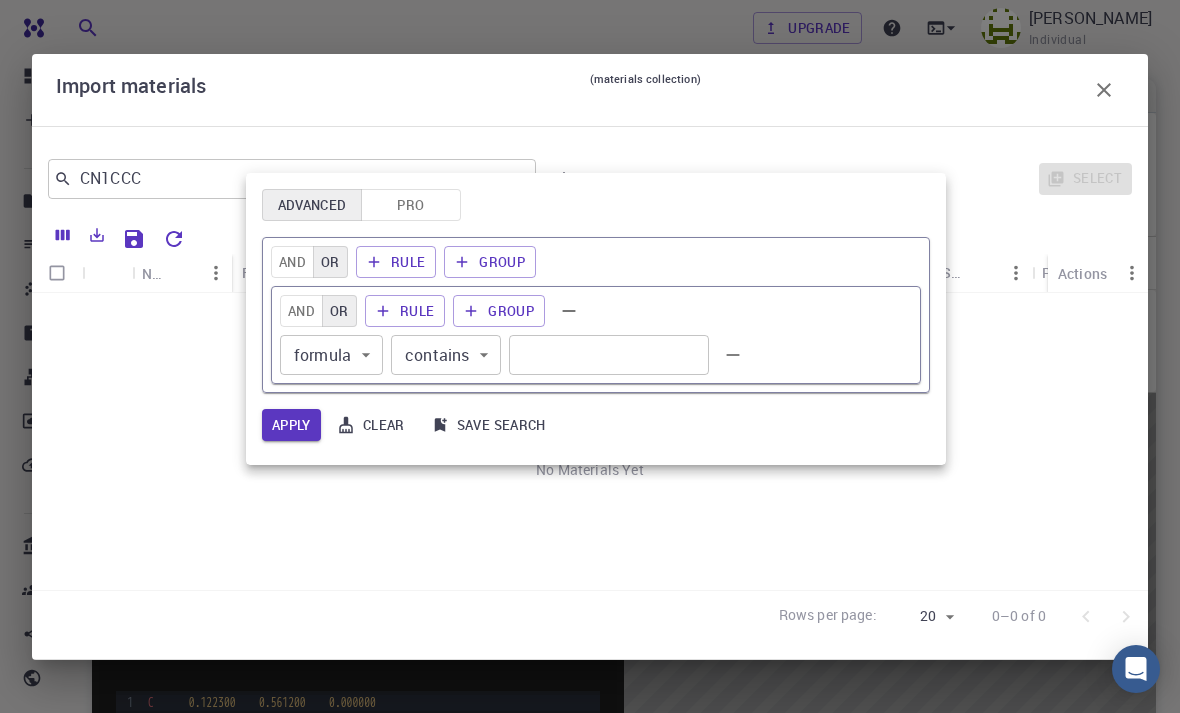 click on "Free Dashboard Create New Job New Material Create Material Upload File Import from Bank Import from 3rd Party New Workflow New Project Projects Jobs Materials Properties Workflows Dropbox External Uploads Bank Materials Workflows Accounts Shared with me Shared publicly Shared externally Documentation Contact Support Compute load: Low Upgrade [PERSON_NAME] Individual Home [PERSON_NAME] Projects - External New Job New Job [DATE] 10:20 AM project External Description Select Job Actions Save & Exit 1. Materials 2. Workflow 3. Compute CN (clone) formula CN lattice HEX Select Material Actions 1  of  1 Lattice HEX a 7.1335 b 7.1335 c 16.000 α 90.000 β 90.000 γ 120.00 Basis 99 1 2 3 4 5 6 7 8 9 10 11 12 13 › C        0.122300      0.561200      0.000000   C        0.438800      0.877700      0.000000   C        0.438800      0.561200      0.000000   C        0.561200      0.122300      0.000000   C        0.561200      0.438800      0.000000   C        0.877700      0.438800      0.000000   N" at bounding box center (590, 675) 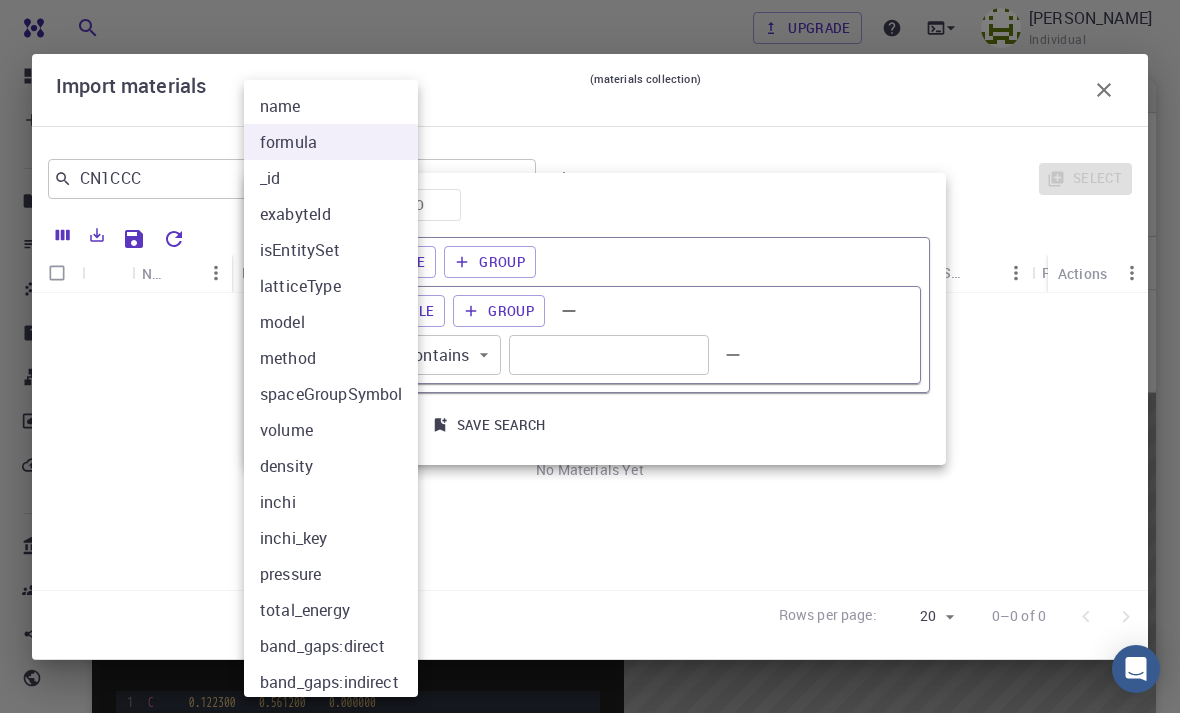 scroll, scrollTop: 0, scrollLeft: 0, axis: both 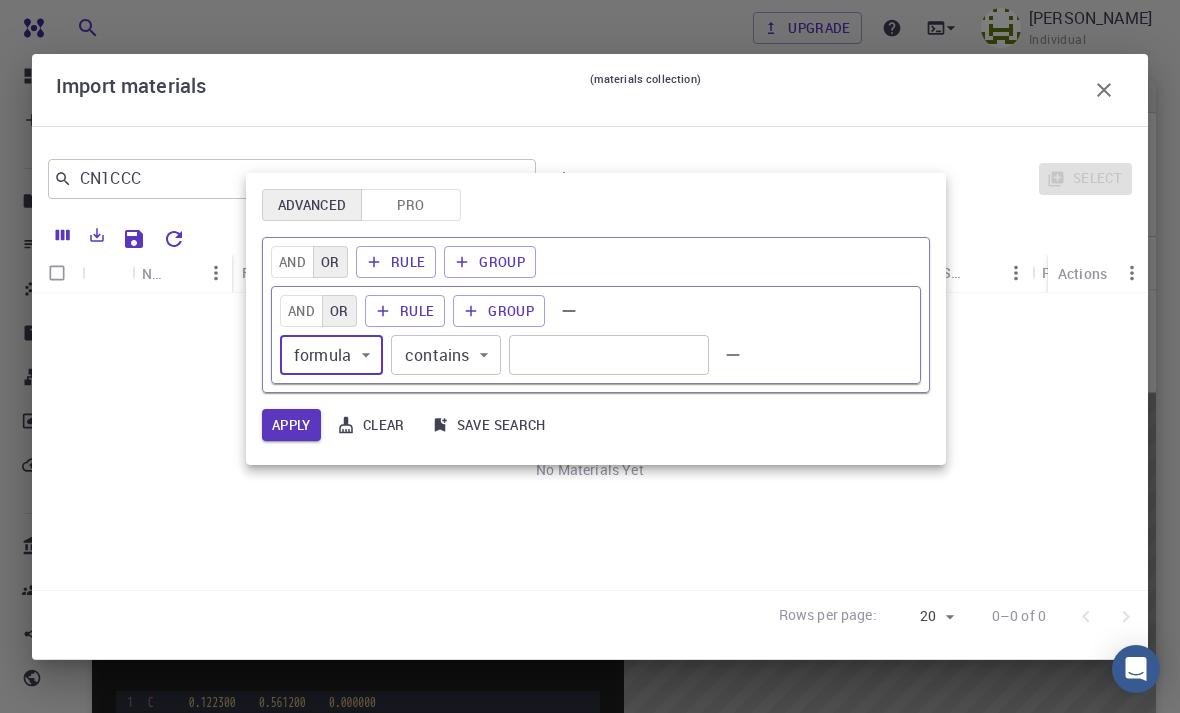click on "Free Dashboard Create New Job New Material Create Material Upload File Import from Bank Import from 3rd Party New Workflow New Project Projects Jobs Materials Properties Workflows Dropbox External Uploads Bank Materials Workflows Accounts Shared with me Shared publicly Shared externally Documentation Contact Support Compute load: Low Upgrade [PERSON_NAME] Individual Home [PERSON_NAME] Projects - External New Job New Job [DATE] 10:20 AM project External Description Select Job Actions Save & Exit 1. Materials 2. Workflow 3. Compute CN (clone) formula CN lattice HEX Select Material Actions 1  of  1 Lattice HEX a 7.1335 b 7.1335 c 16.000 α 90.000 β 90.000 γ 120.00 Basis 99 1 2 3 4 5 6 7 8 9 10 11 12 13 › C        0.122300      0.561200      0.000000   C        0.438800      0.877700      0.000000   C        0.438800      0.561200      0.000000   C        0.561200      0.122300      0.000000   C        0.561200      0.438800      0.000000   C        0.877700      0.438800      0.000000   N" at bounding box center [590, 675] 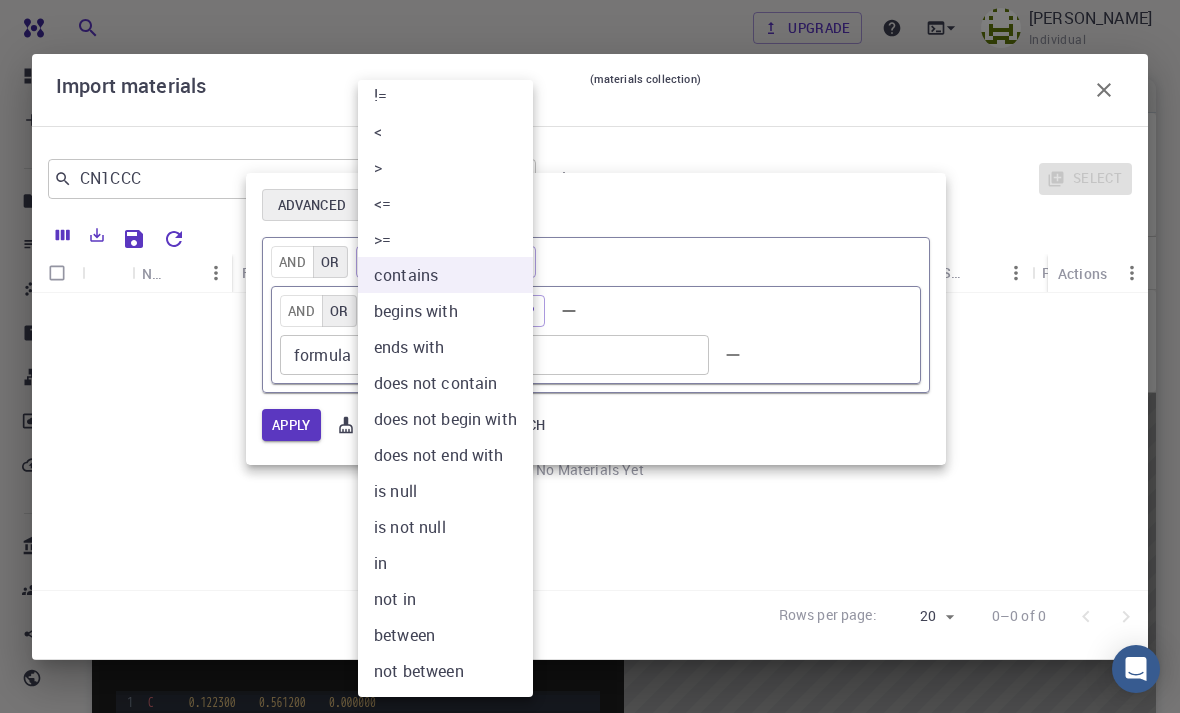 scroll, scrollTop: 47, scrollLeft: 0, axis: vertical 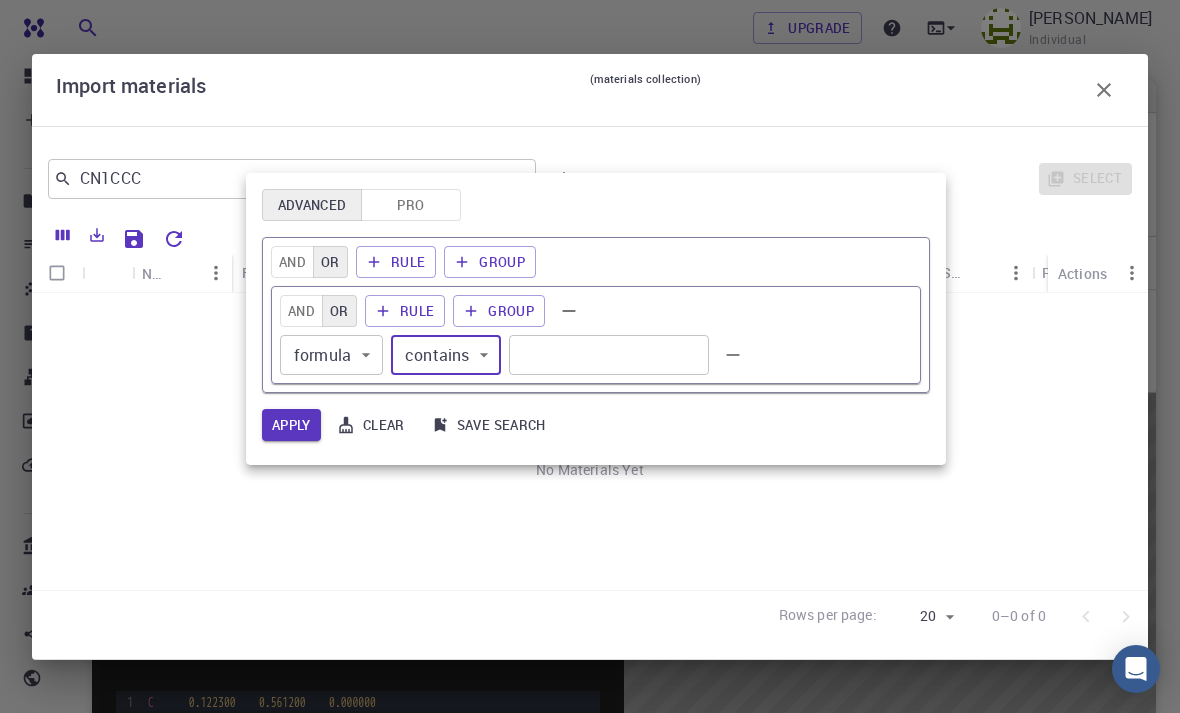 click at bounding box center (609, 355) 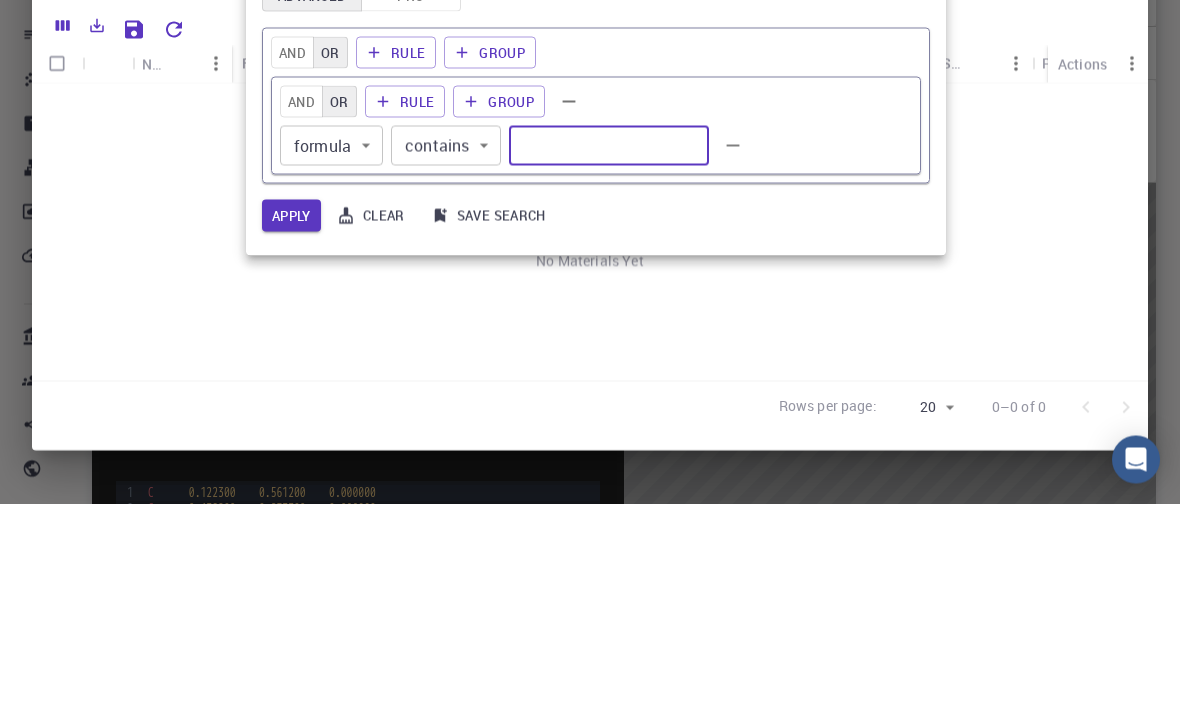 click at bounding box center [590, 356] 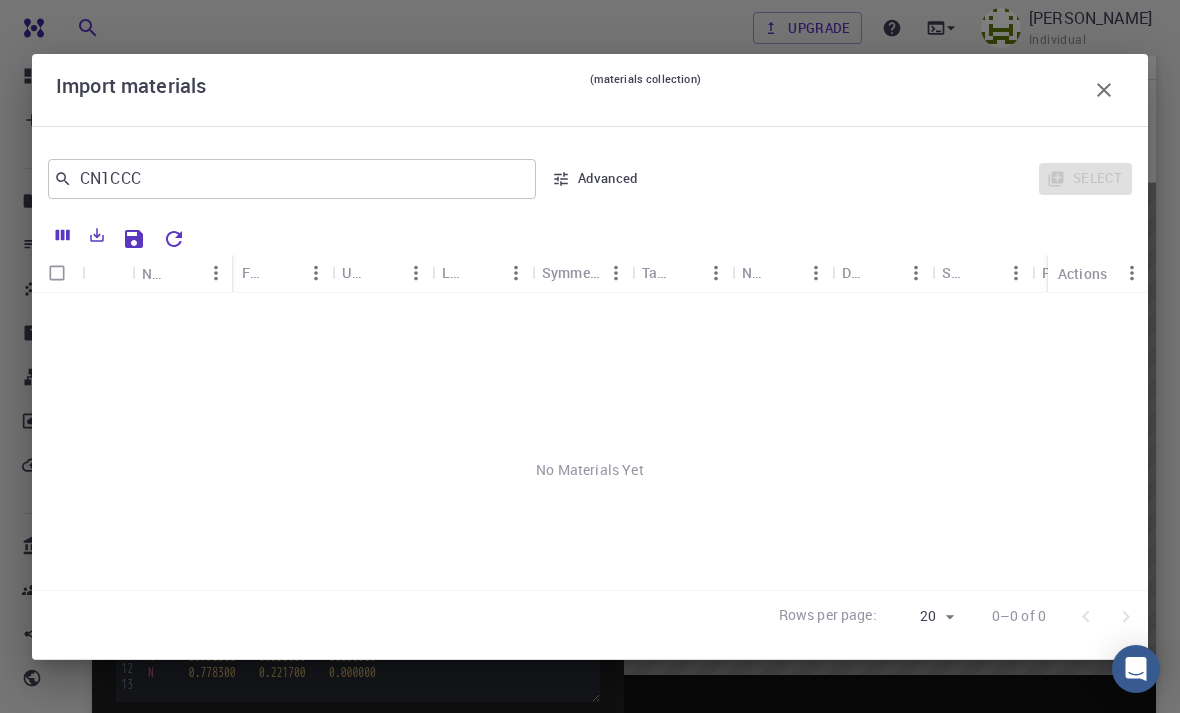 click on "CN1CCC ​" at bounding box center (292, 179) 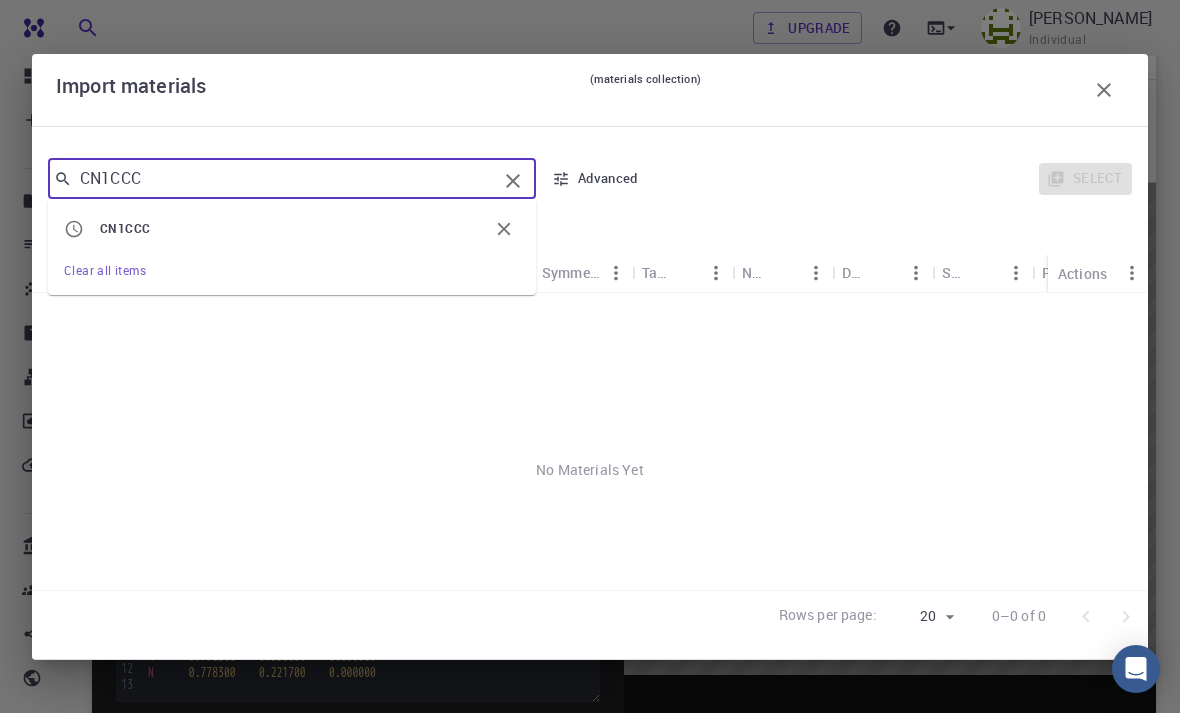 scroll, scrollTop: 209, scrollLeft: 0, axis: vertical 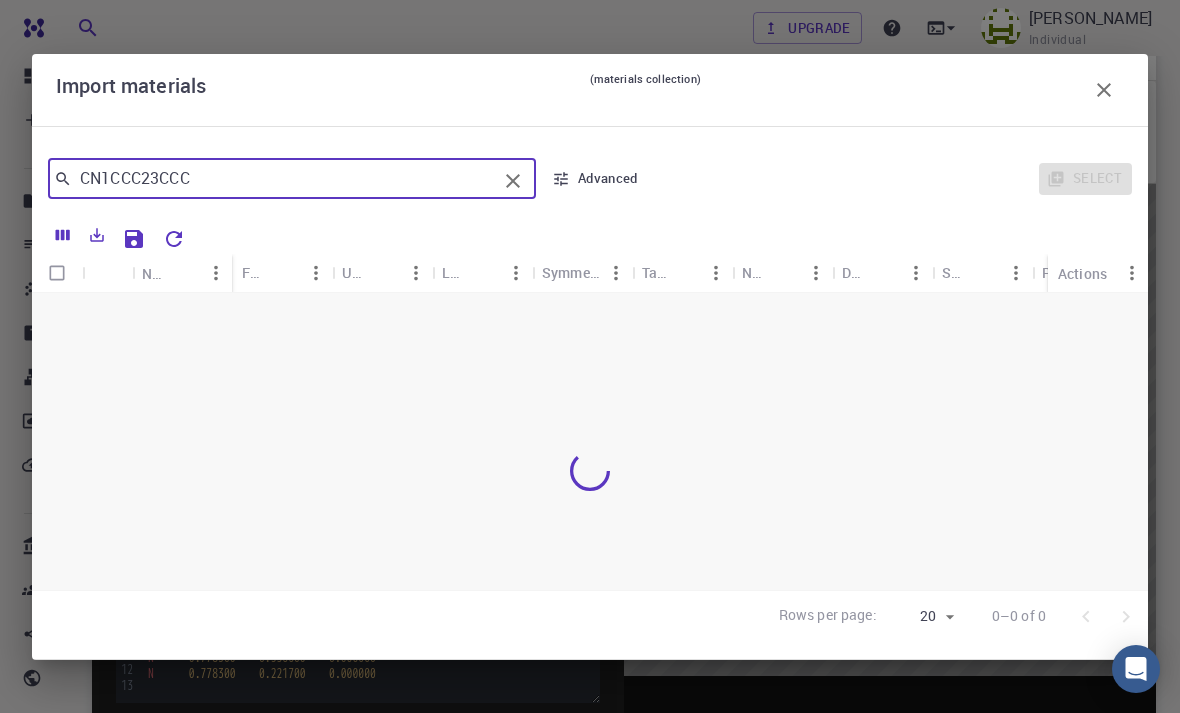 type on "CN1CCC23CCC" 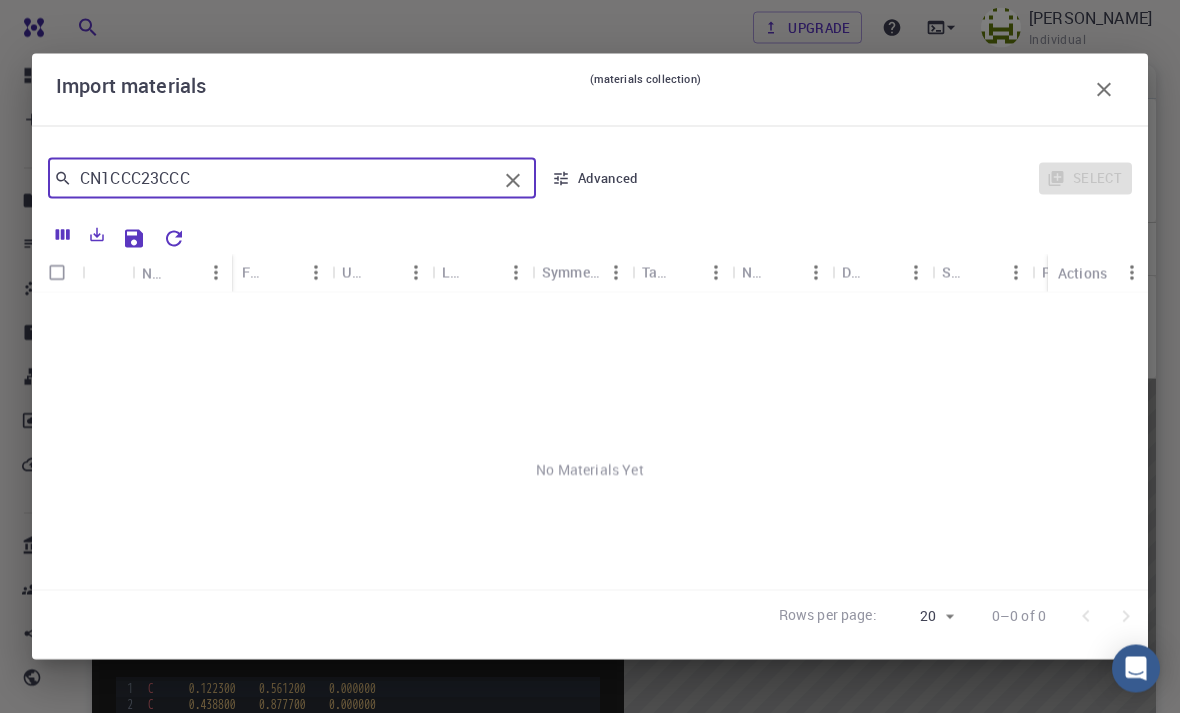 scroll, scrollTop: 0, scrollLeft: 0, axis: both 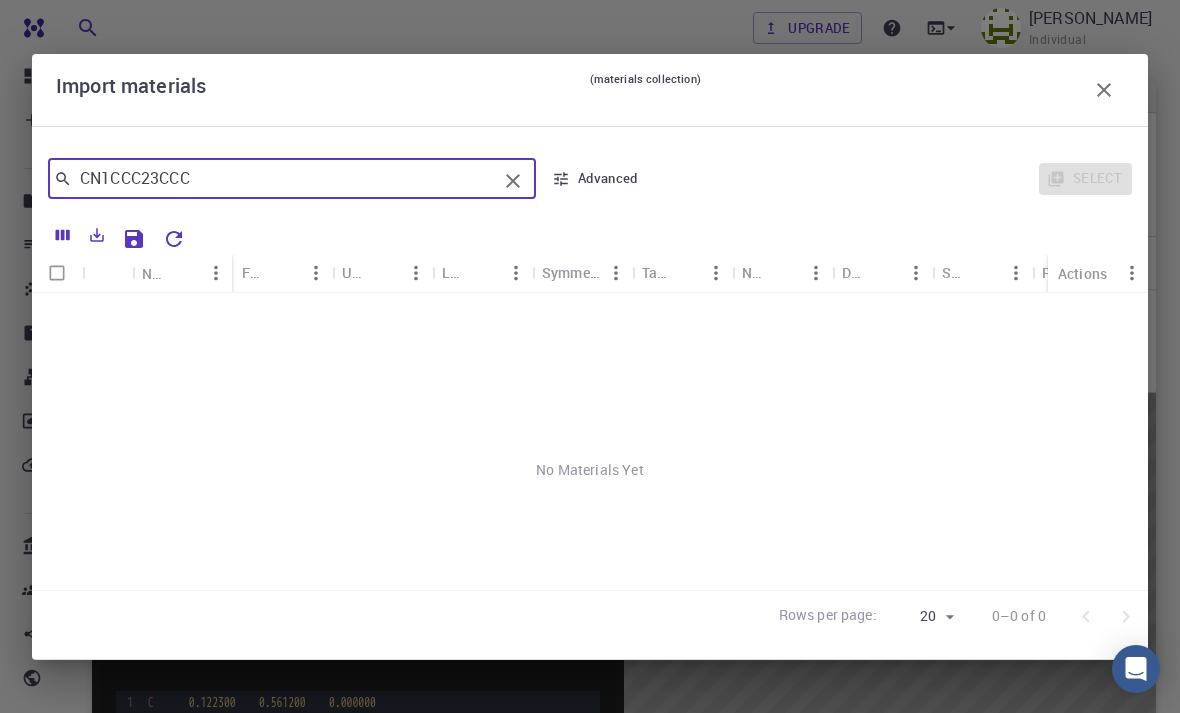 click 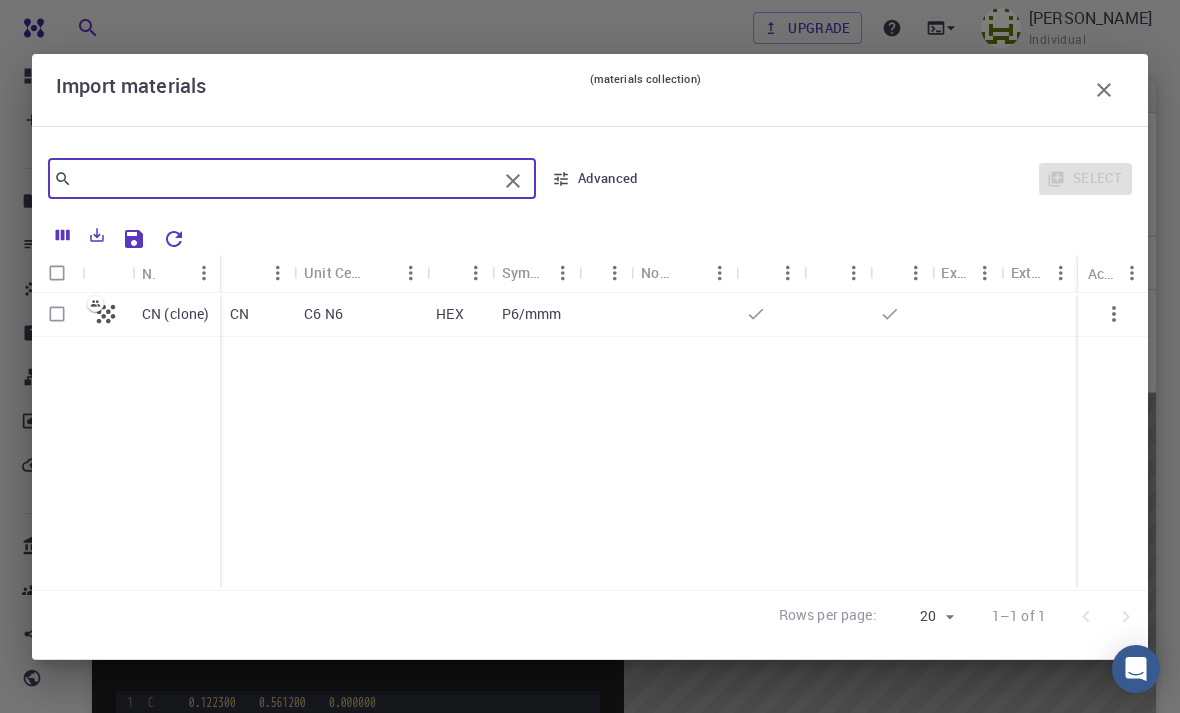 scroll, scrollTop: 16, scrollLeft: 0, axis: vertical 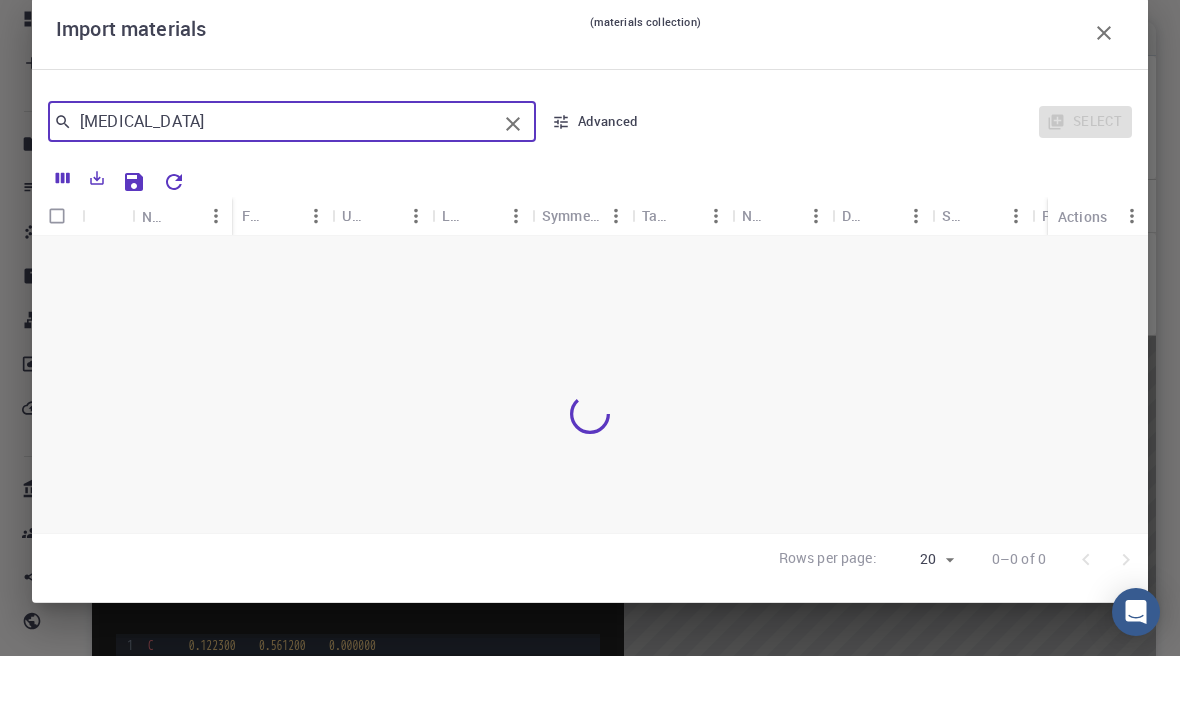 type on "[MEDICAL_DATA]" 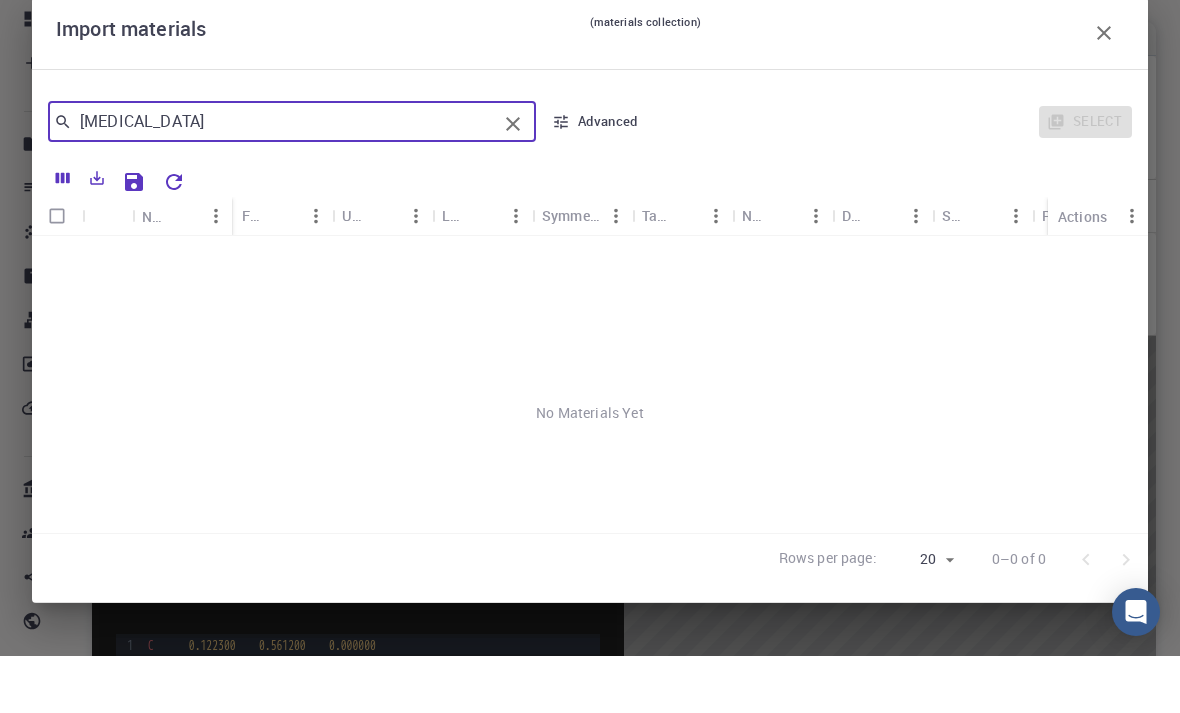 scroll, scrollTop: 57, scrollLeft: 0, axis: vertical 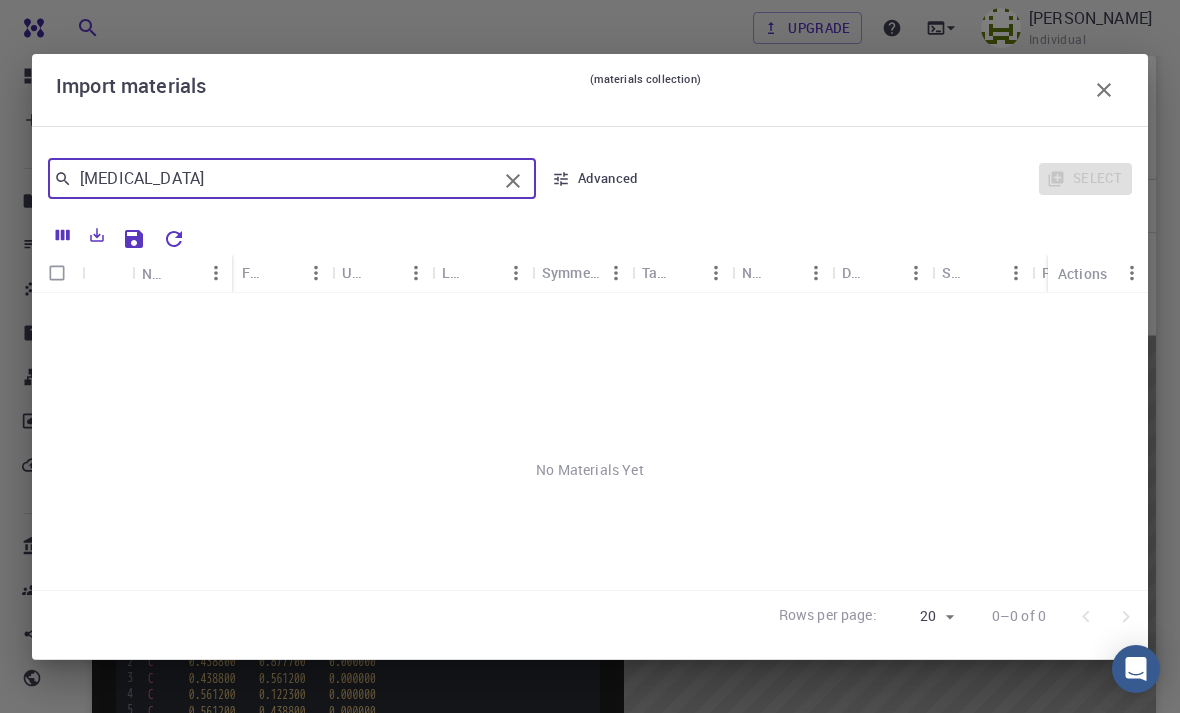 click 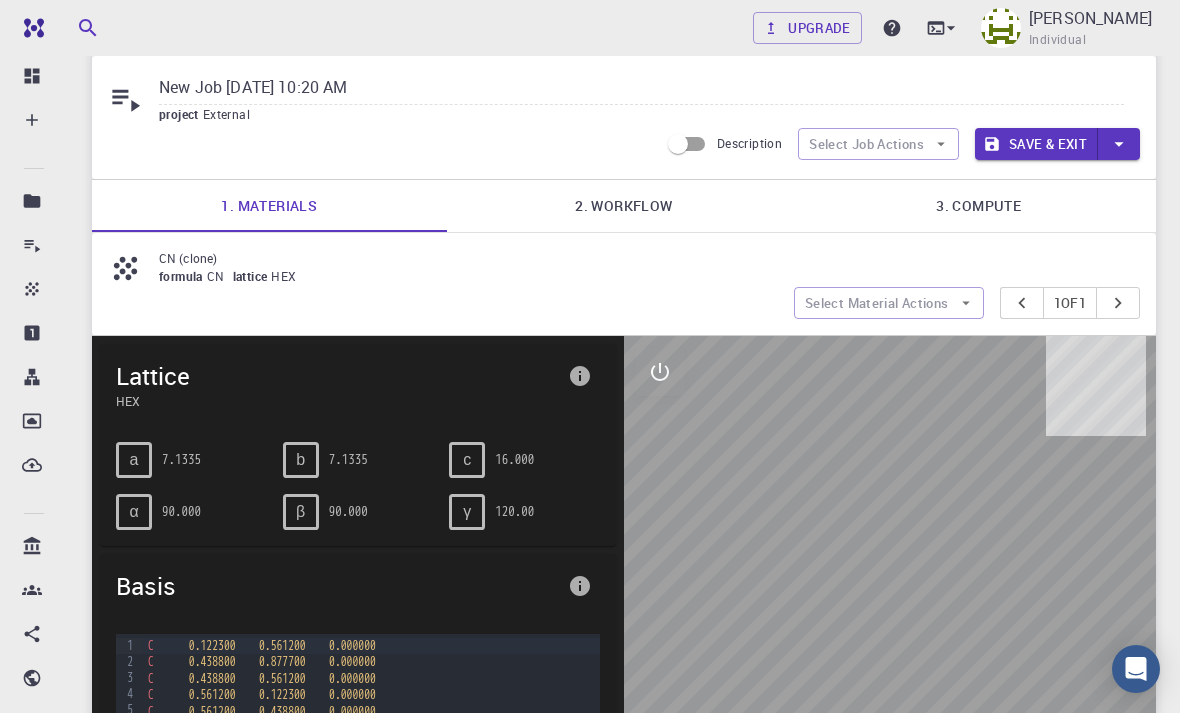 click 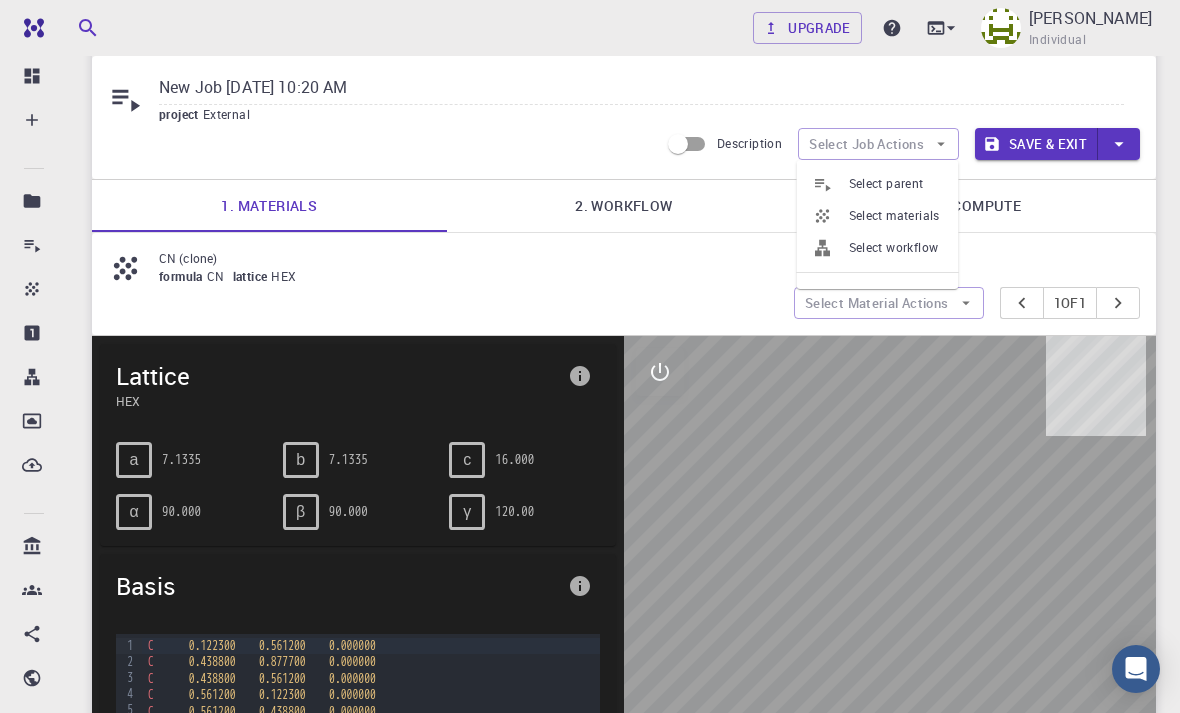 click on "Select materials" at bounding box center (896, 216) 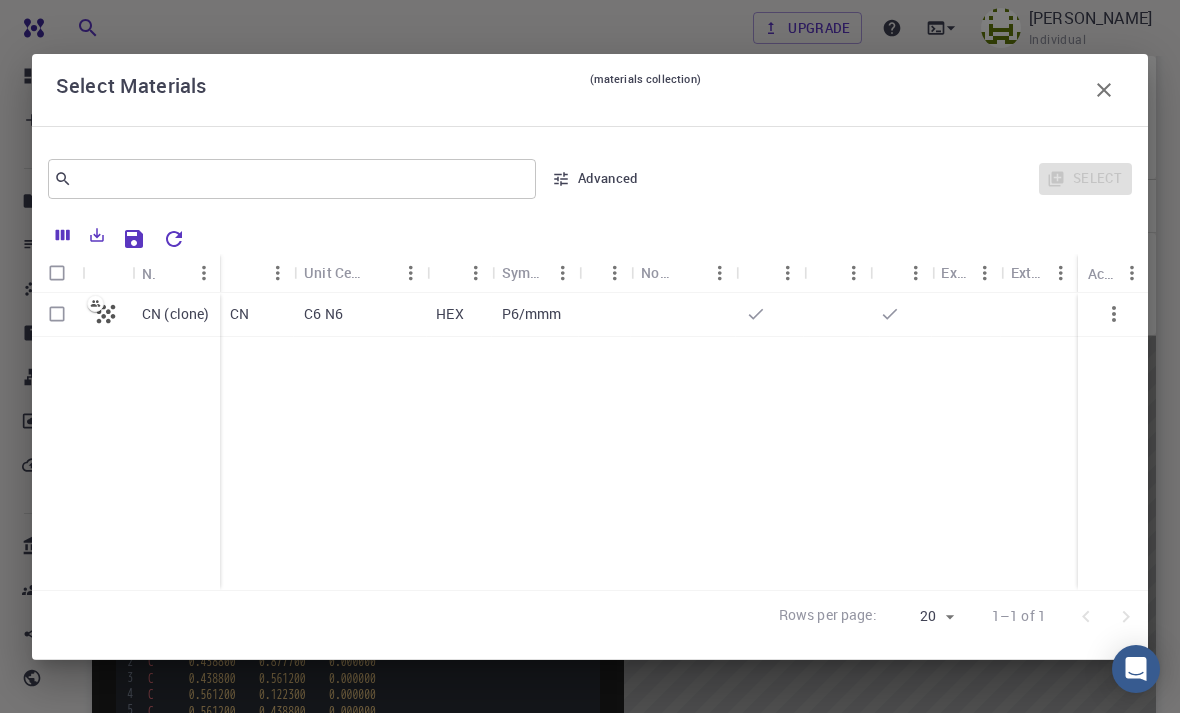 click at bounding box center [57, 314] 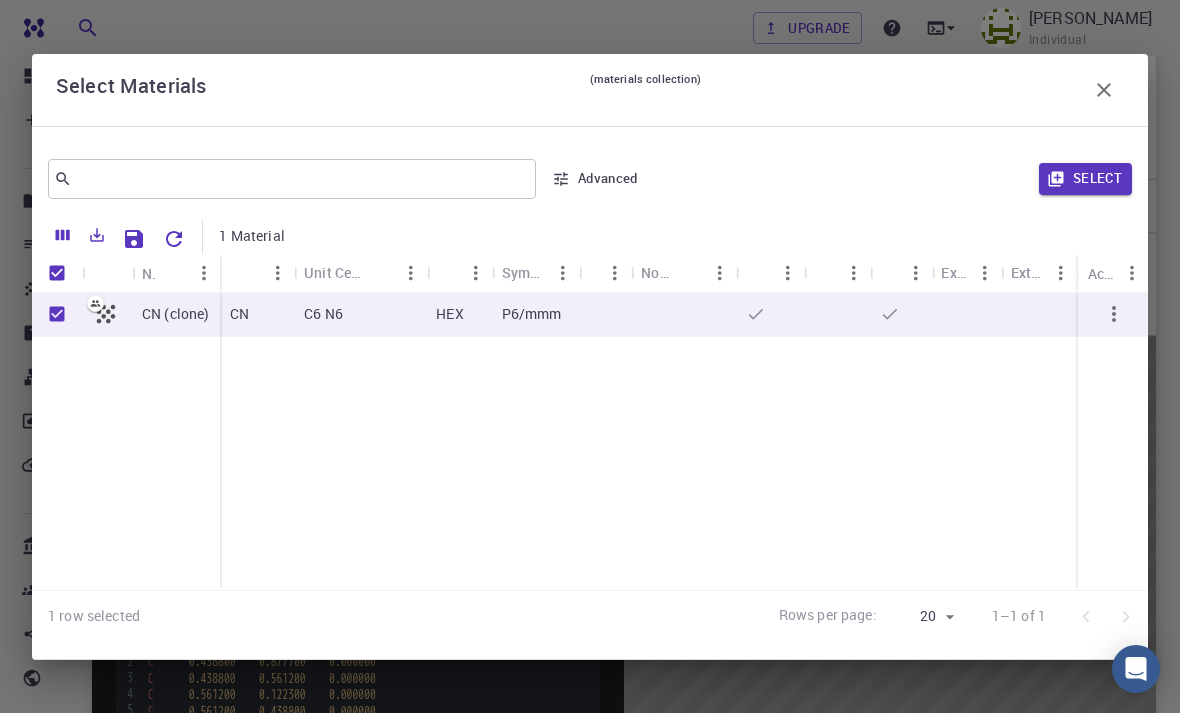 click 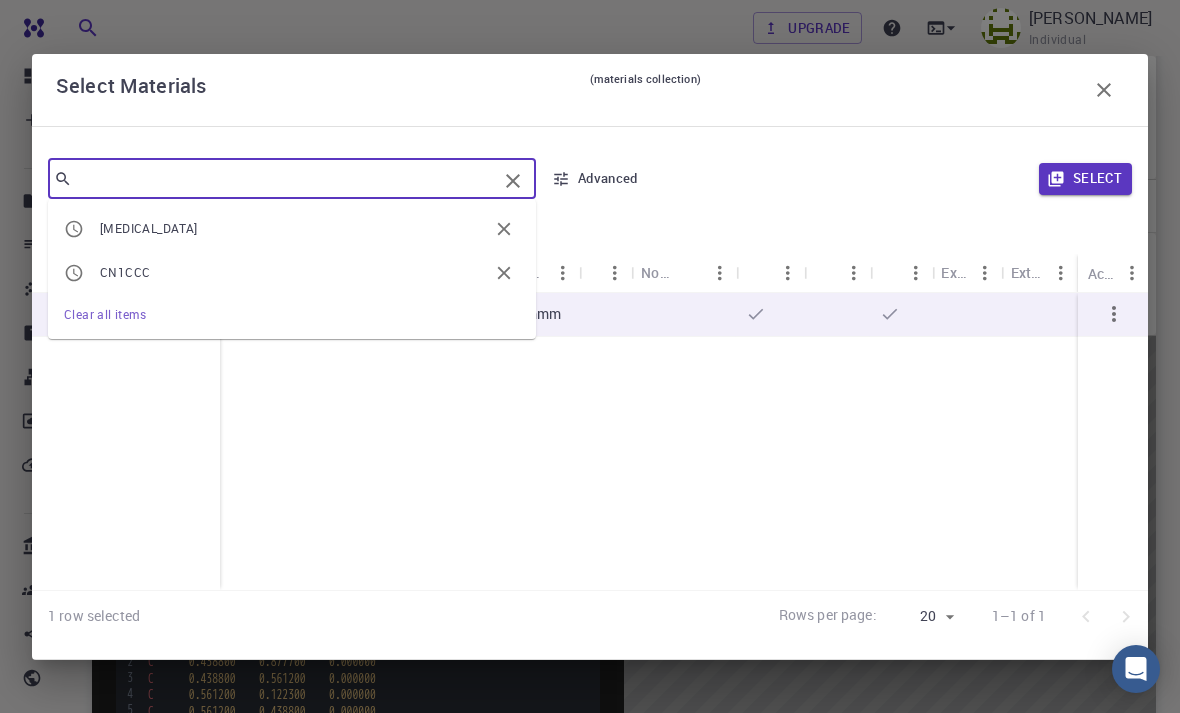 click on "Select" at bounding box center (894, 179) 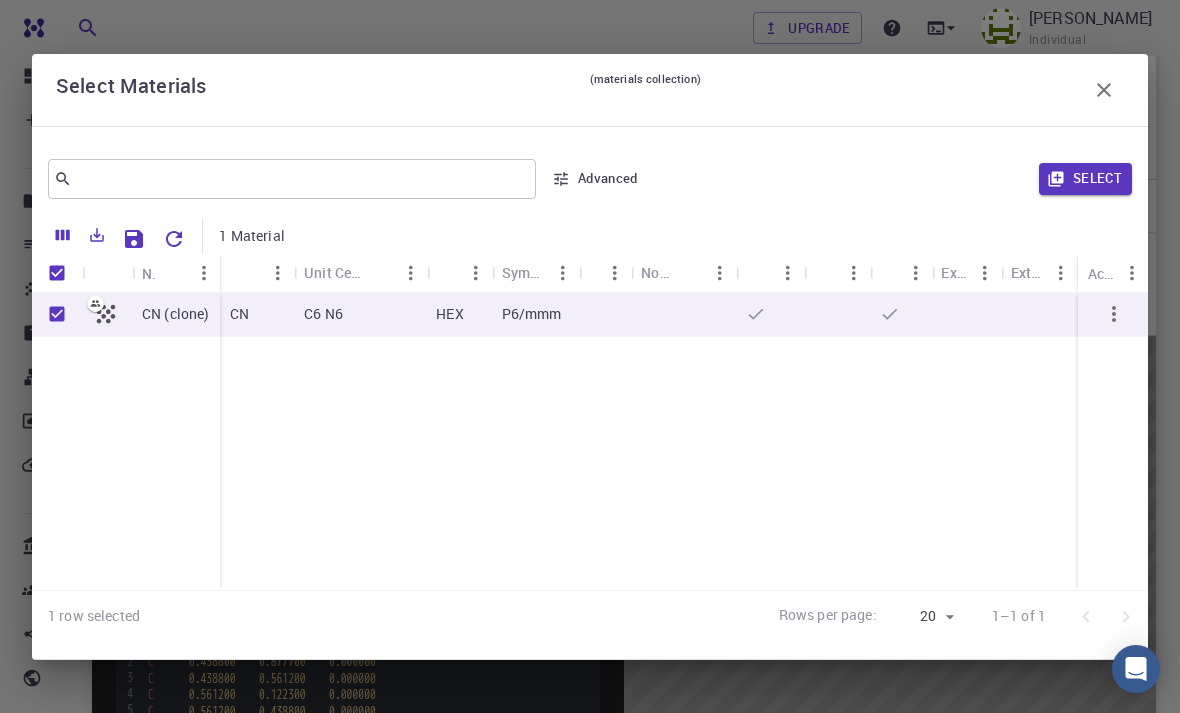 click 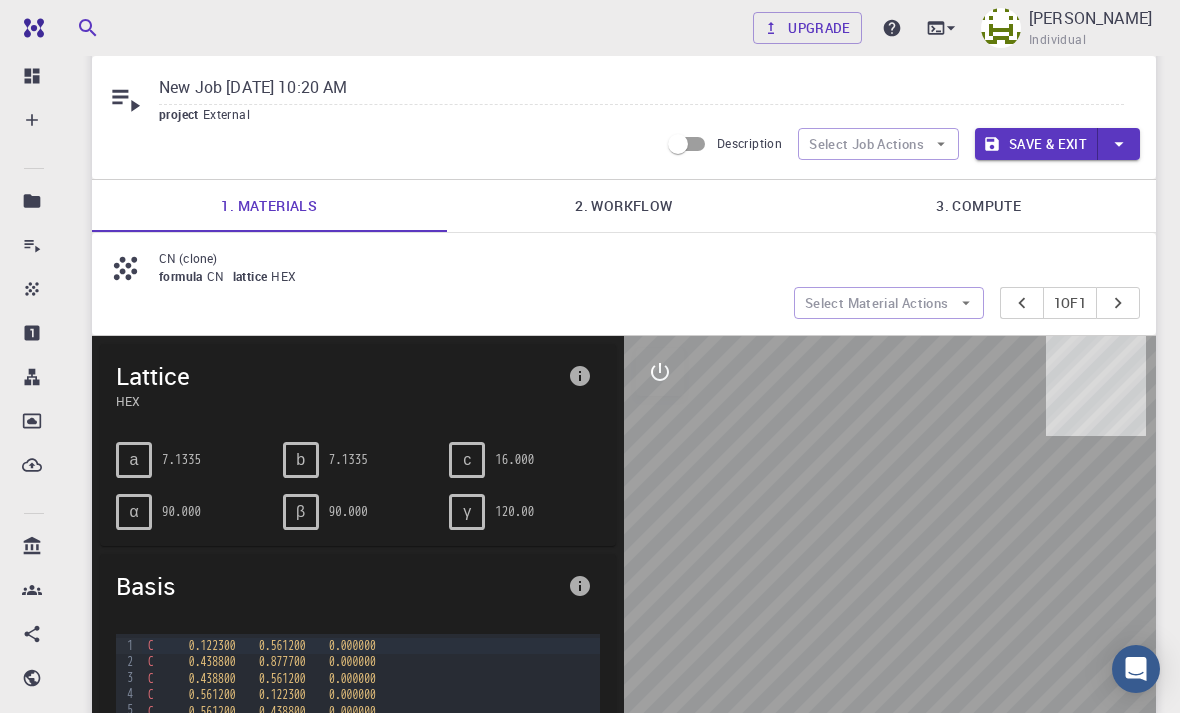 click on "Select Material Actions" at bounding box center (889, 303) 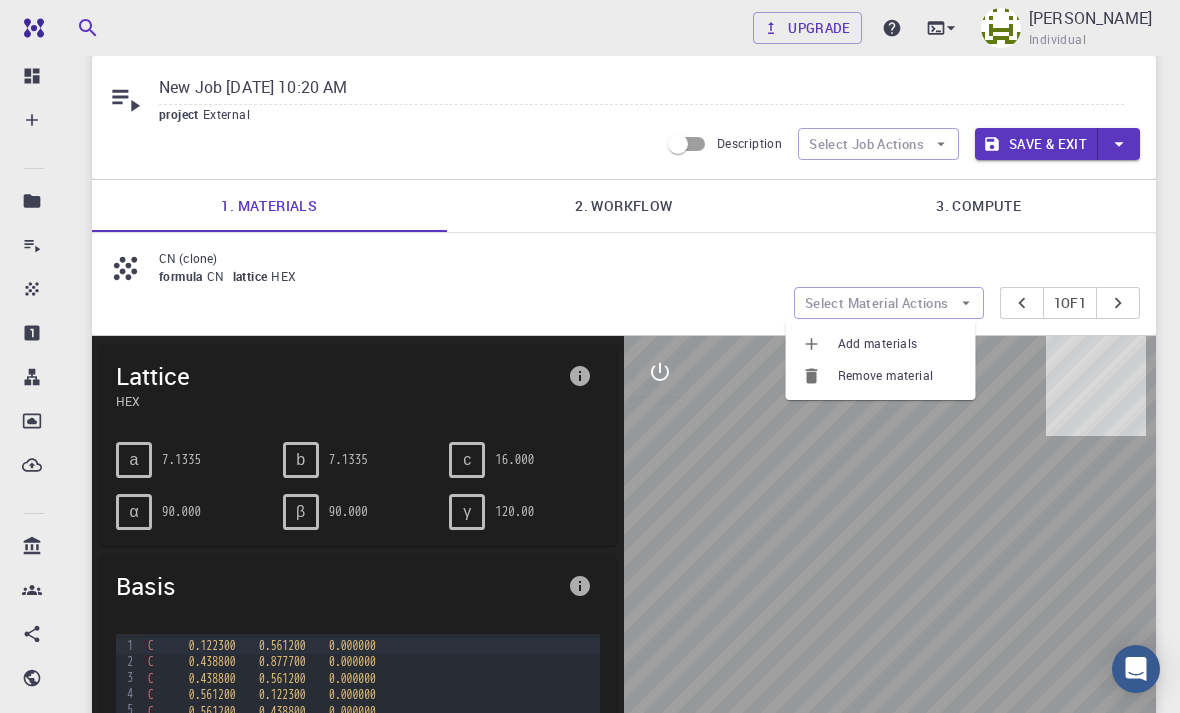 click on "Add materials" at bounding box center (899, 344) 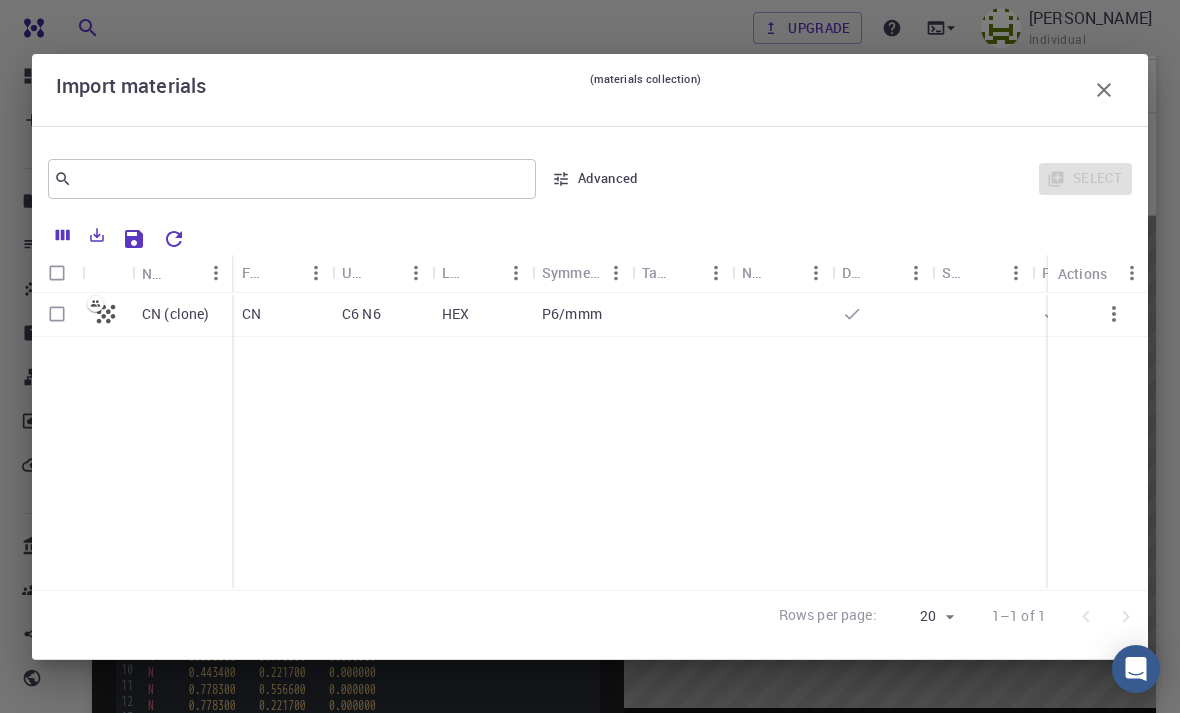 scroll, scrollTop: 184, scrollLeft: 0, axis: vertical 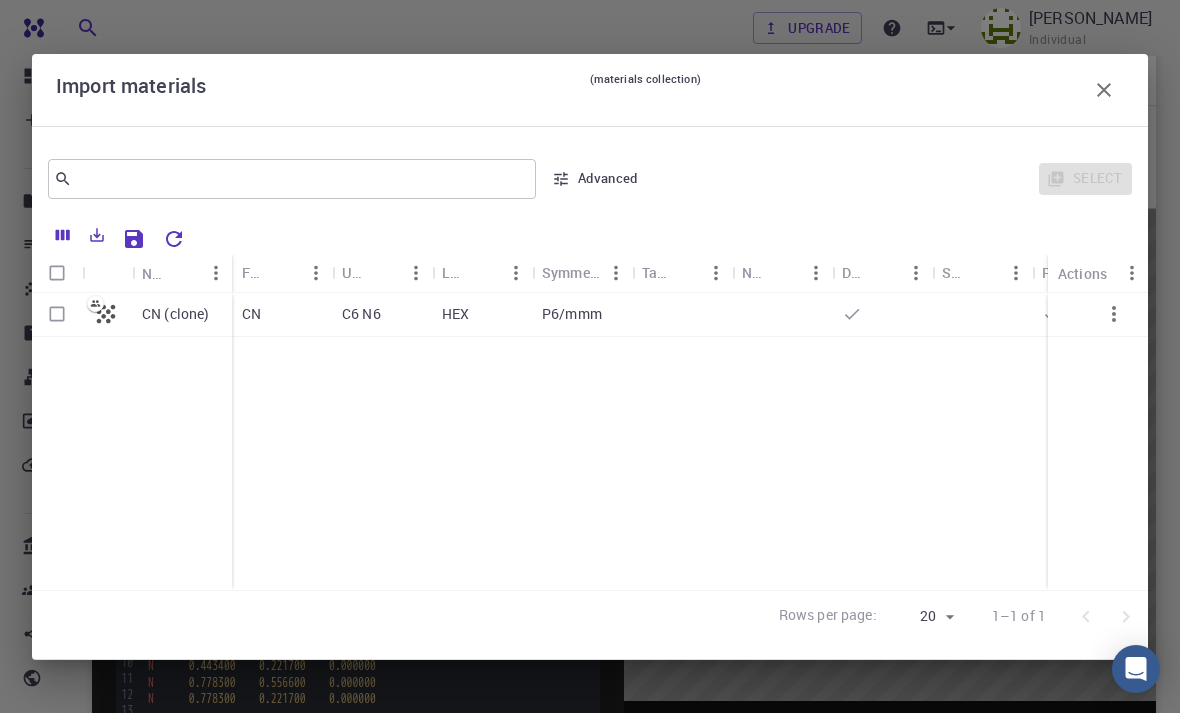 click at bounding box center (1104, 90) 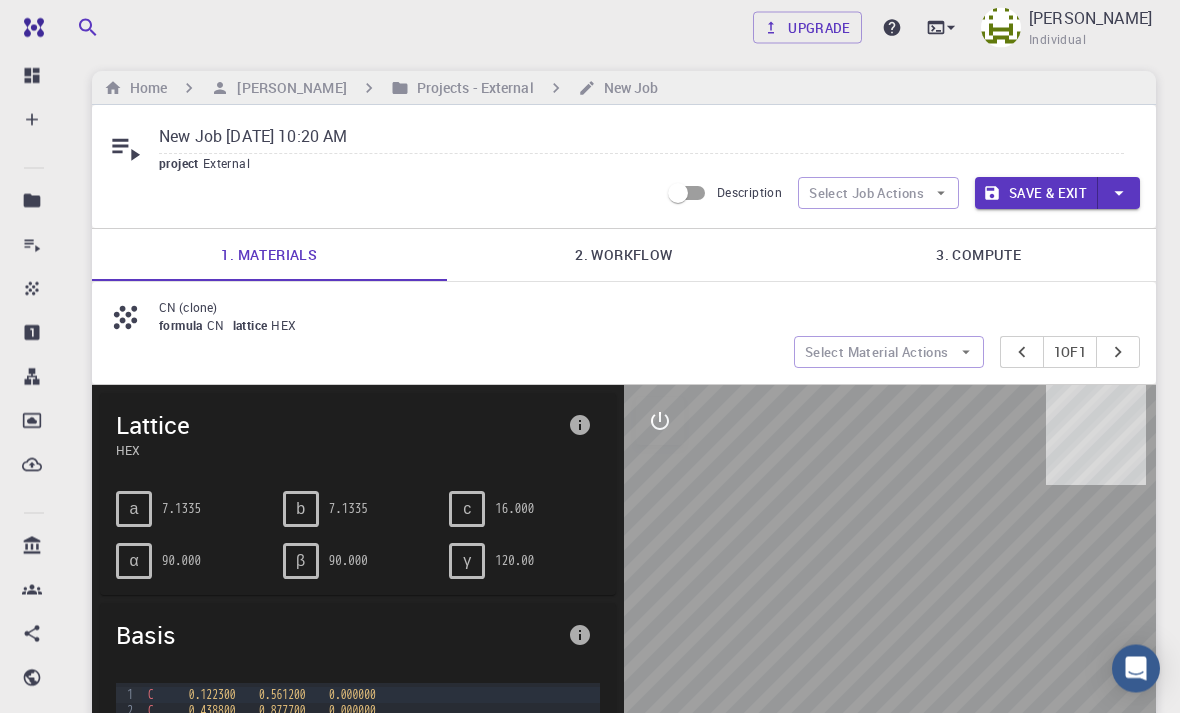 scroll, scrollTop: 5, scrollLeft: 0, axis: vertical 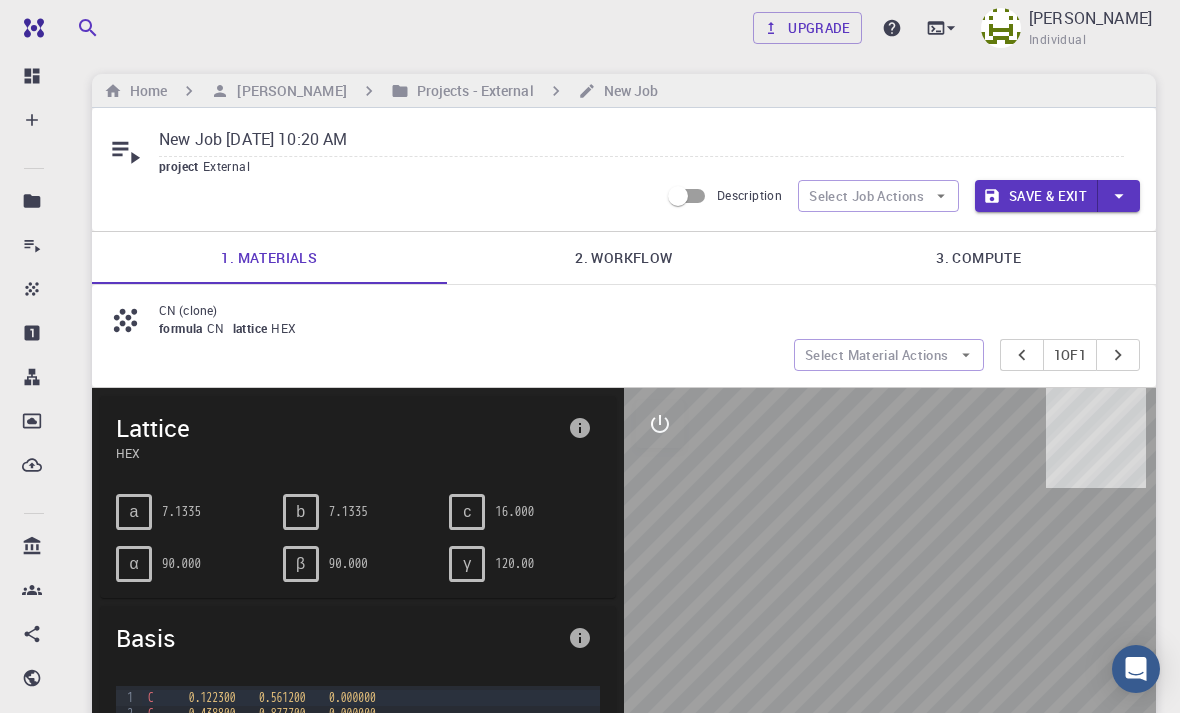 click on "Projects - External" at bounding box center [471, 91] 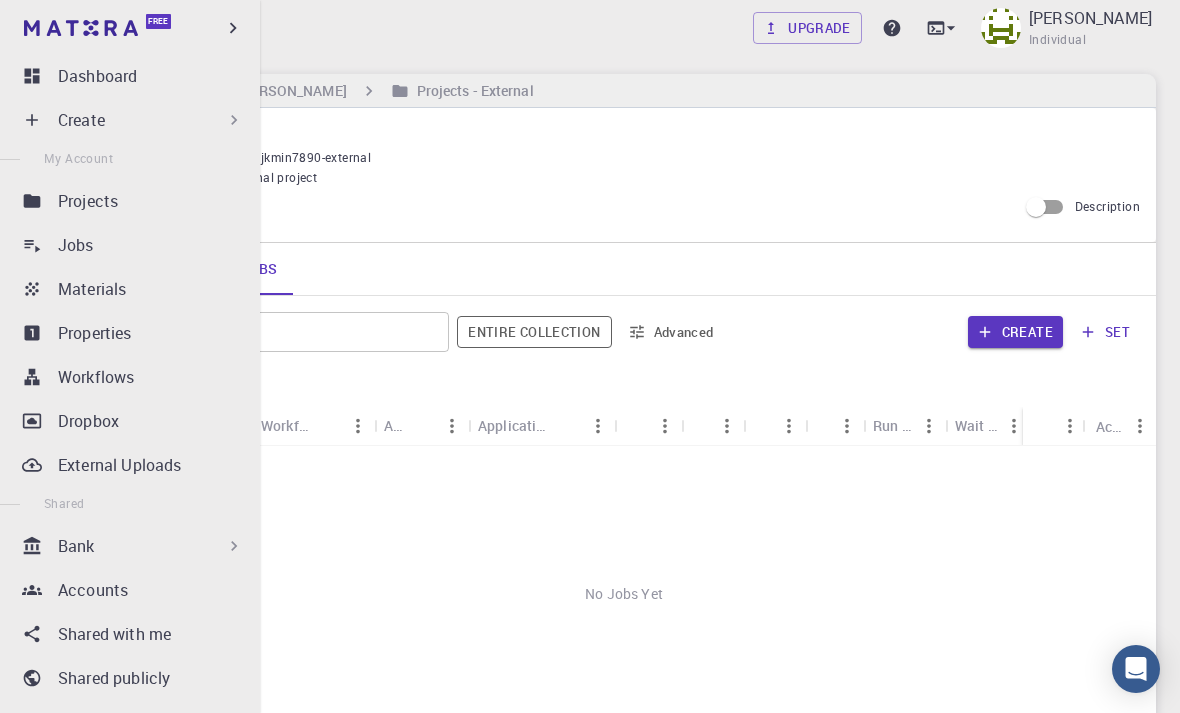 click on "Materials" at bounding box center (155, 289) 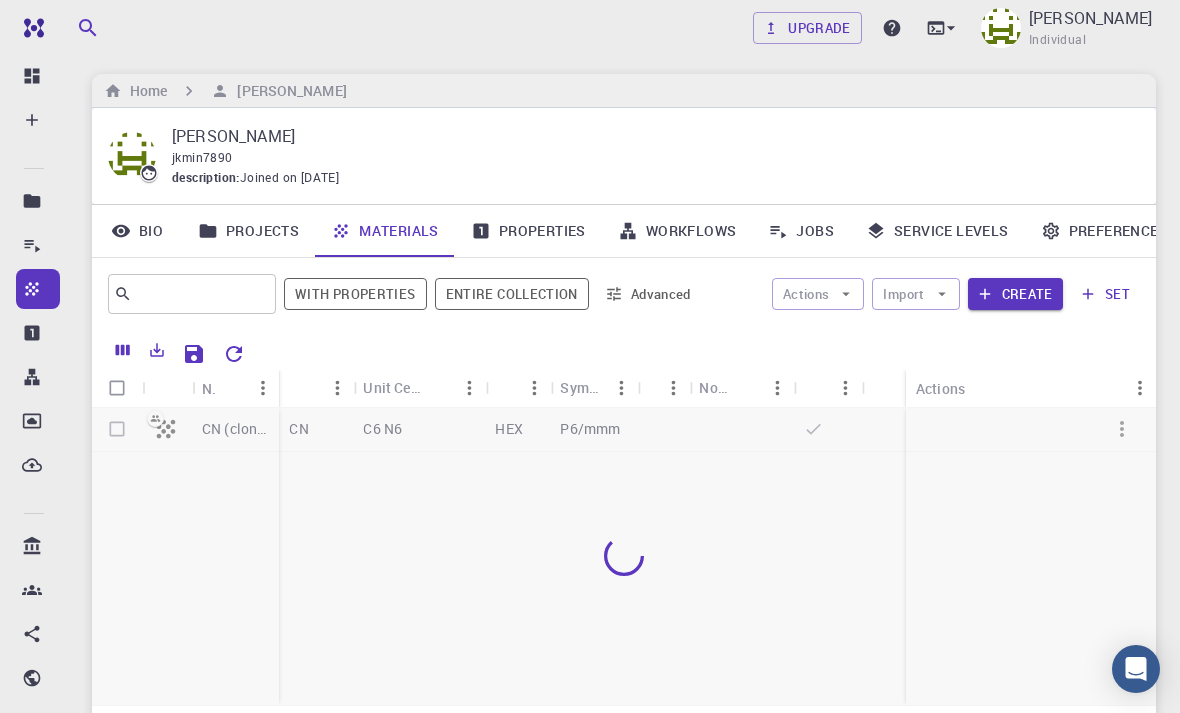 click at bounding box center [624, 556] 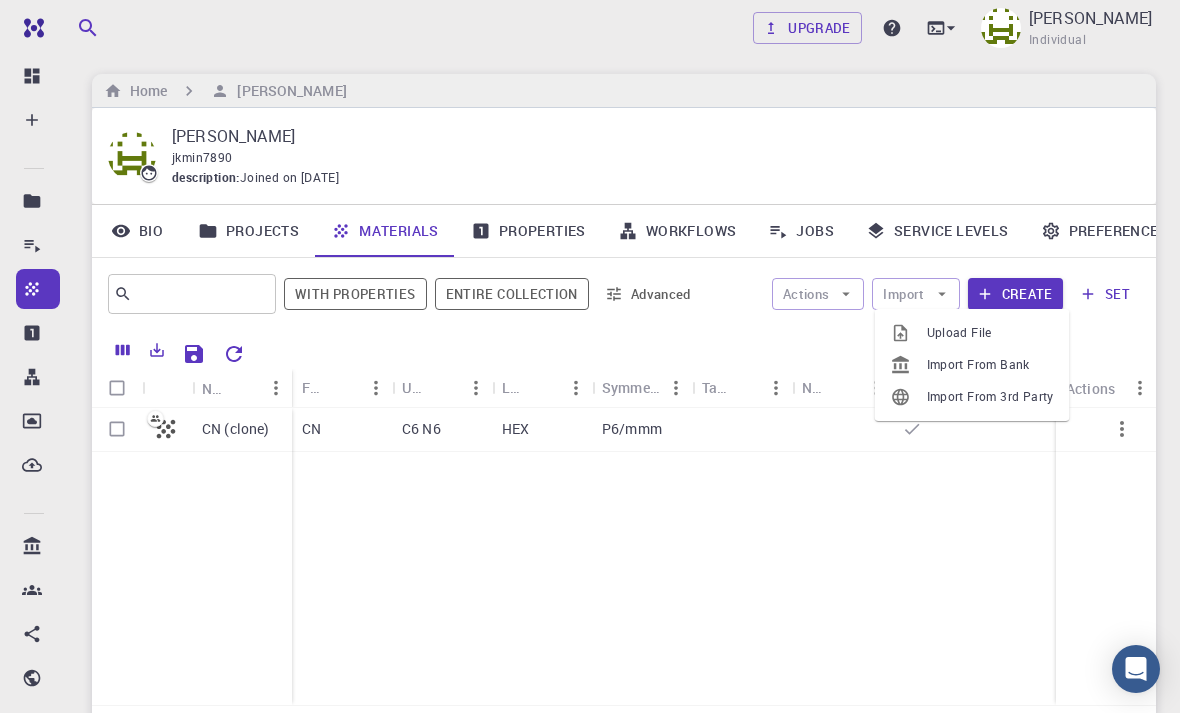 click on "CN (clone) CN C6 N6 HEX P6/mmm" at bounding box center (792, 556) 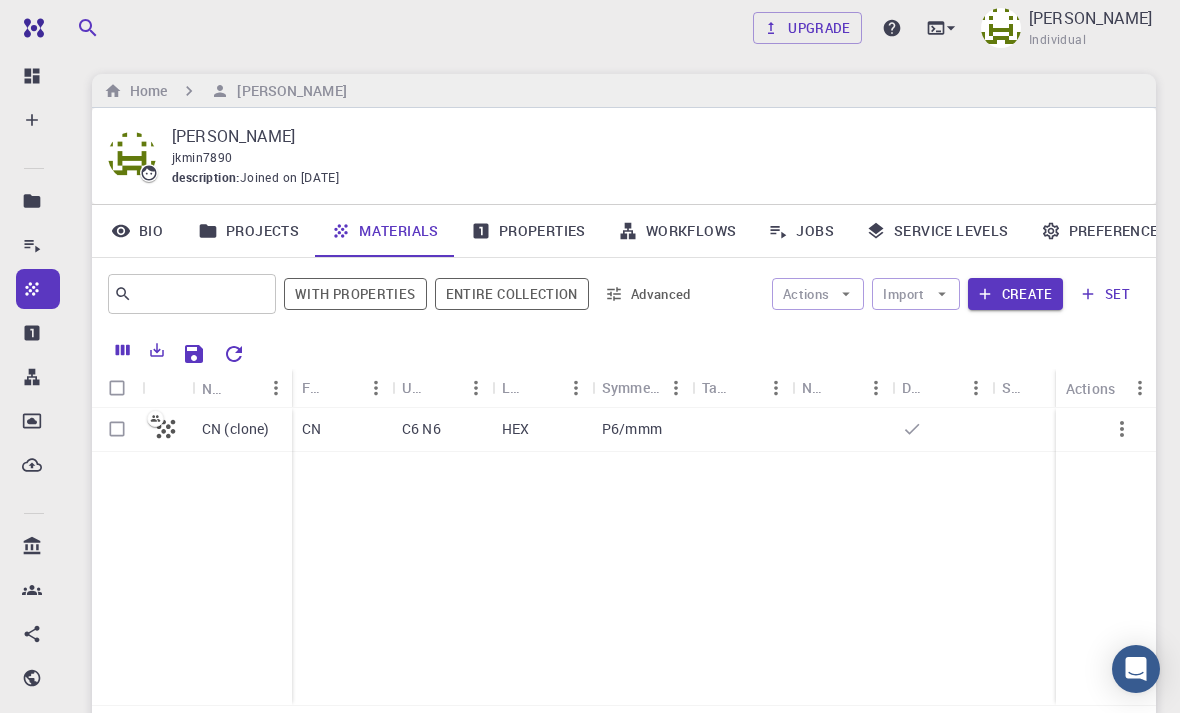 click on "Create" at bounding box center [1015, 294] 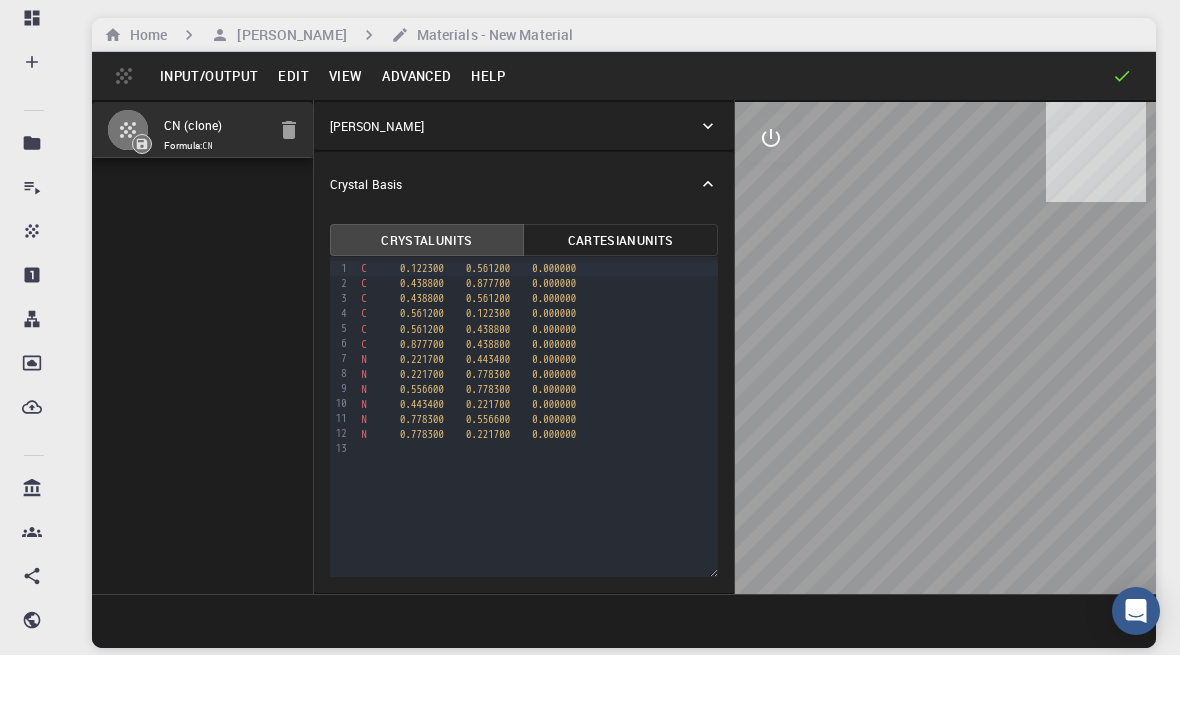 scroll, scrollTop: 61, scrollLeft: 0, axis: vertical 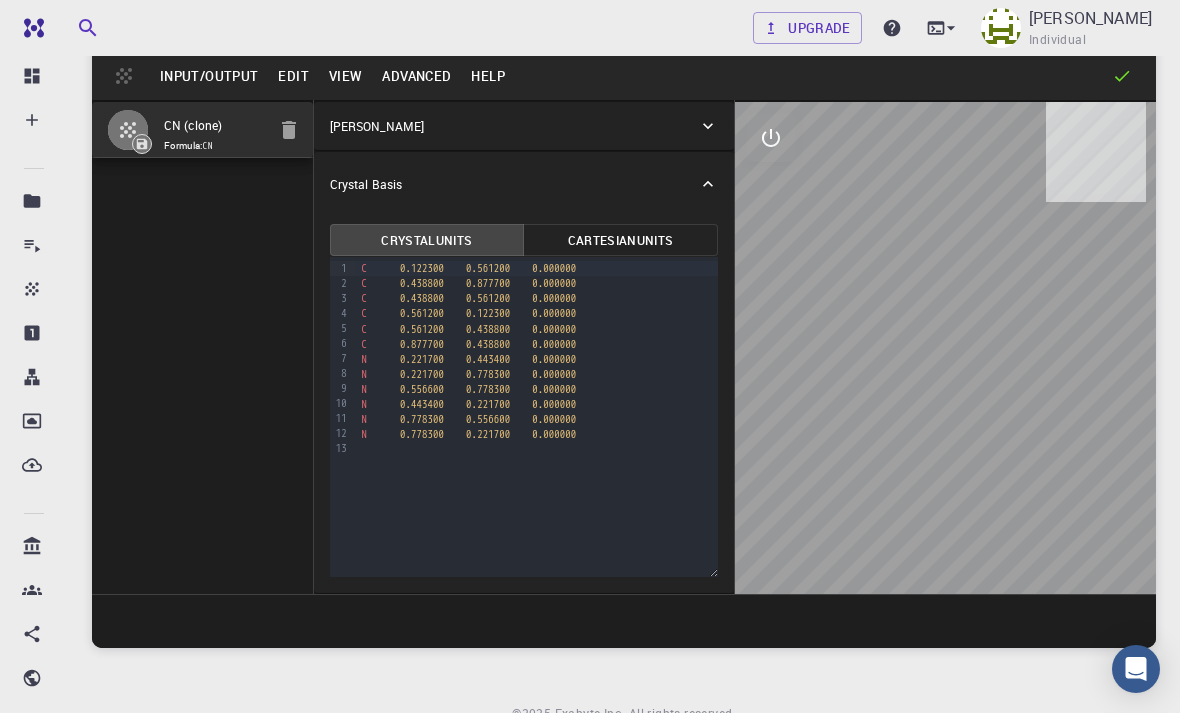 click 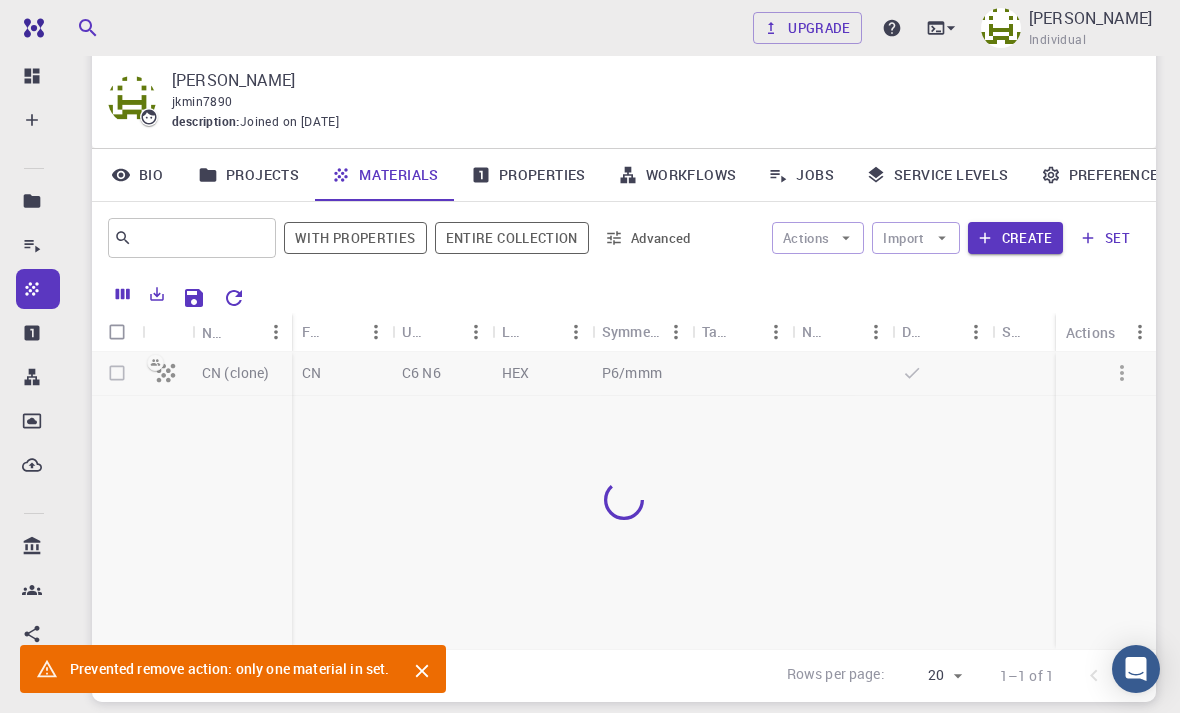 scroll, scrollTop: 69, scrollLeft: 0, axis: vertical 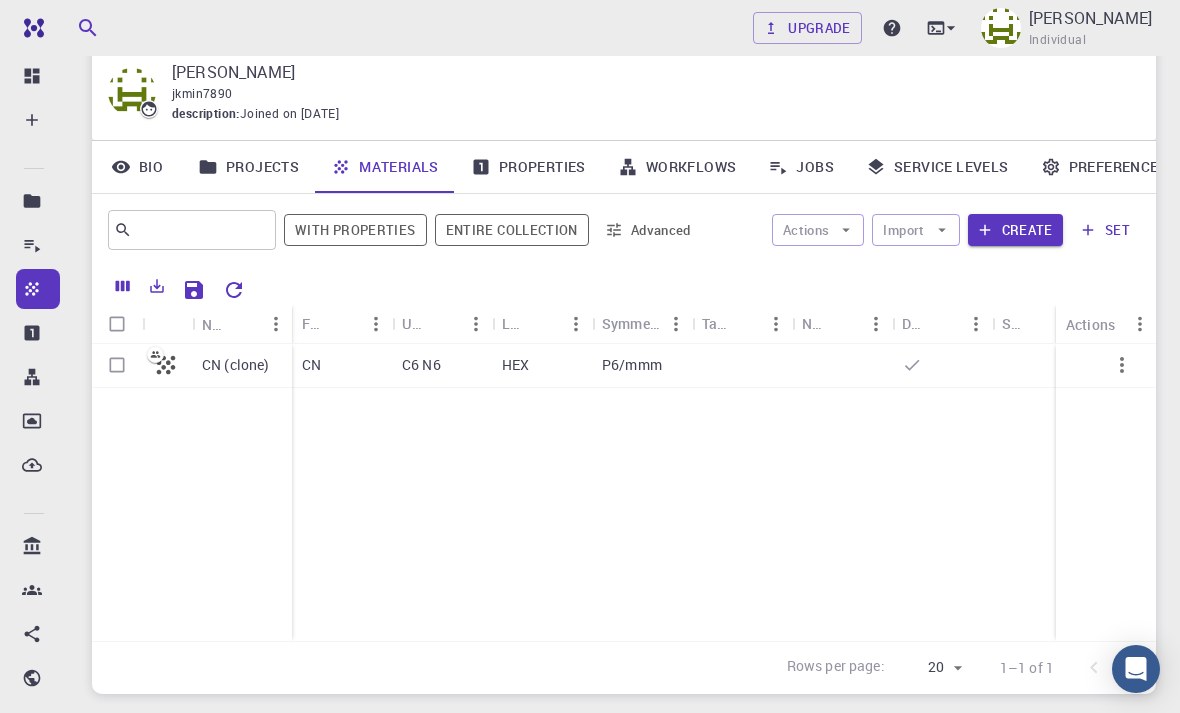click at bounding box center [184, 230] 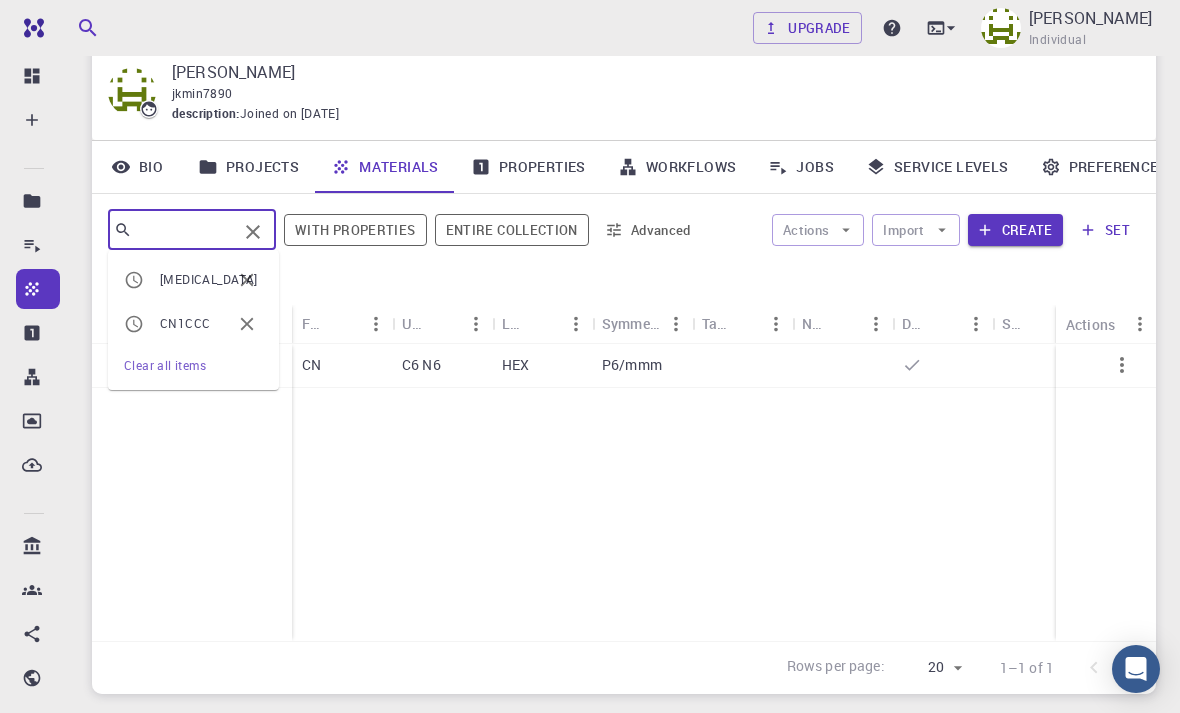 click on "[MEDICAL_DATA]" at bounding box center [209, 279] 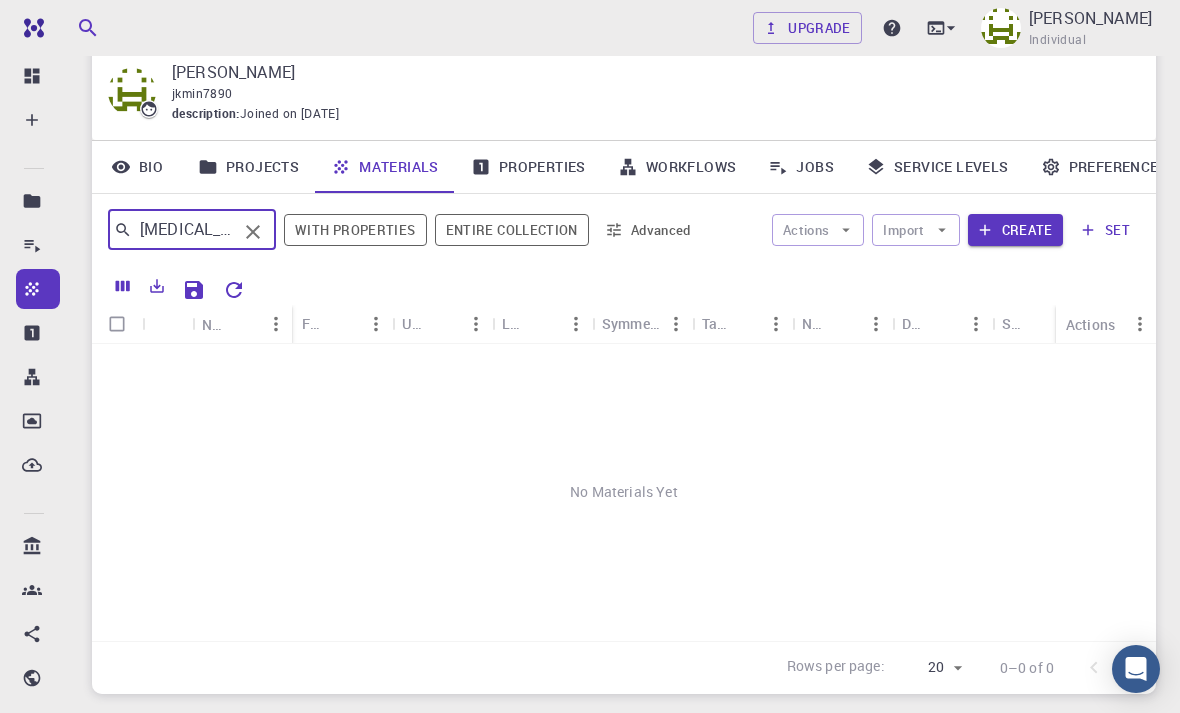 click 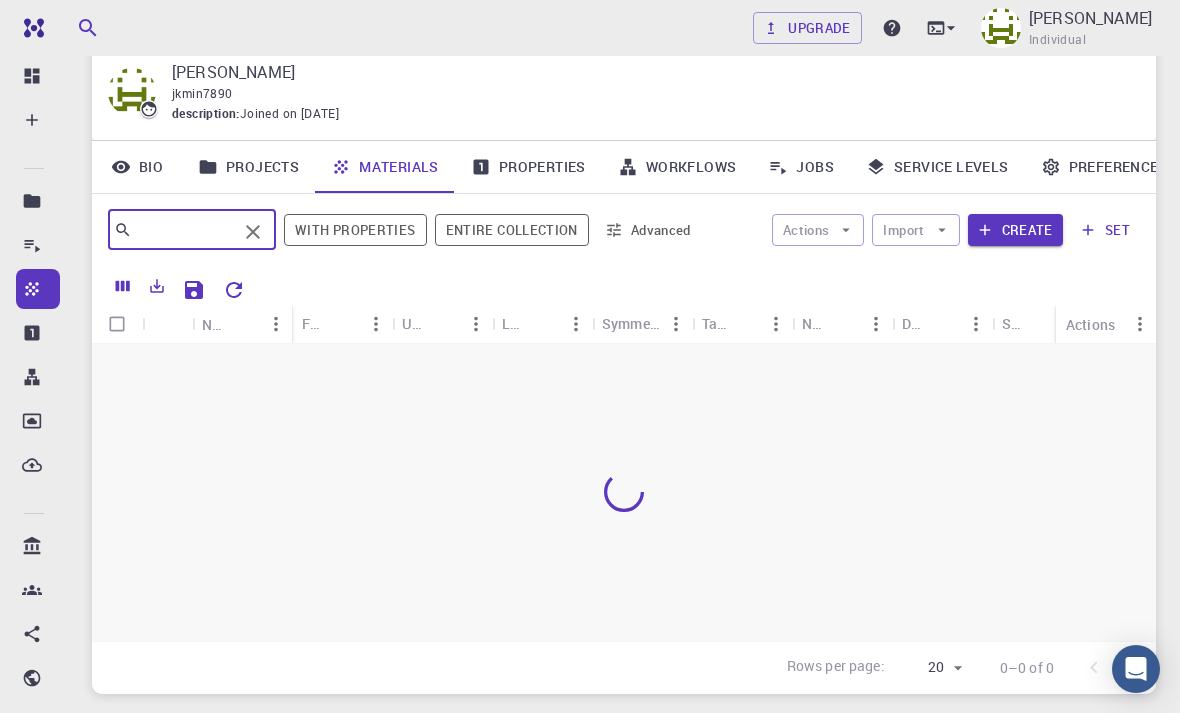 click at bounding box center (184, 230) 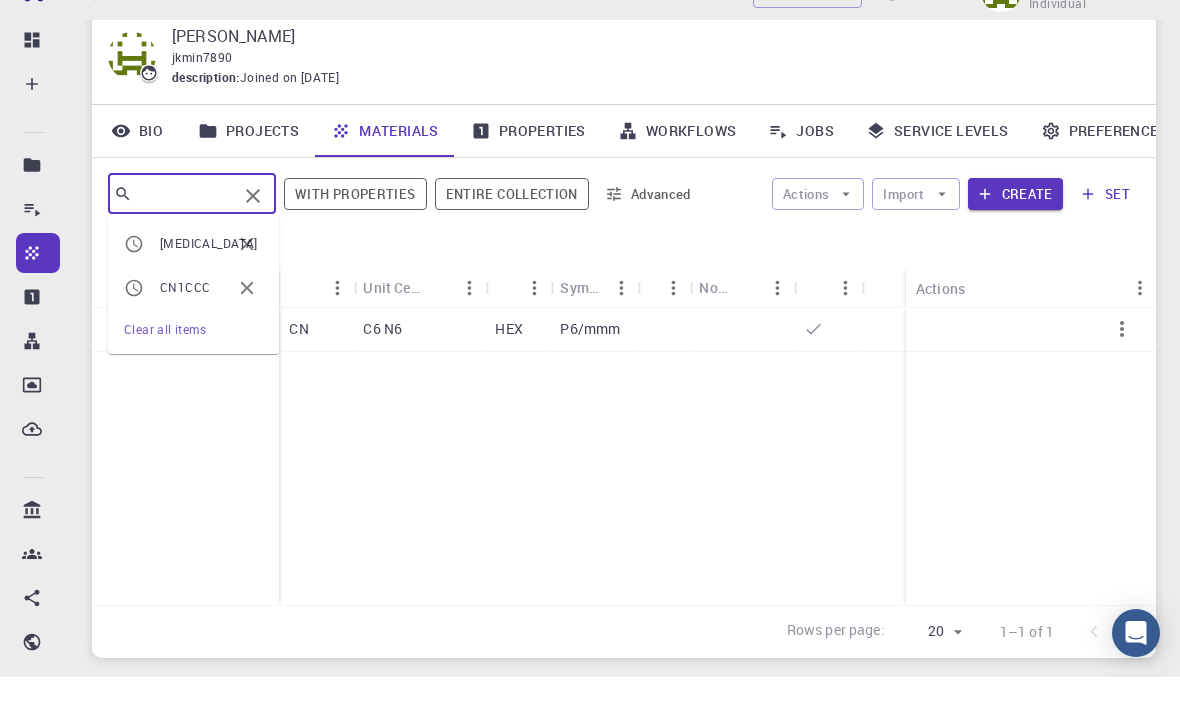 click on "CN1CCC" at bounding box center [185, 323] 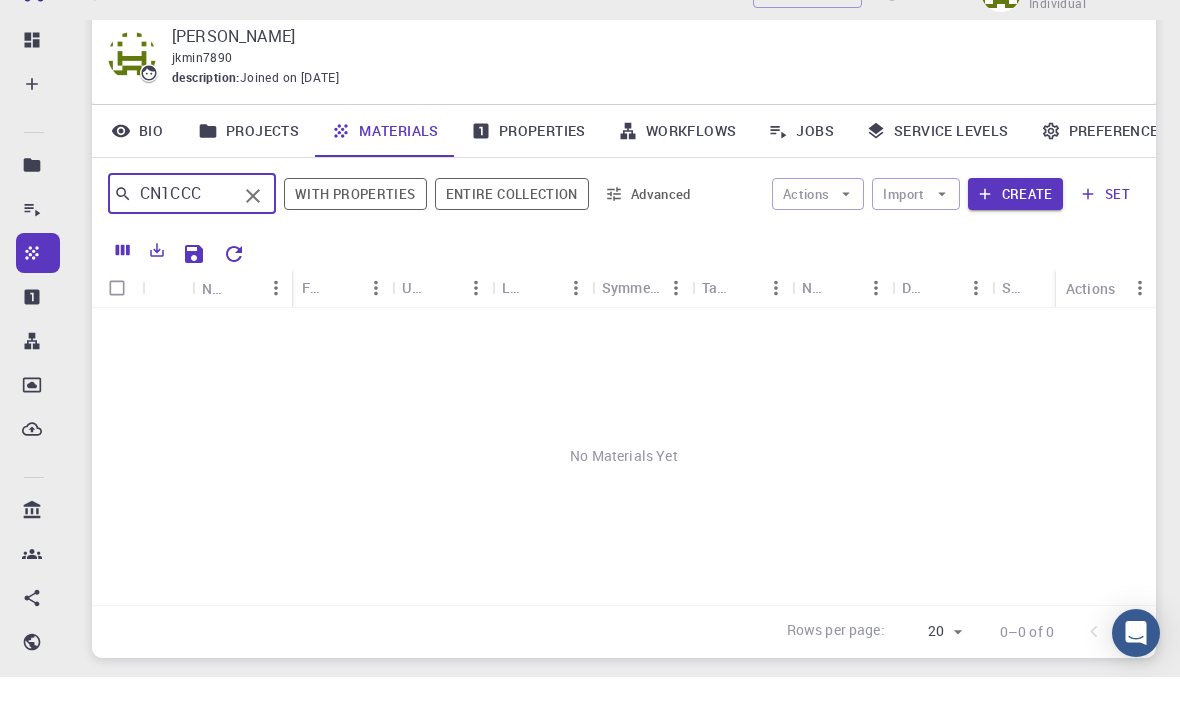 scroll, scrollTop: 105, scrollLeft: 0, axis: vertical 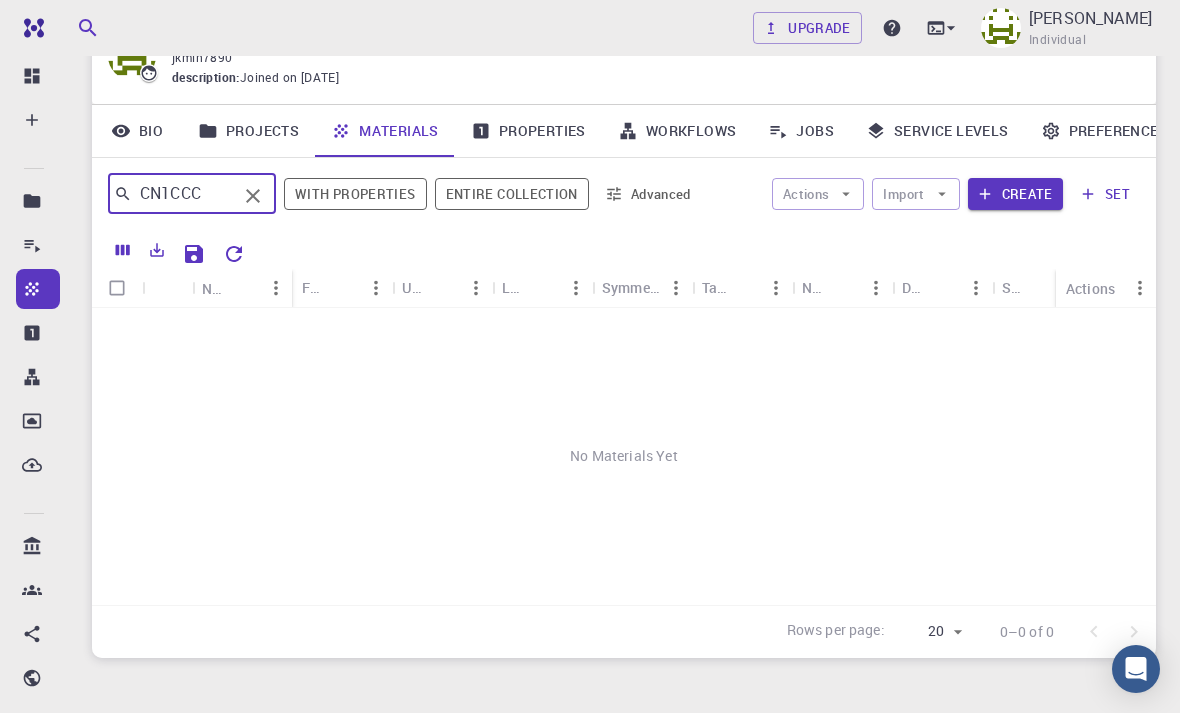 click on "Entire collection" at bounding box center [512, 194] 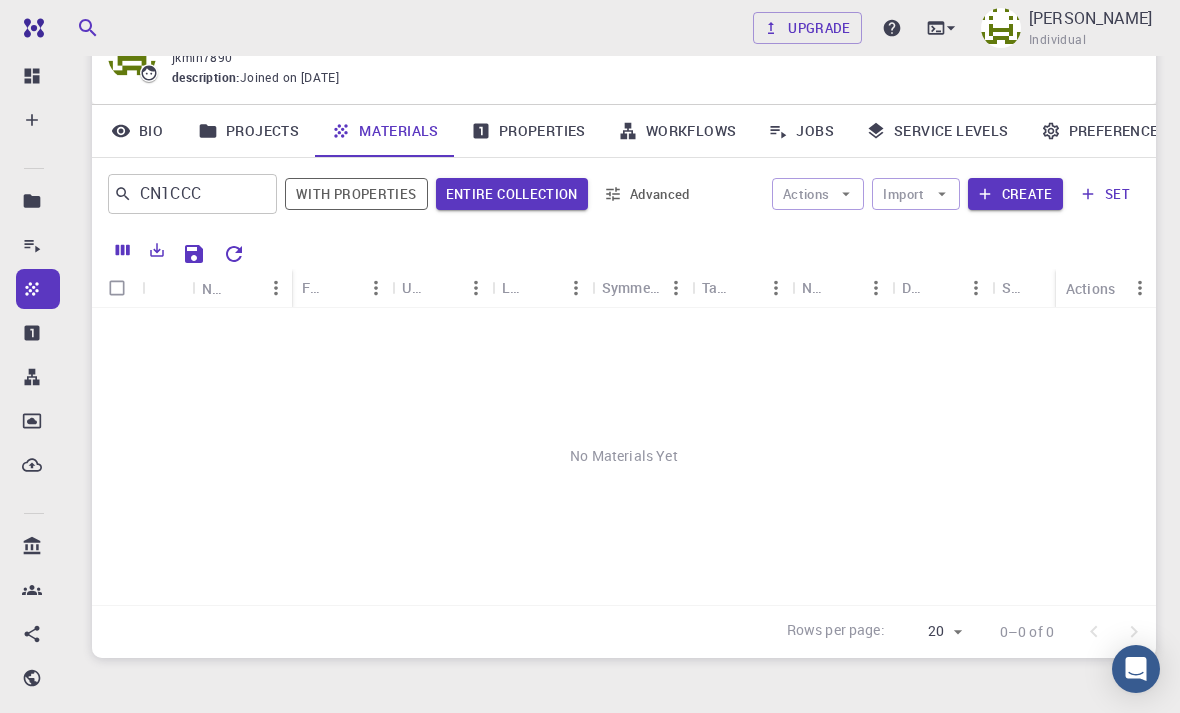 click on "Import" at bounding box center (915, 194) 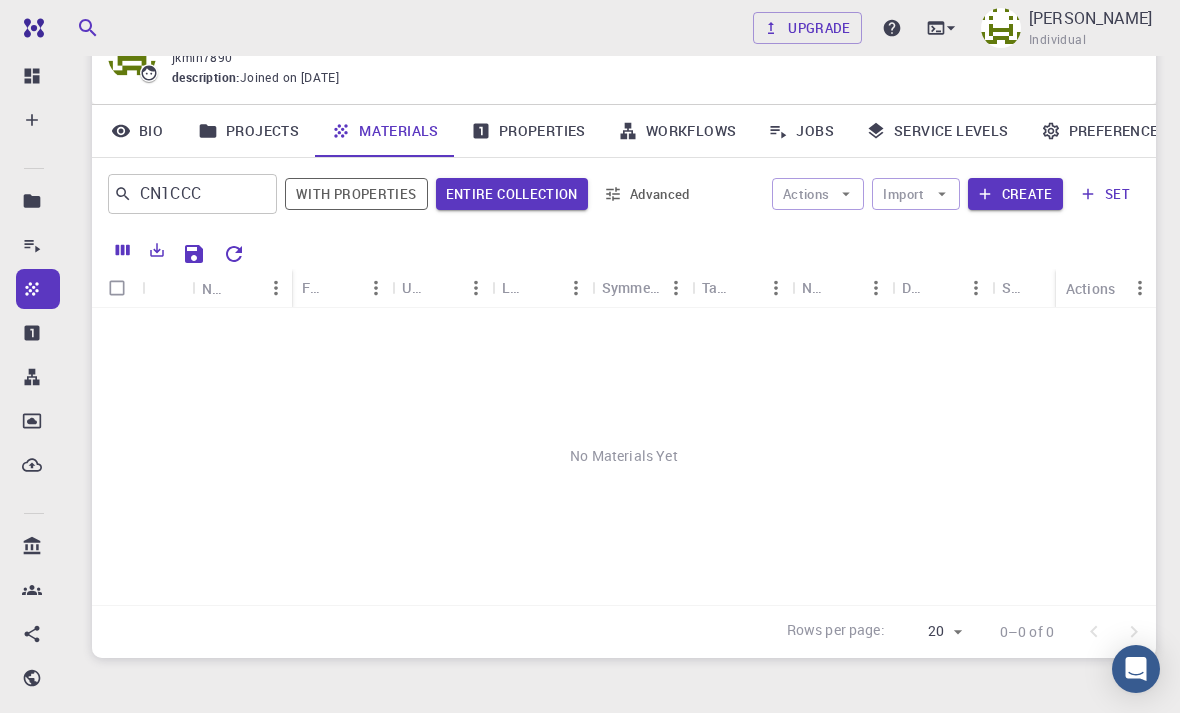click on "No Materials Yet" at bounding box center (624, 456) 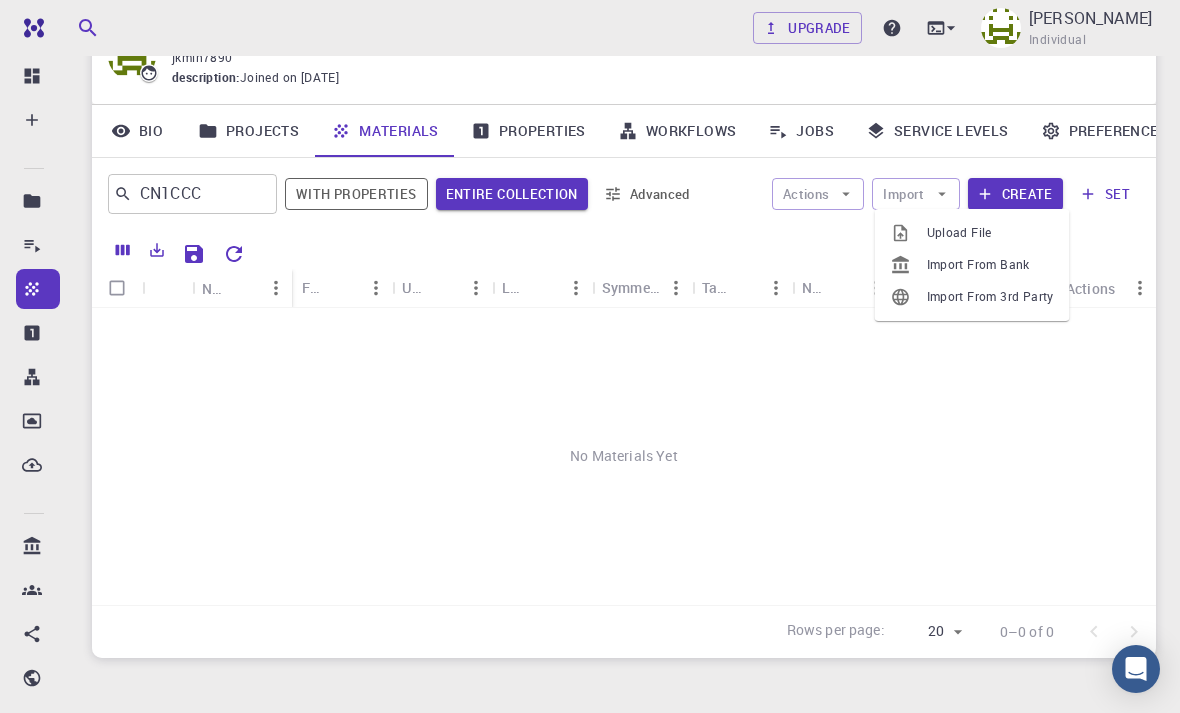click on "Import From Bank" at bounding box center [990, 265] 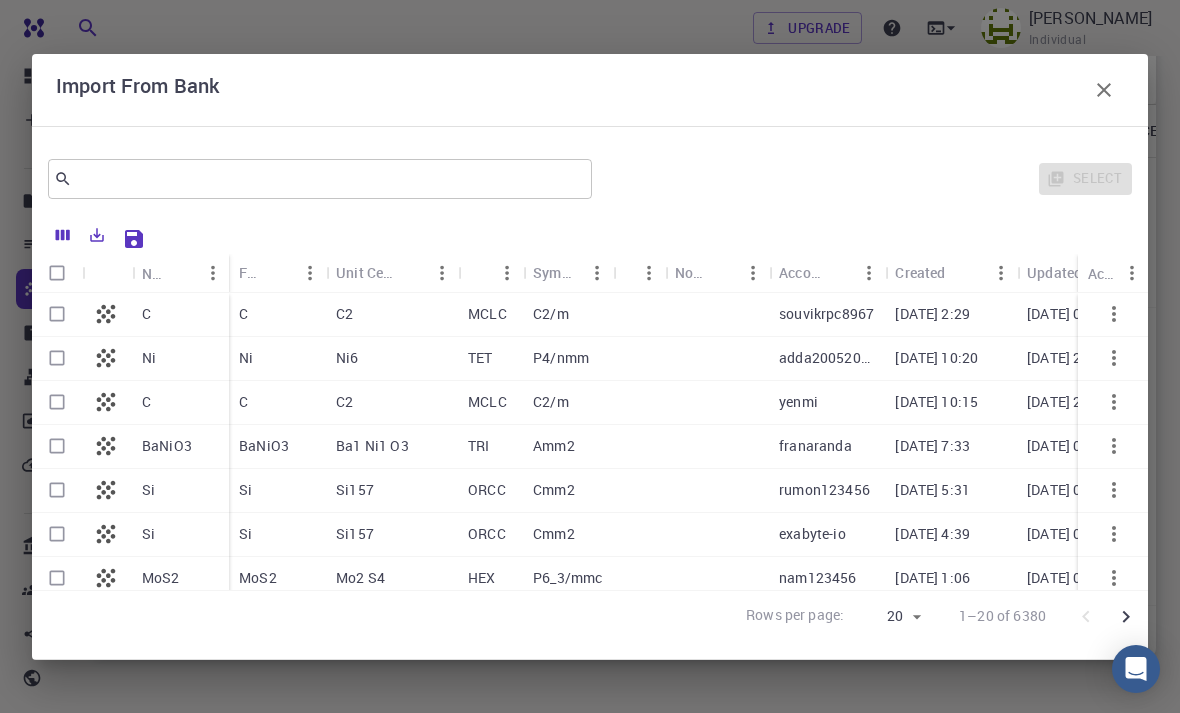 click on "​ Select" at bounding box center [590, 179] 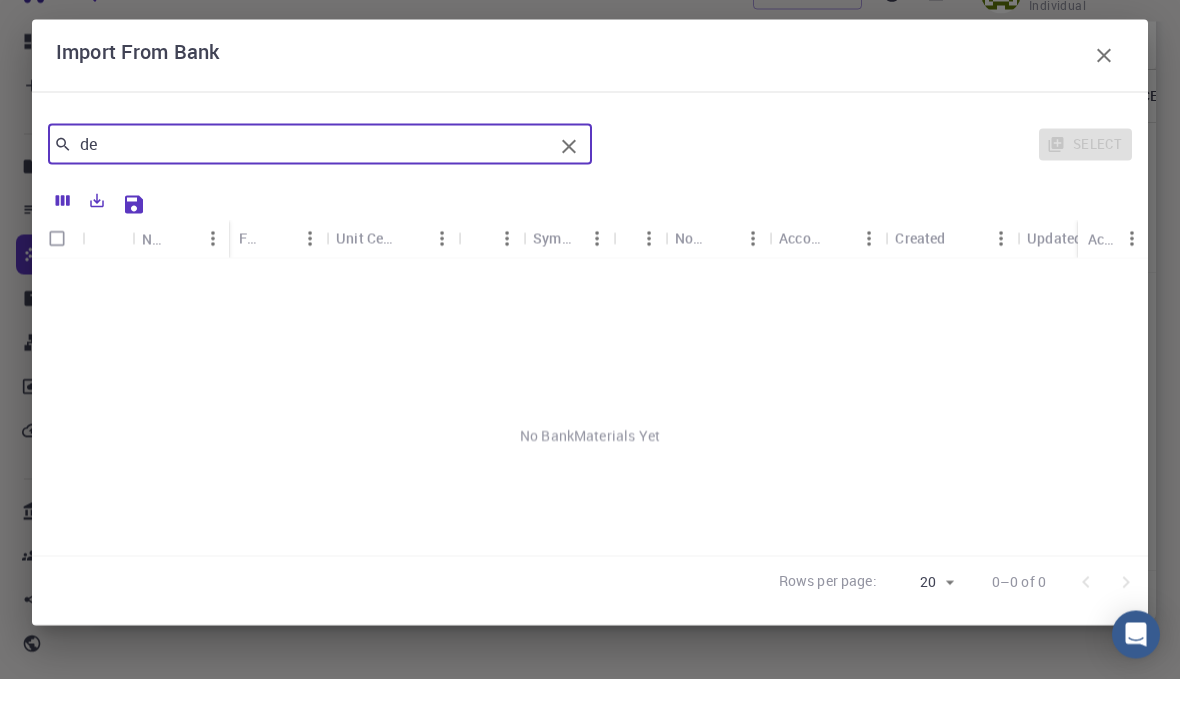 type on "d" 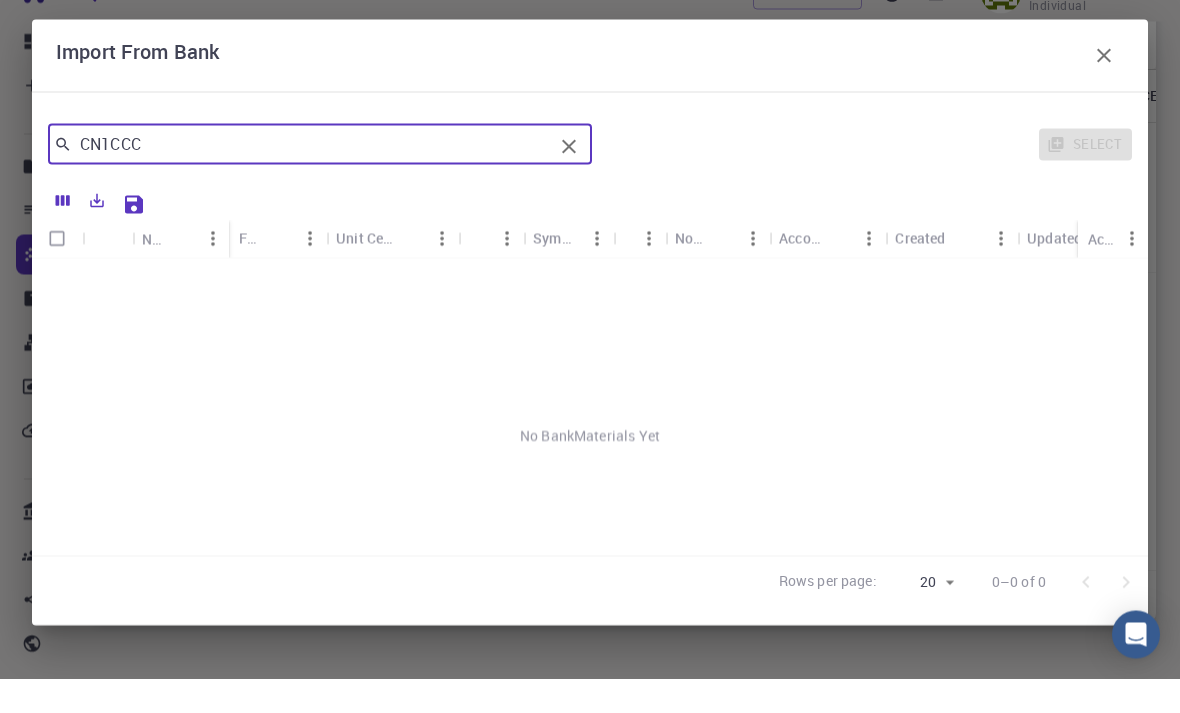 scroll, scrollTop: 140, scrollLeft: 0, axis: vertical 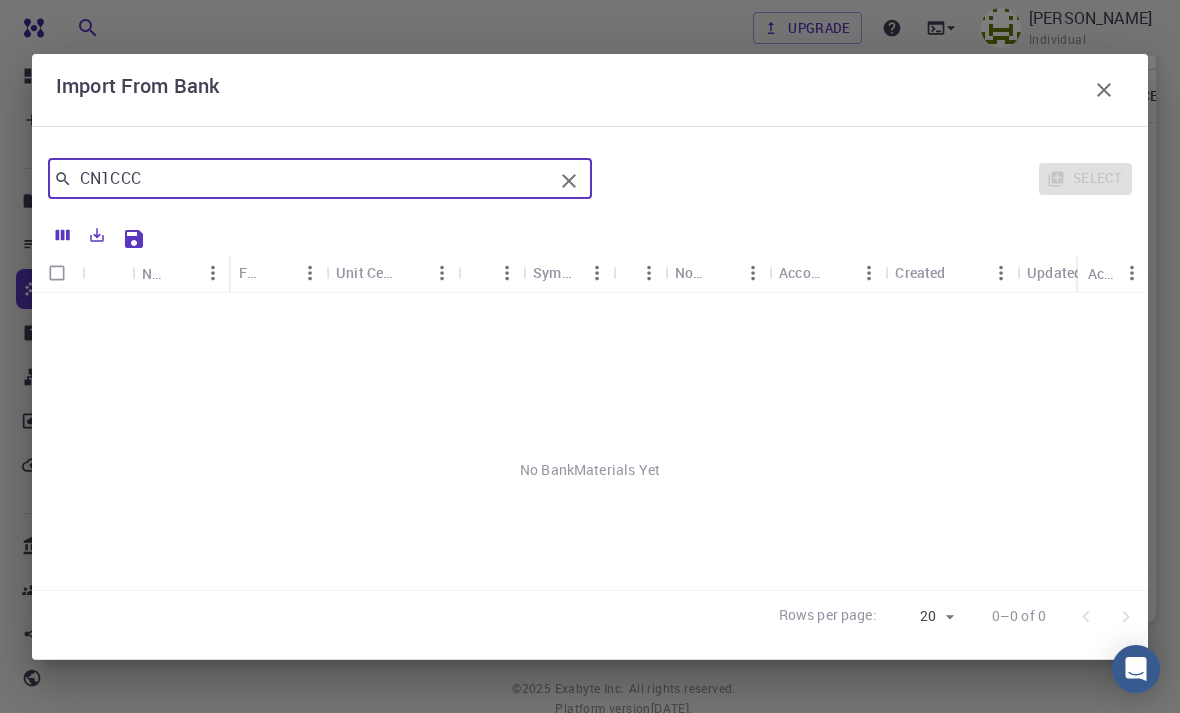 type on "CN1CCC" 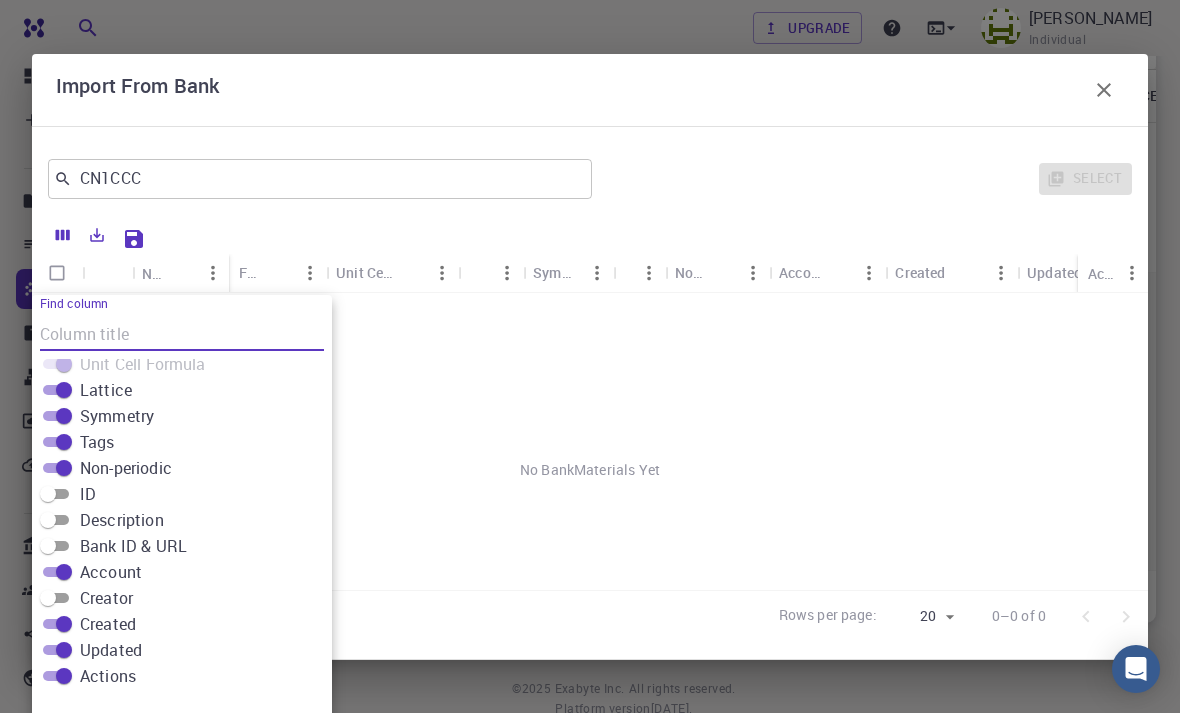 scroll, scrollTop: 146, scrollLeft: 0, axis: vertical 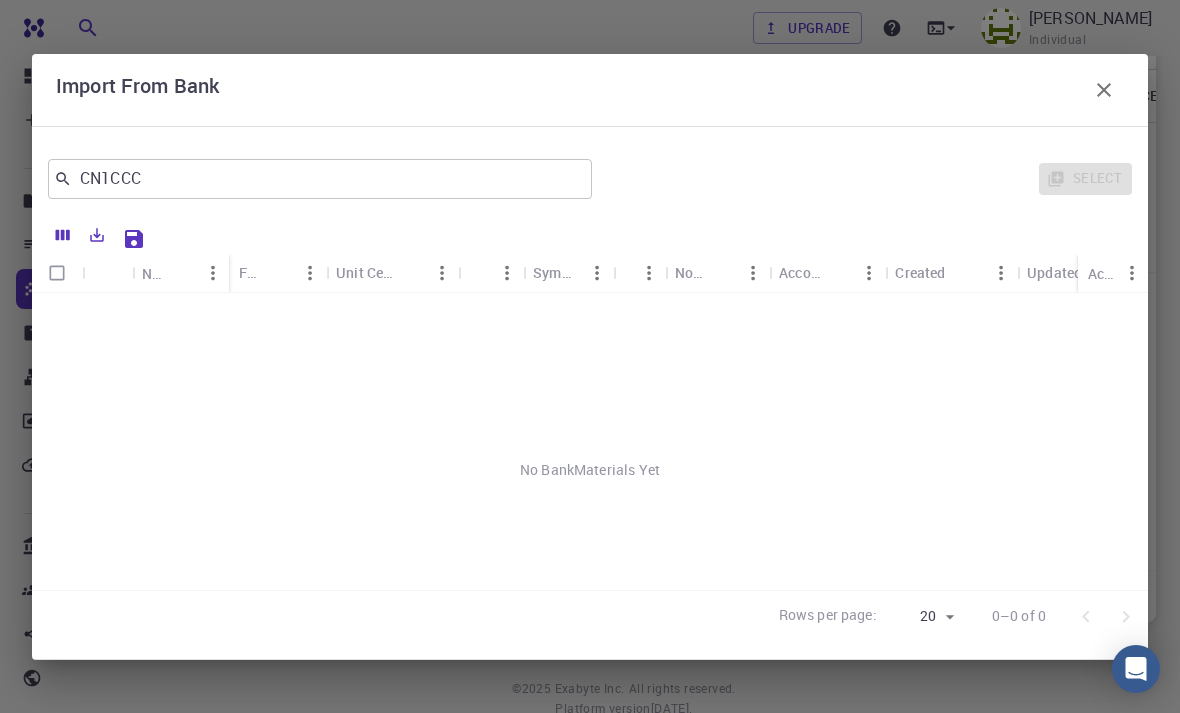 click at bounding box center (1104, 90) 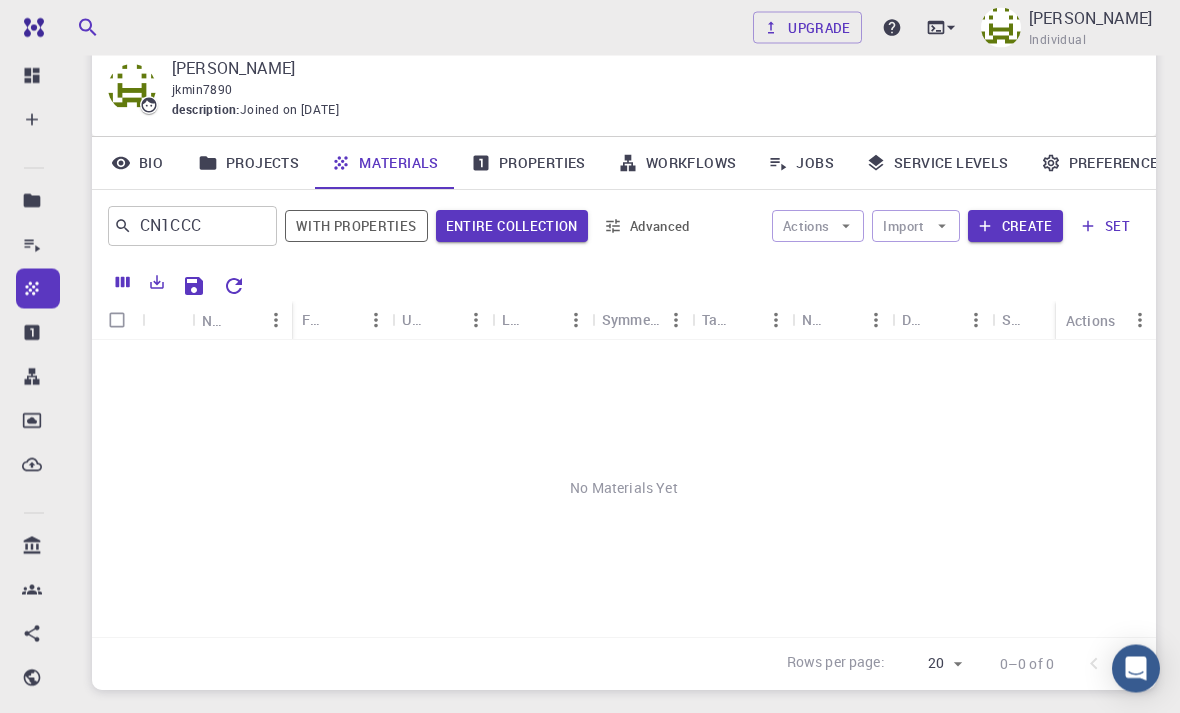 scroll, scrollTop: 0, scrollLeft: 0, axis: both 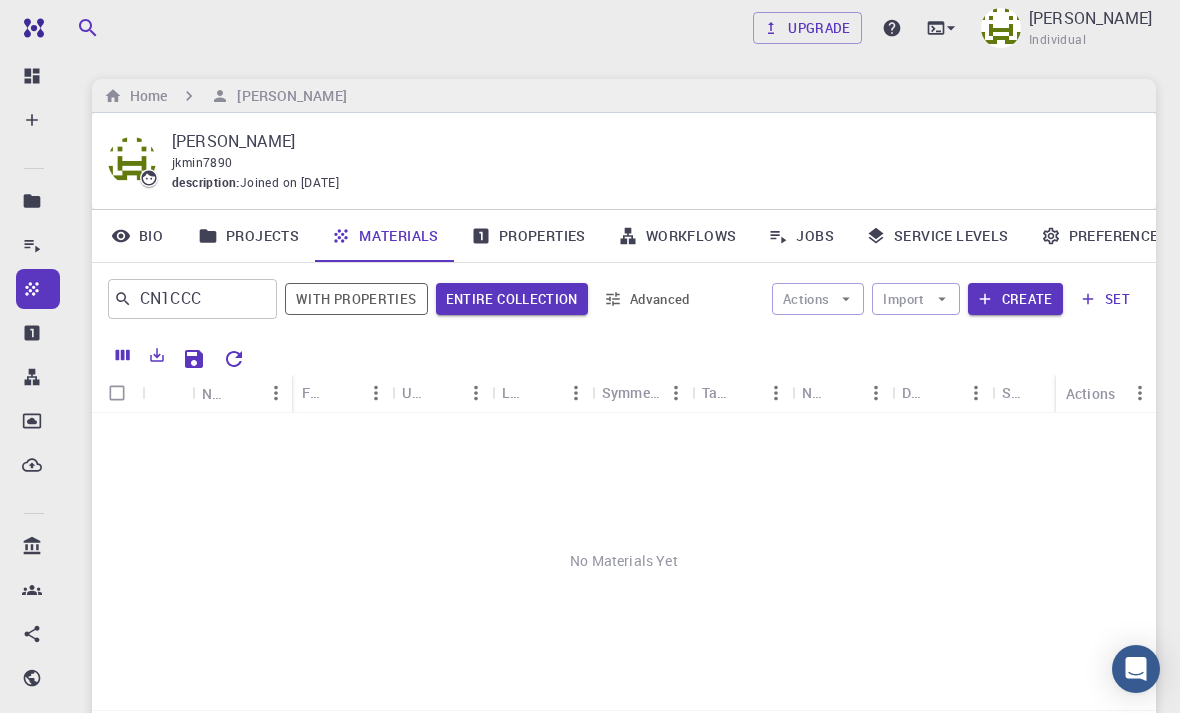 click at bounding box center (1001, 28) 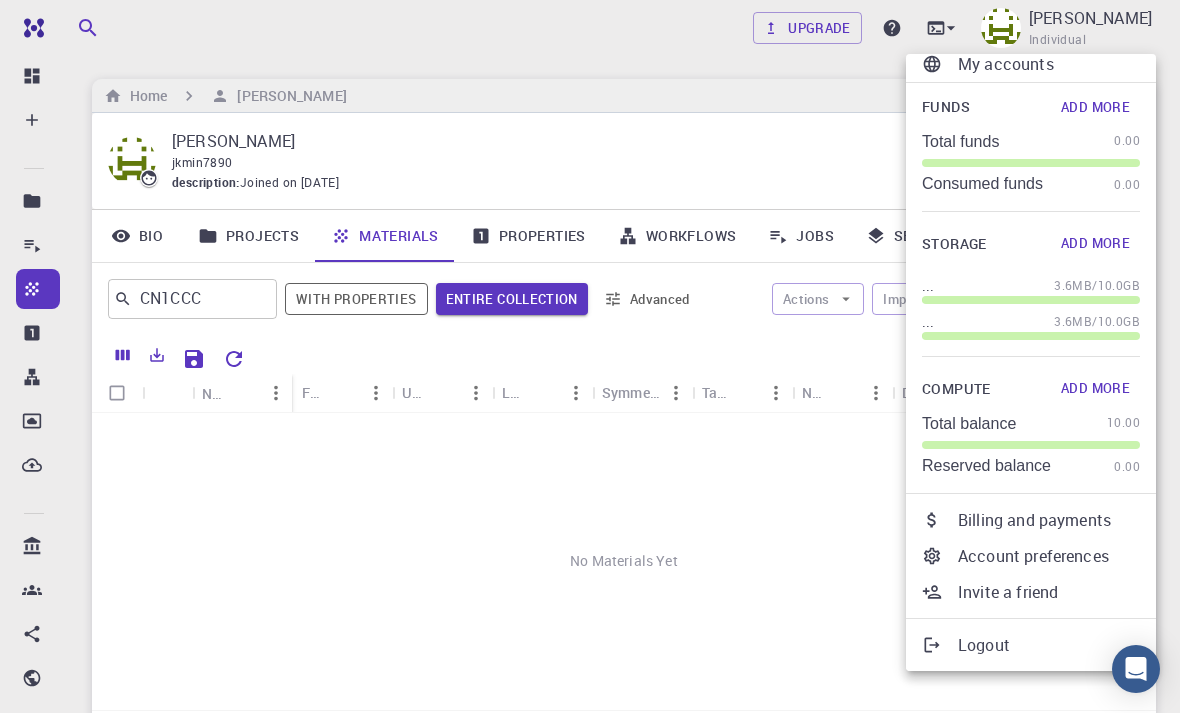 scroll, scrollTop: 16, scrollLeft: 0, axis: vertical 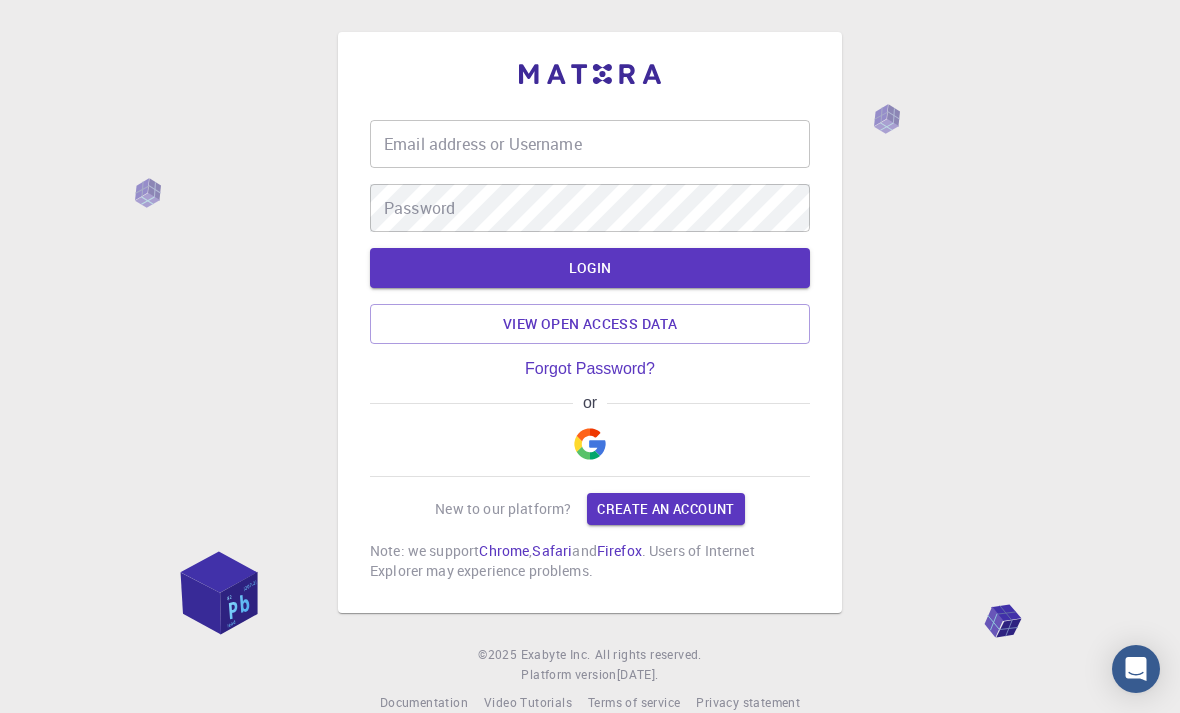click at bounding box center [590, 444] 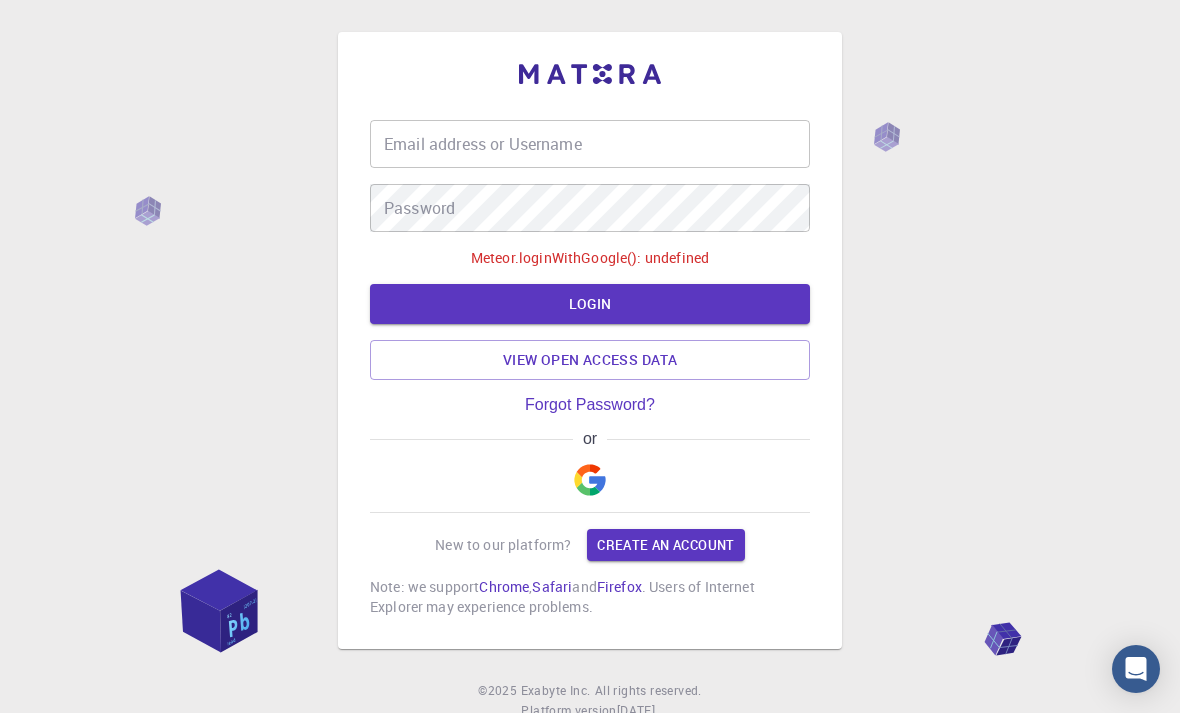 click on "Create an account" at bounding box center (665, 545) 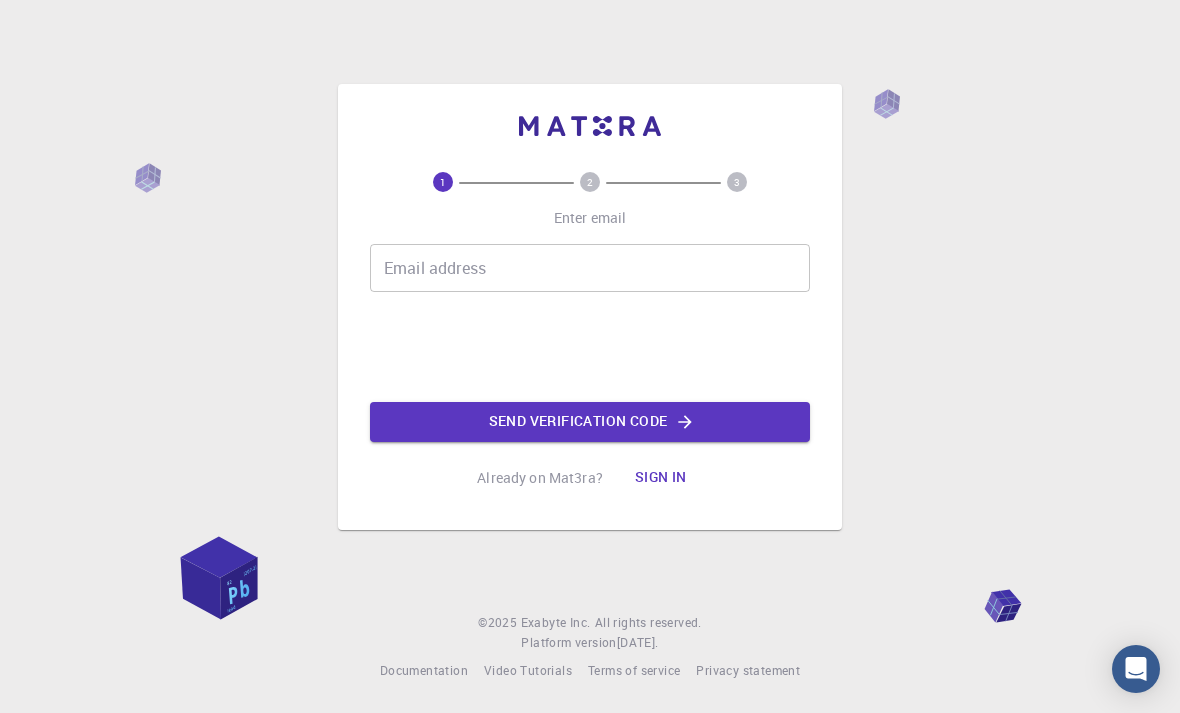 click on "Email address" at bounding box center [590, 268] 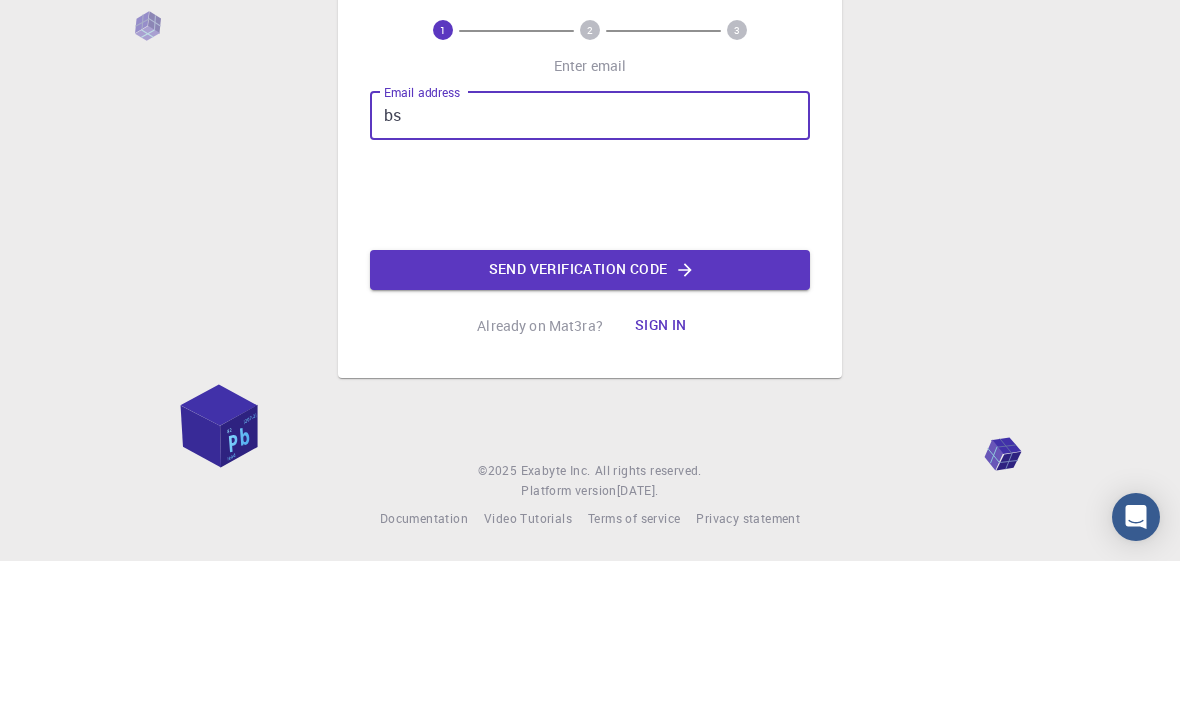 type on "b" 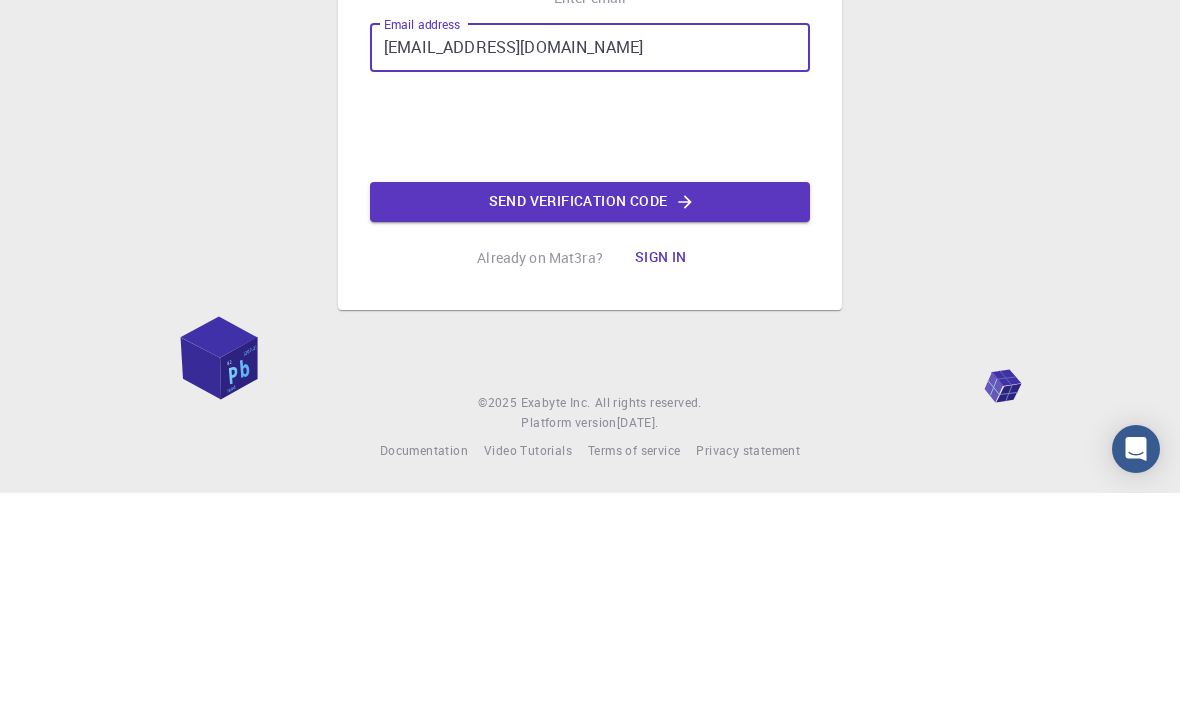 type on "[EMAIL_ADDRESS][DOMAIN_NAME]" 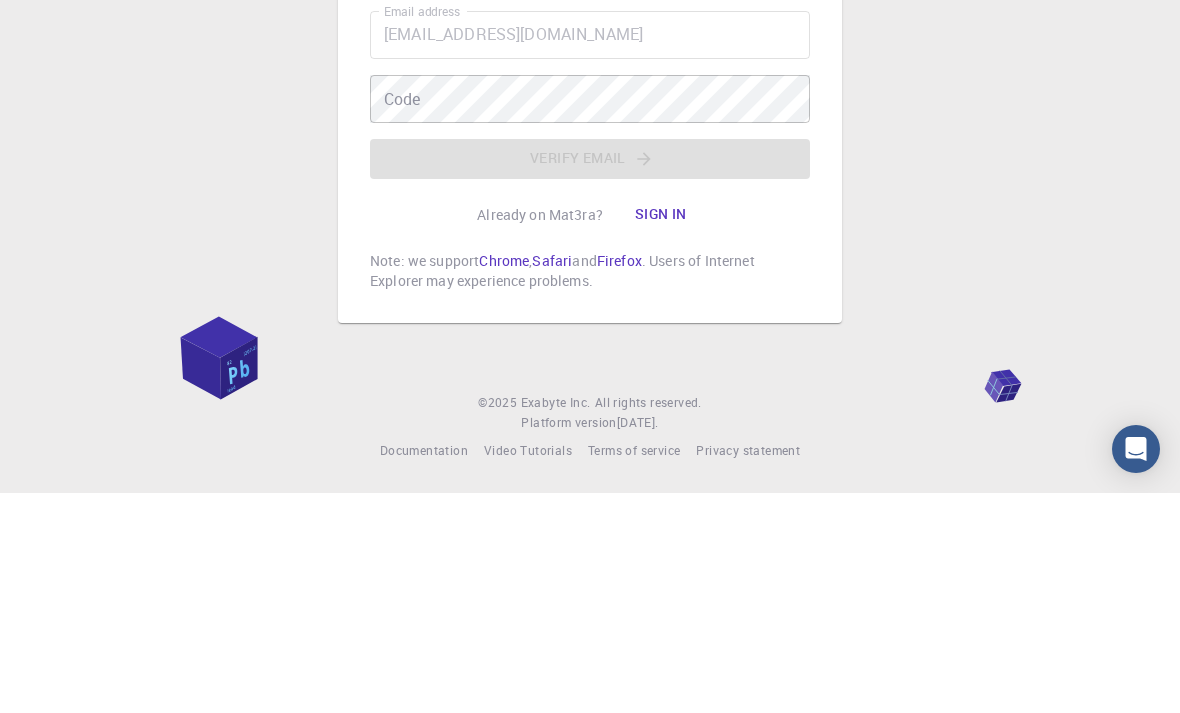 scroll, scrollTop: 64, scrollLeft: 0, axis: vertical 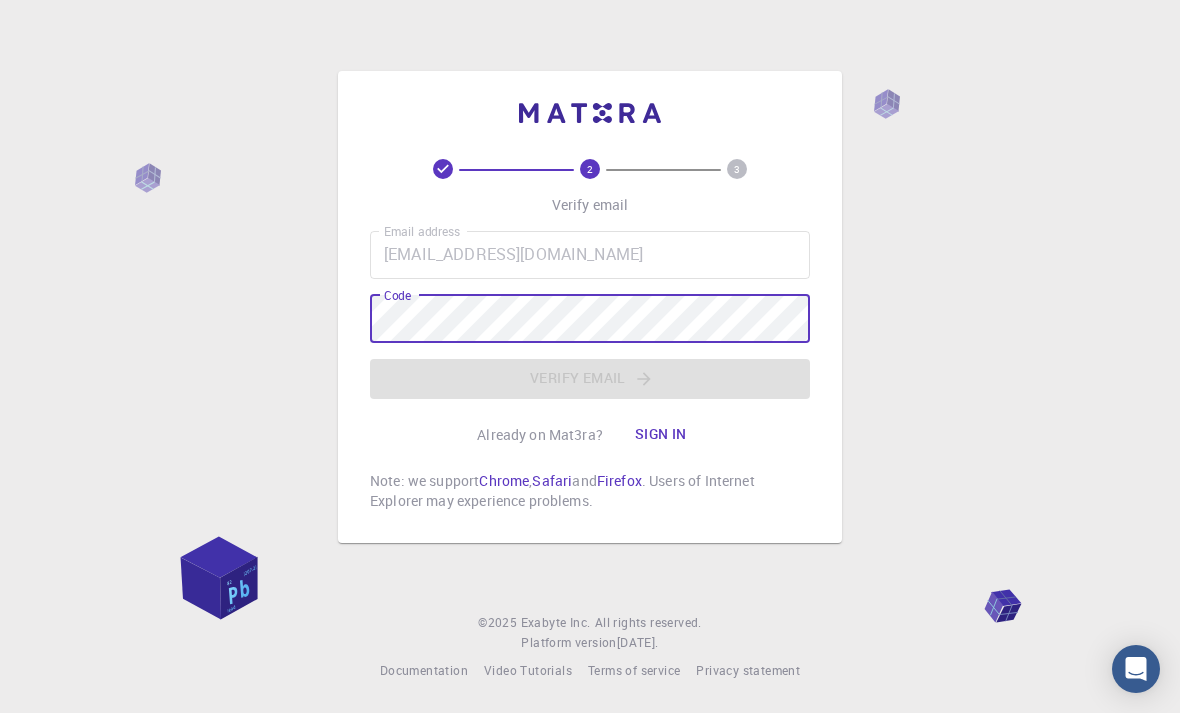click on "2 3 Verify email Email address [EMAIL_ADDRESS][DOMAIN_NAME] Email address Code Code Verify email Already on Mat3ra? Sign in Note: we support  Chrome ,  Safari  and  Firefox . Users of Internet Explorer may experience problems. ©  2025   Exabyte Inc.   All rights reserved. Platform version  [DATE] . Documentation Video Tutorials Terms of service Privacy statement" at bounding box center (590, 356) 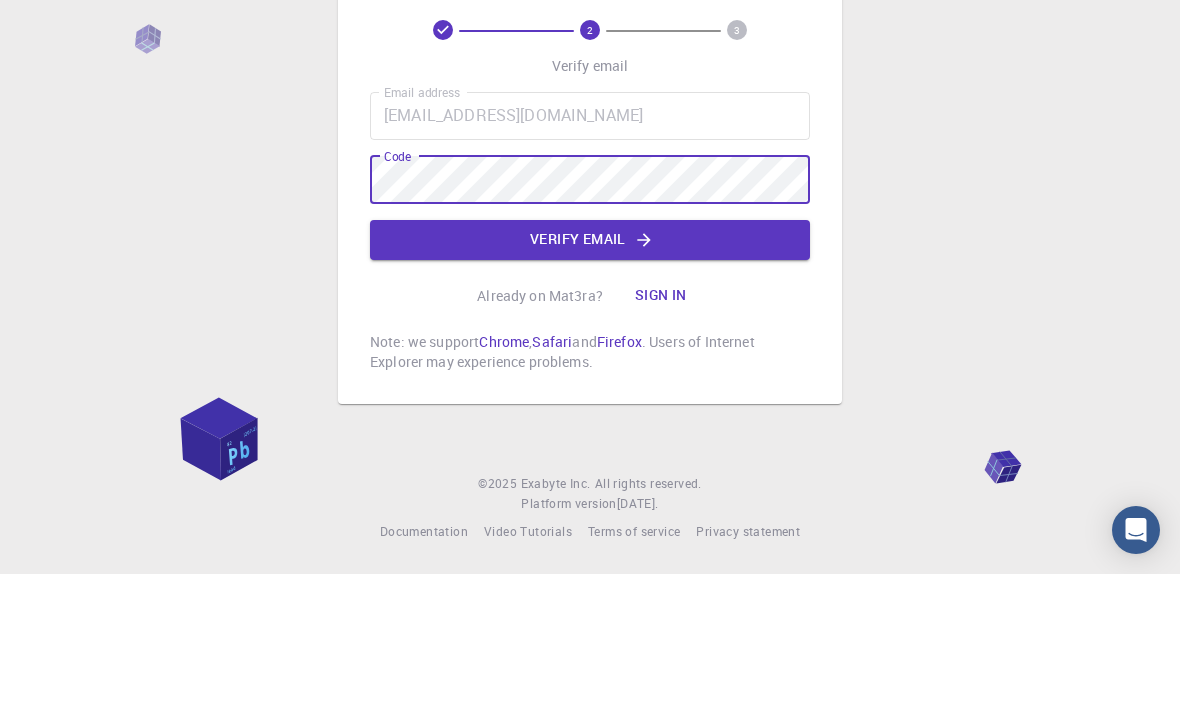 click on "Verify email" 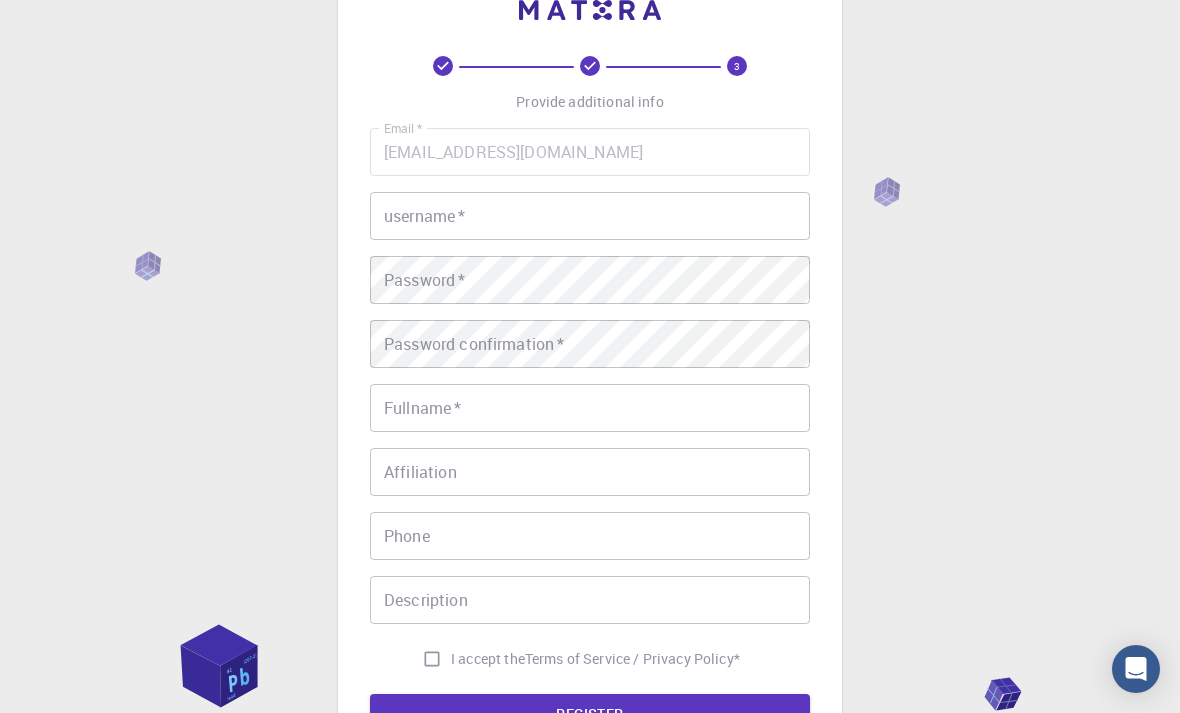 click on "username   *" at bounding box center (590, 216) 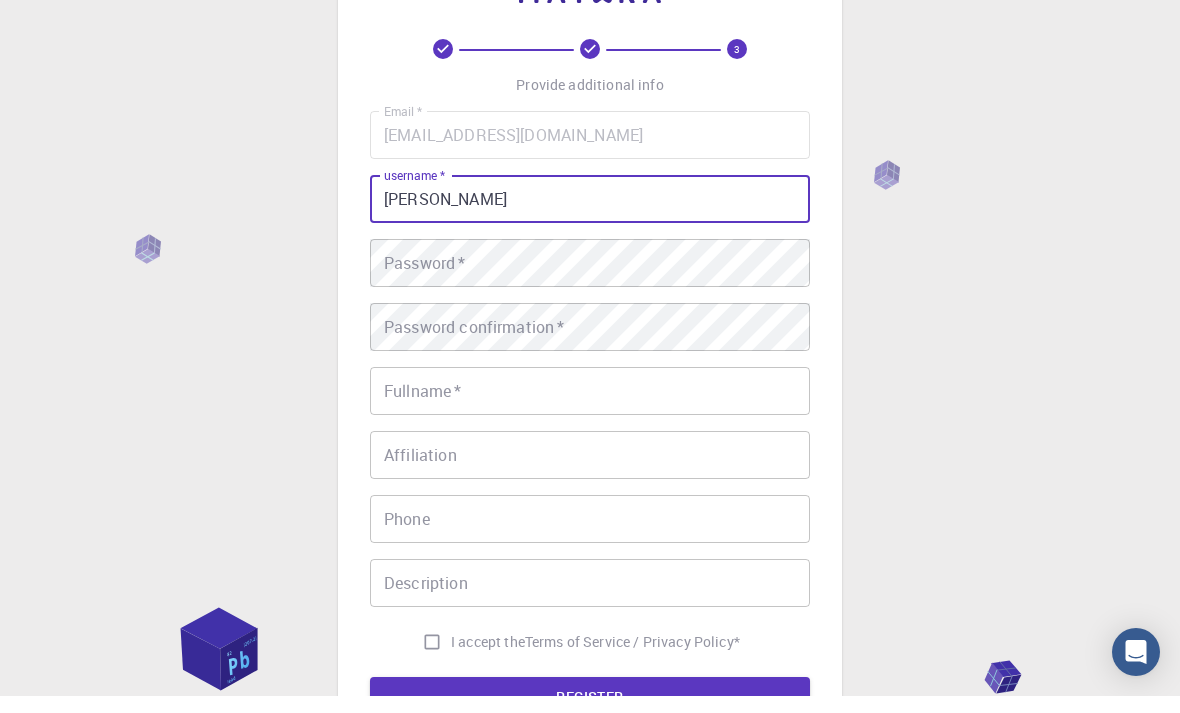 type on "[PERSON_NAME]" 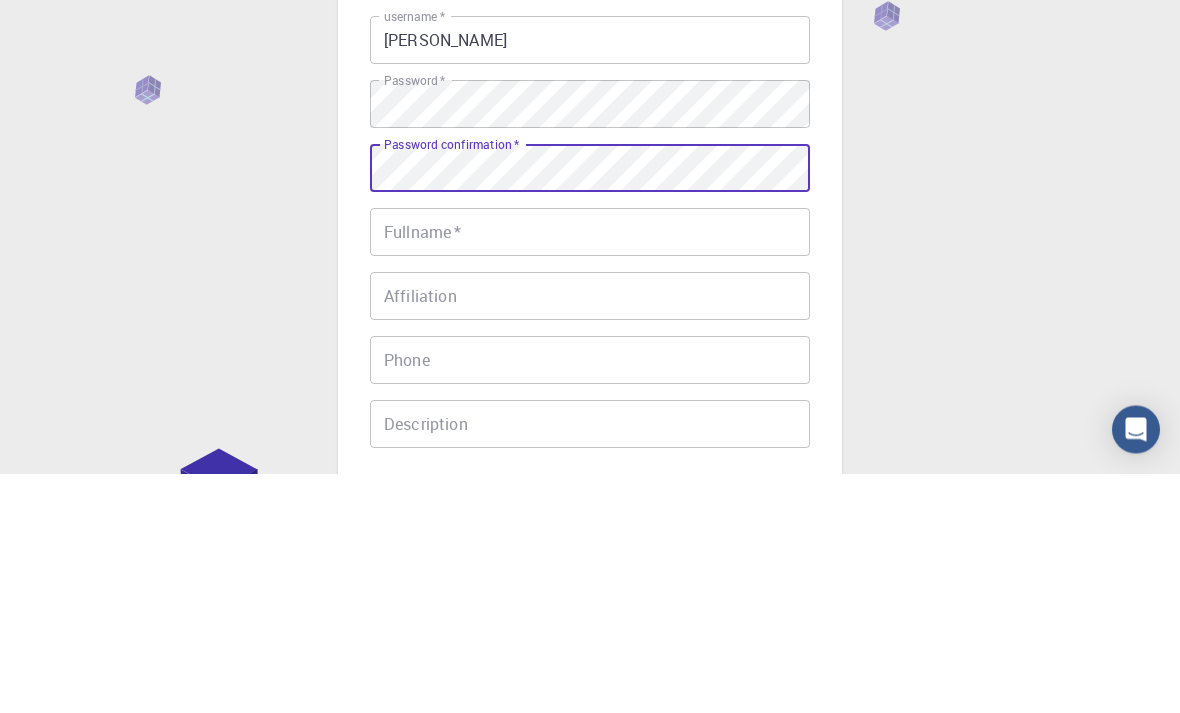 click on "Fullname   *" at bounding box center (590, 472) 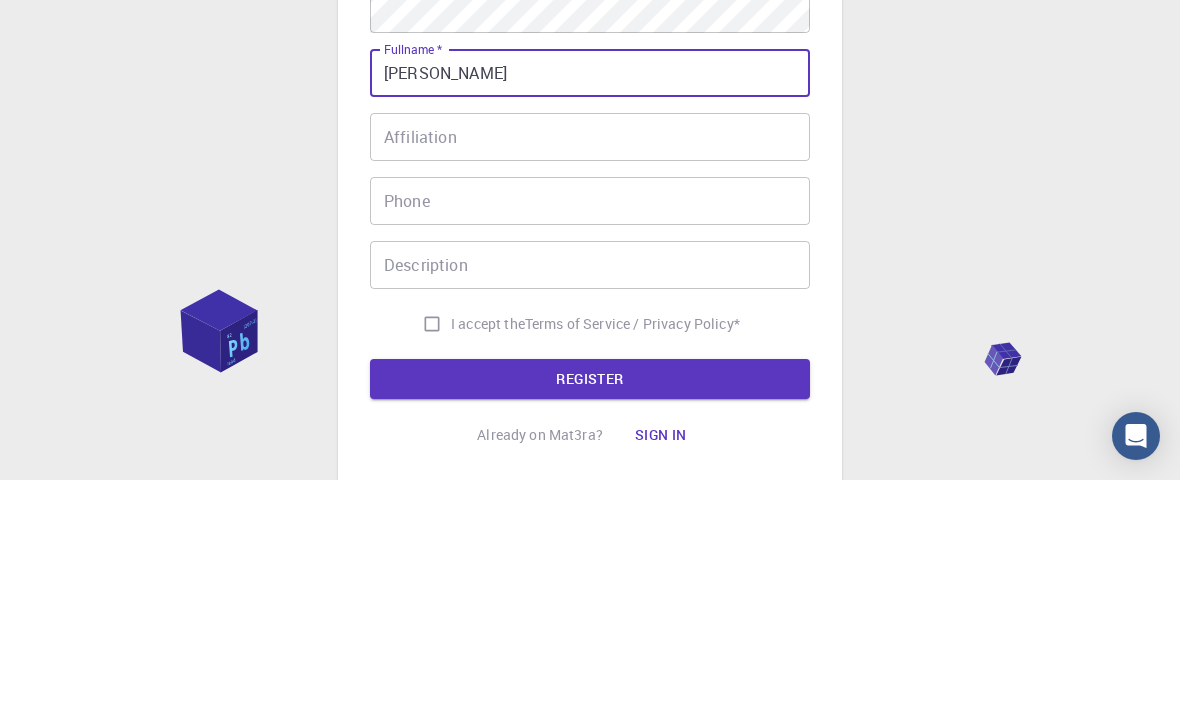 scroll, scrollTop: 172, scrollLeft: 0, axis: vertical 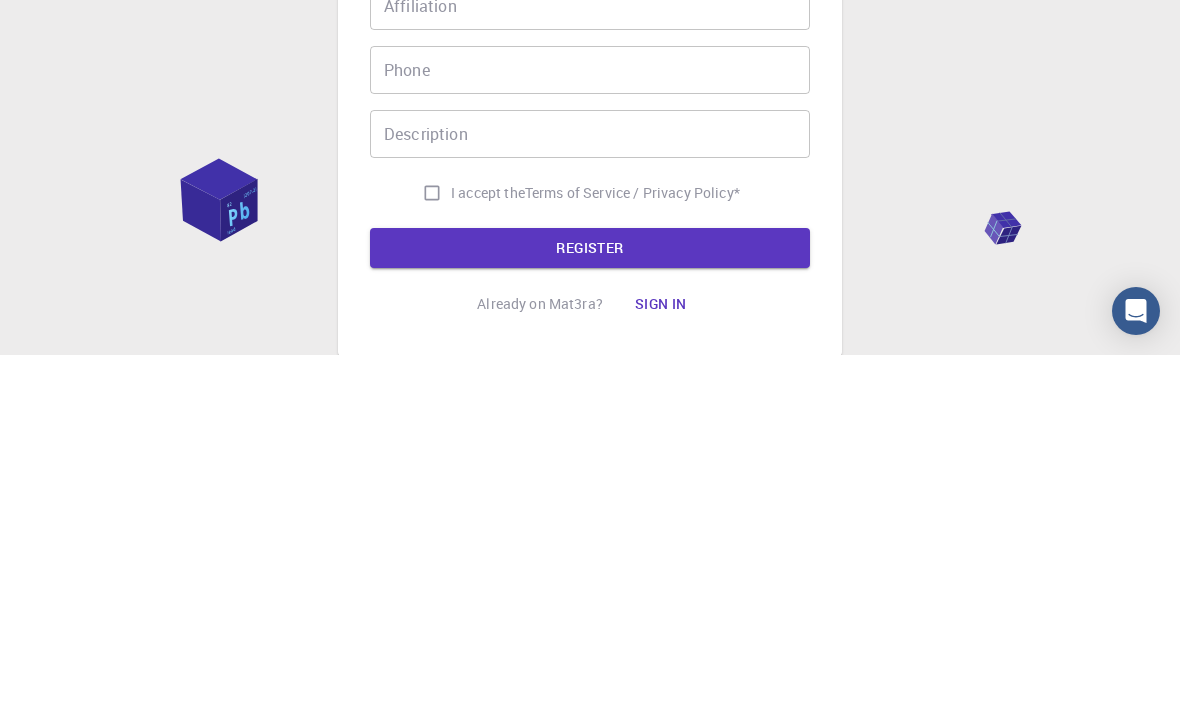 type on "[PERSON_NAME]" 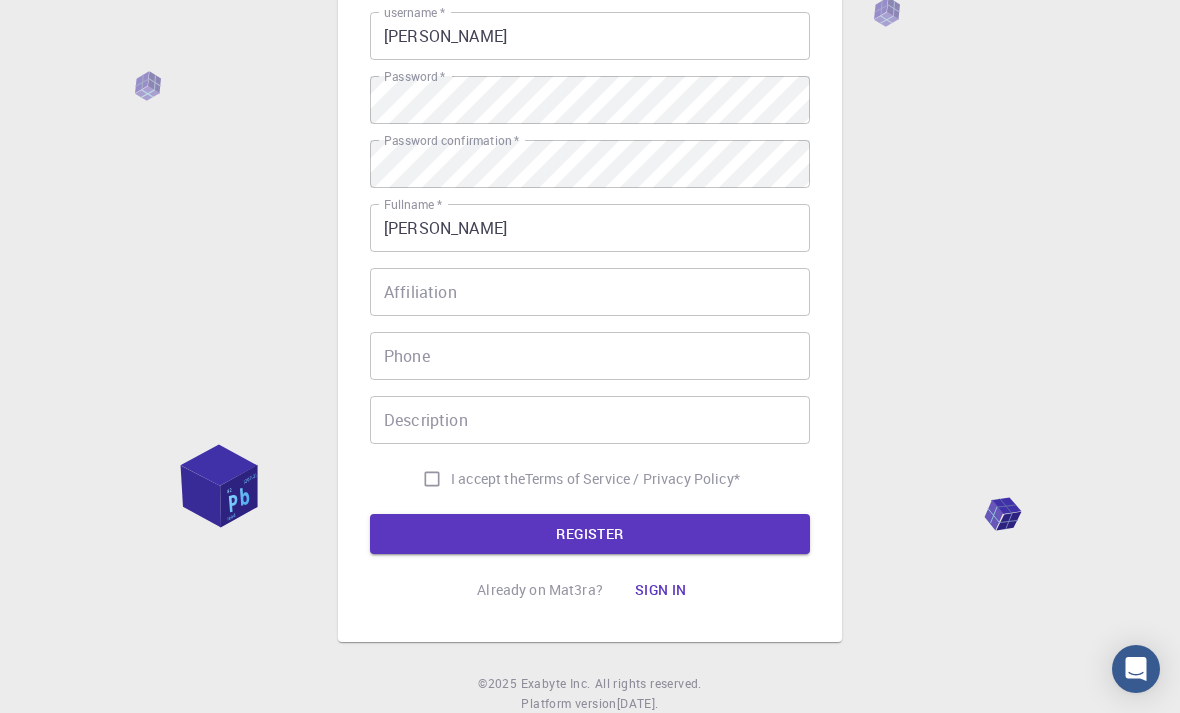 scroll, scrollTop: 308, scrollLeft: 0, axis: vertical 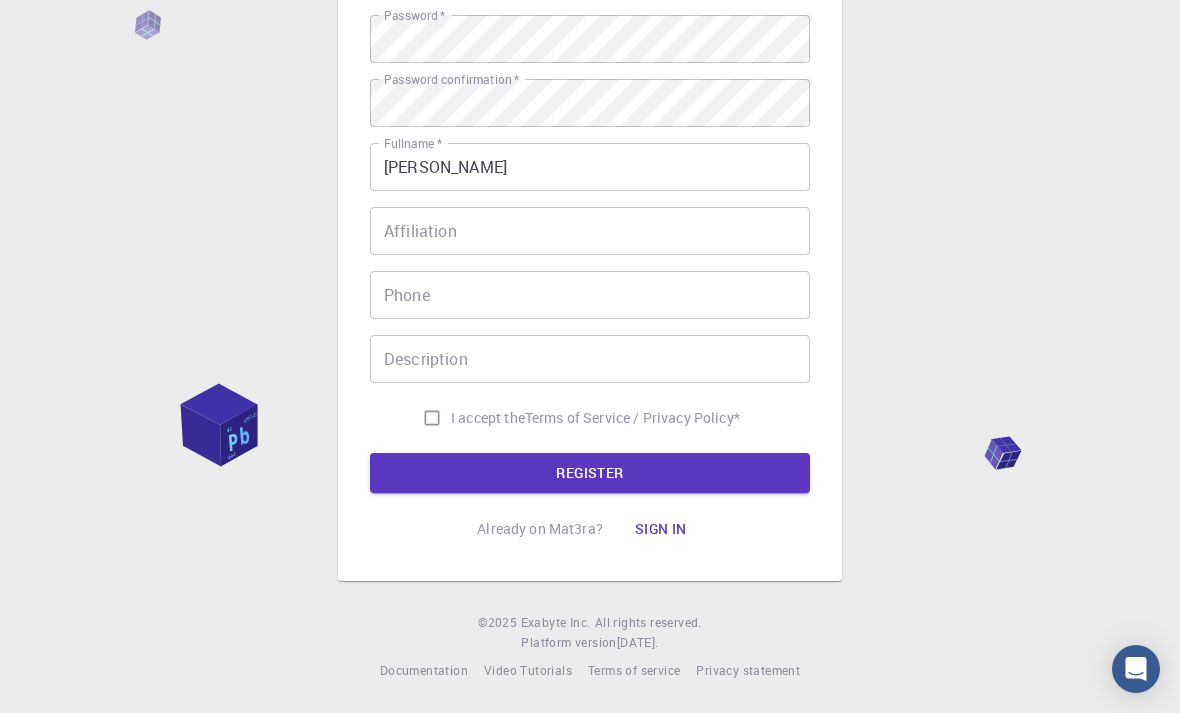 click on "I accept the  Terms of Service / Privacy Policy  *" at bounding box center (432, 418) 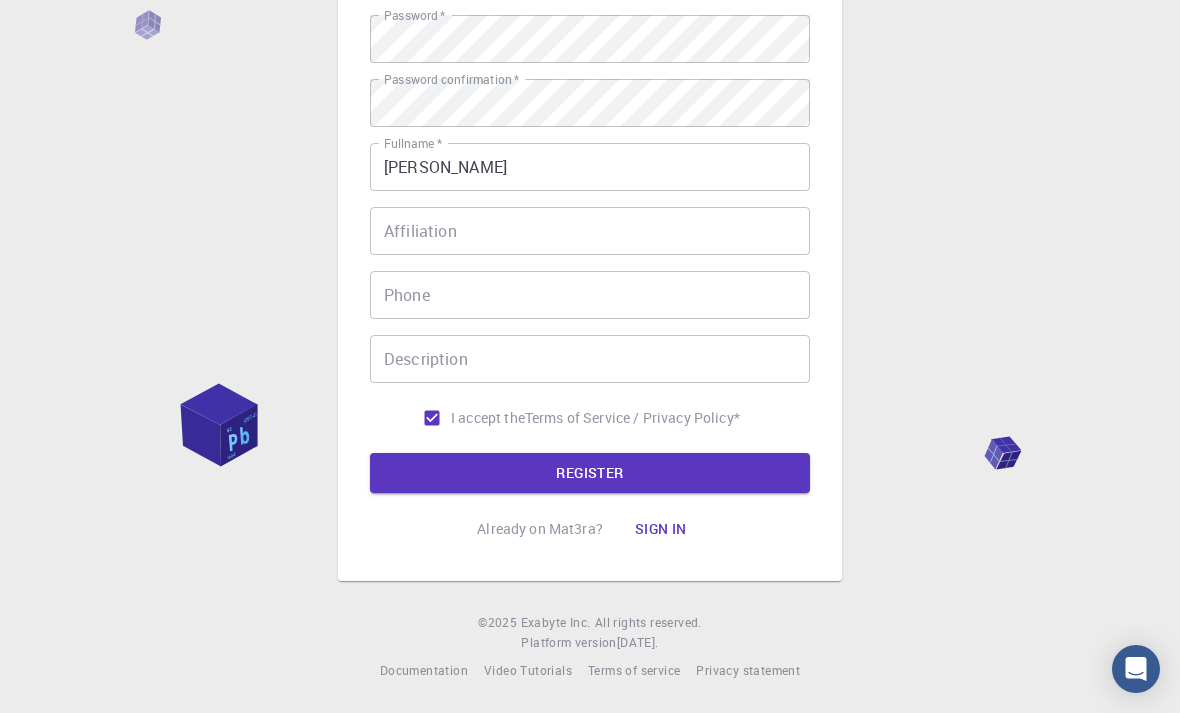 click on "REGISTER" at bounding box center [590, 473] 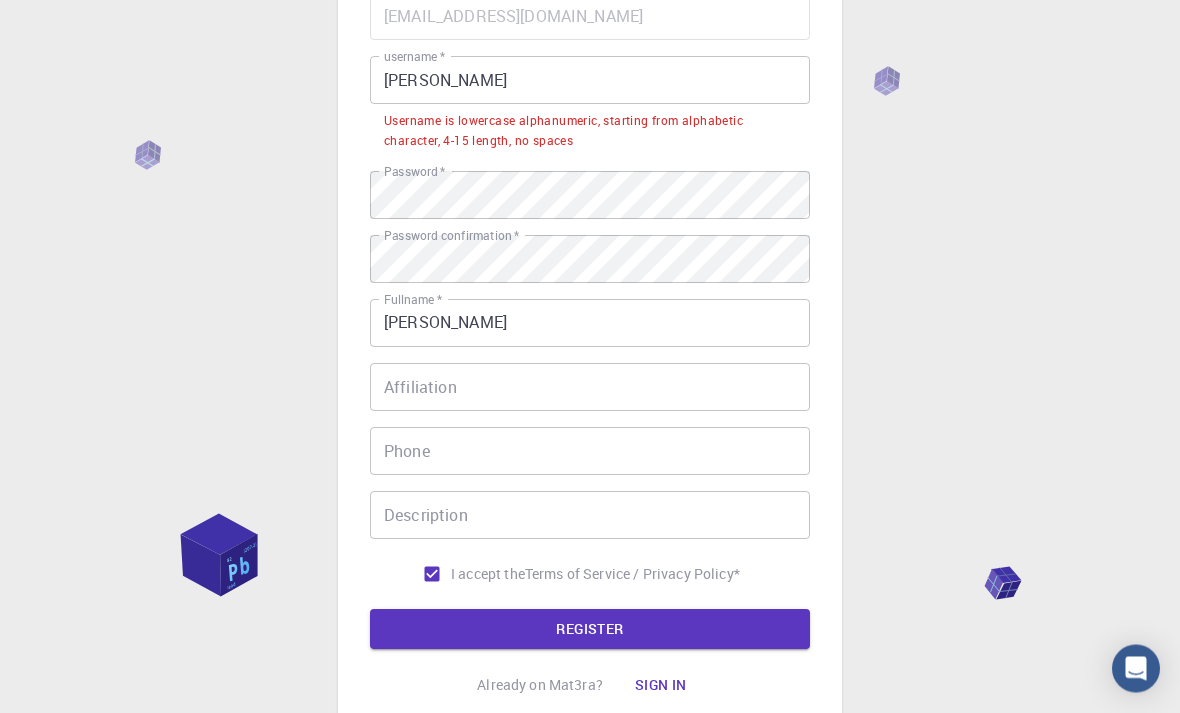 scroll, scrollTop: 195, scrollLeft: 0, axis: vertical 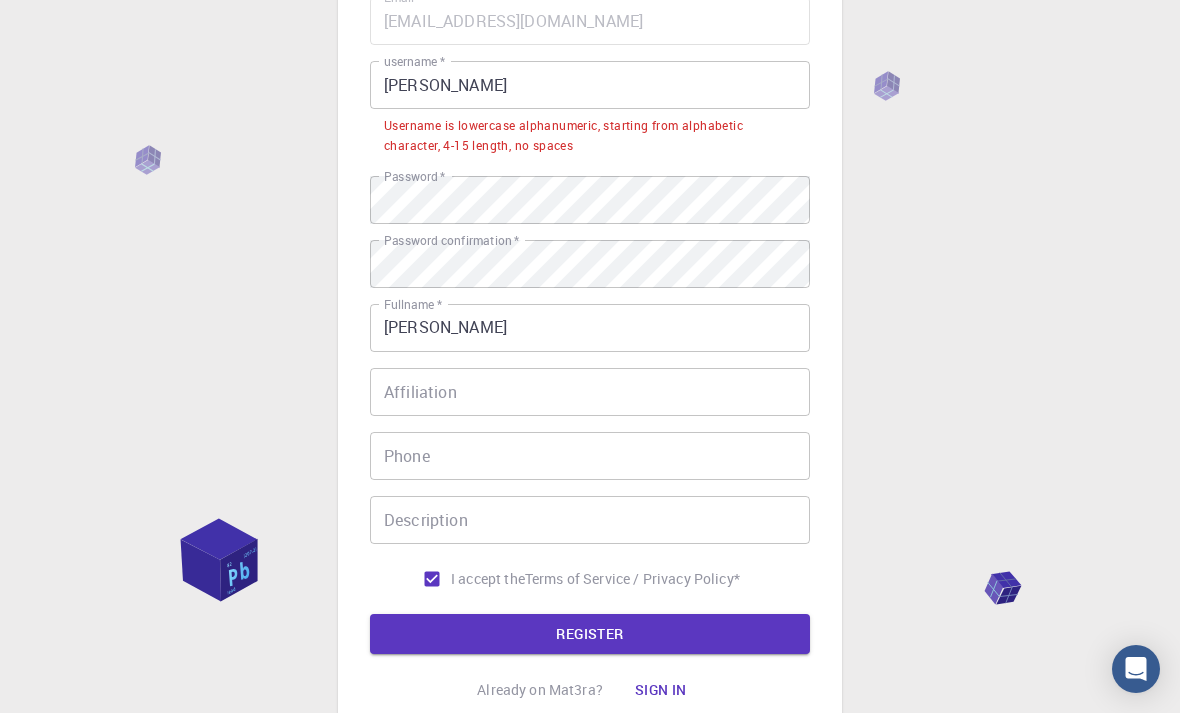 click on "[PERSON_NAME]" at bounding box center (590, 85) 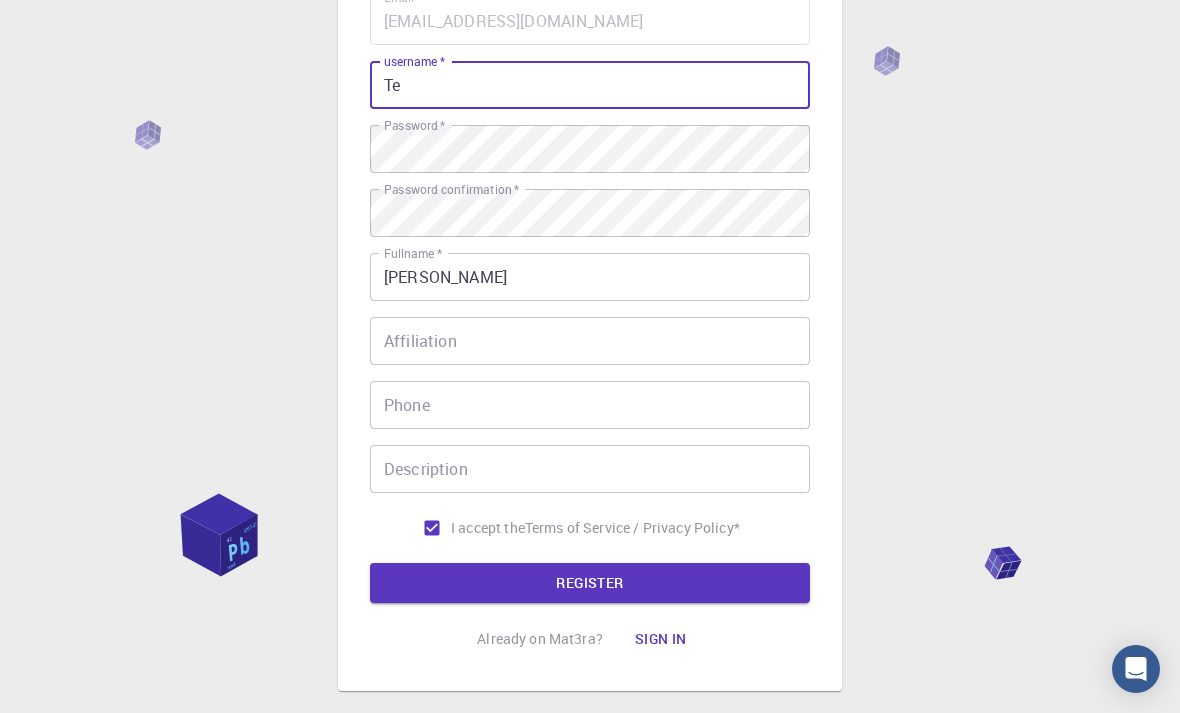 type on "T" 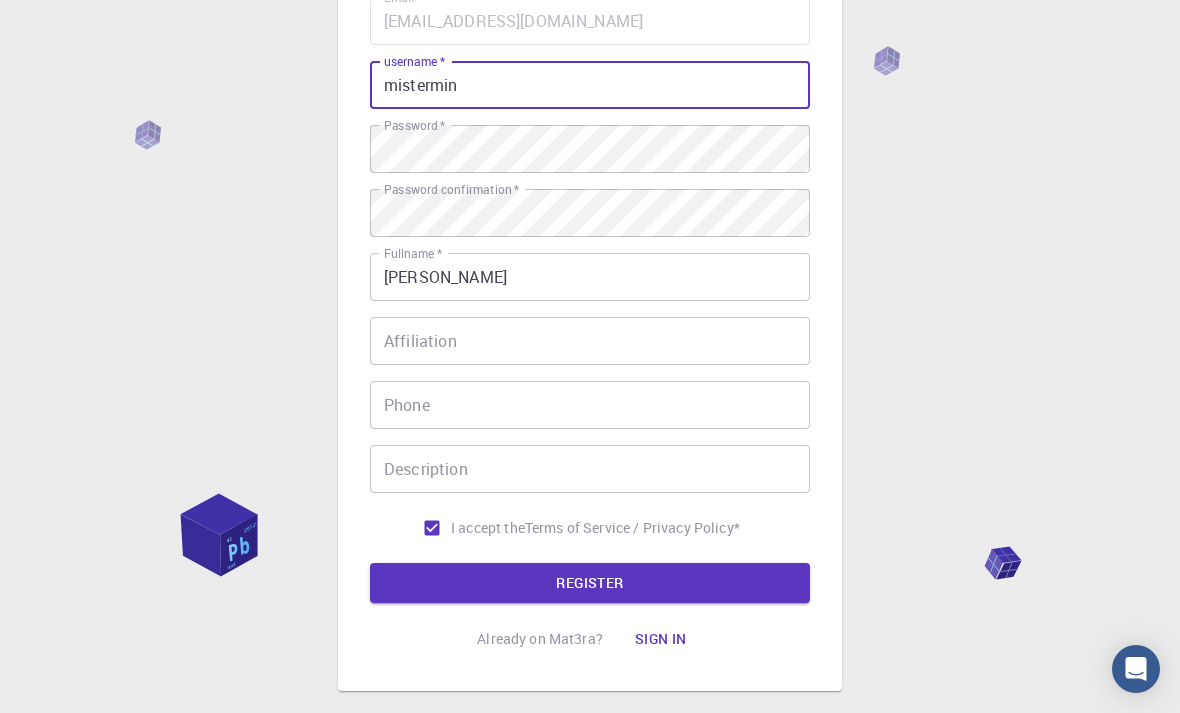 type on "mistermin" 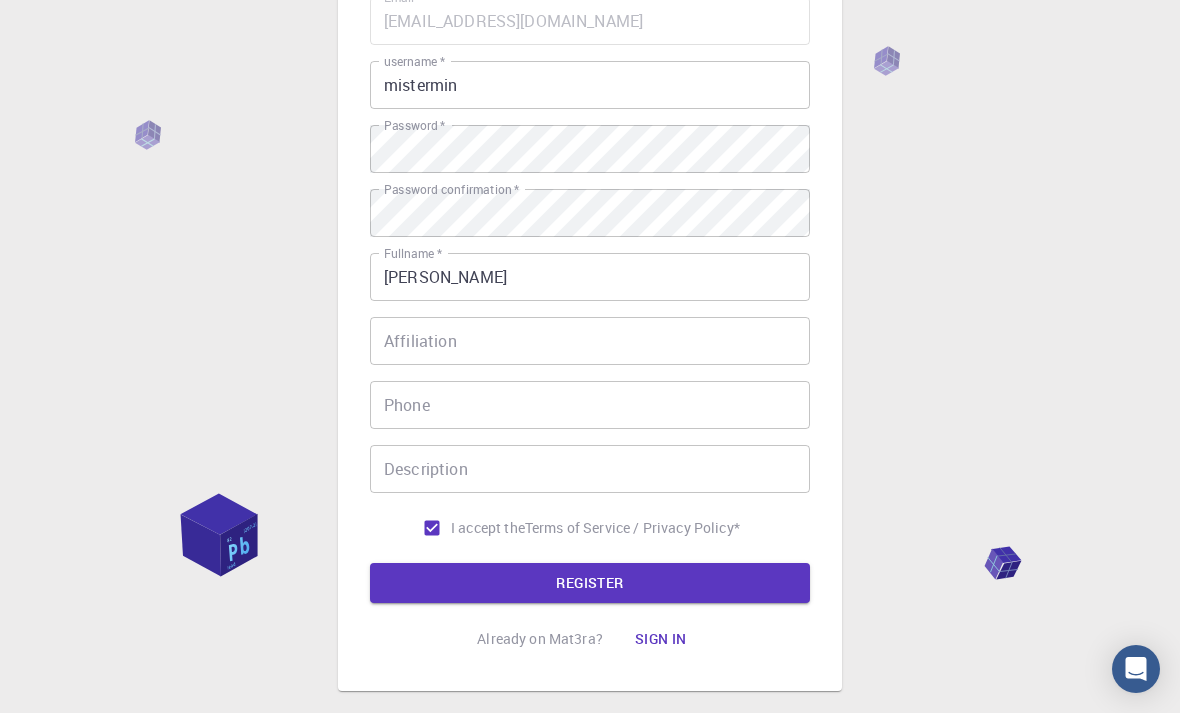 click on "REGISTER" at bounding box center [590, 583] 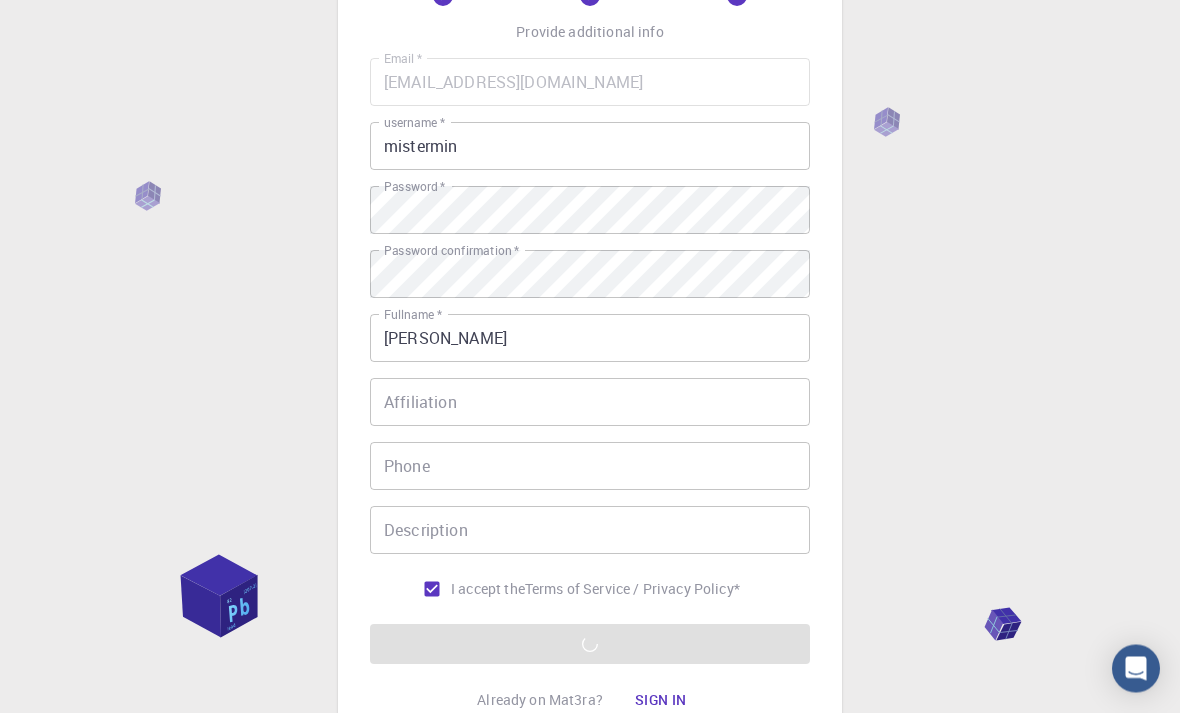 scroll, scrollTop: 130, scrollLeft: 0, axis: vertical 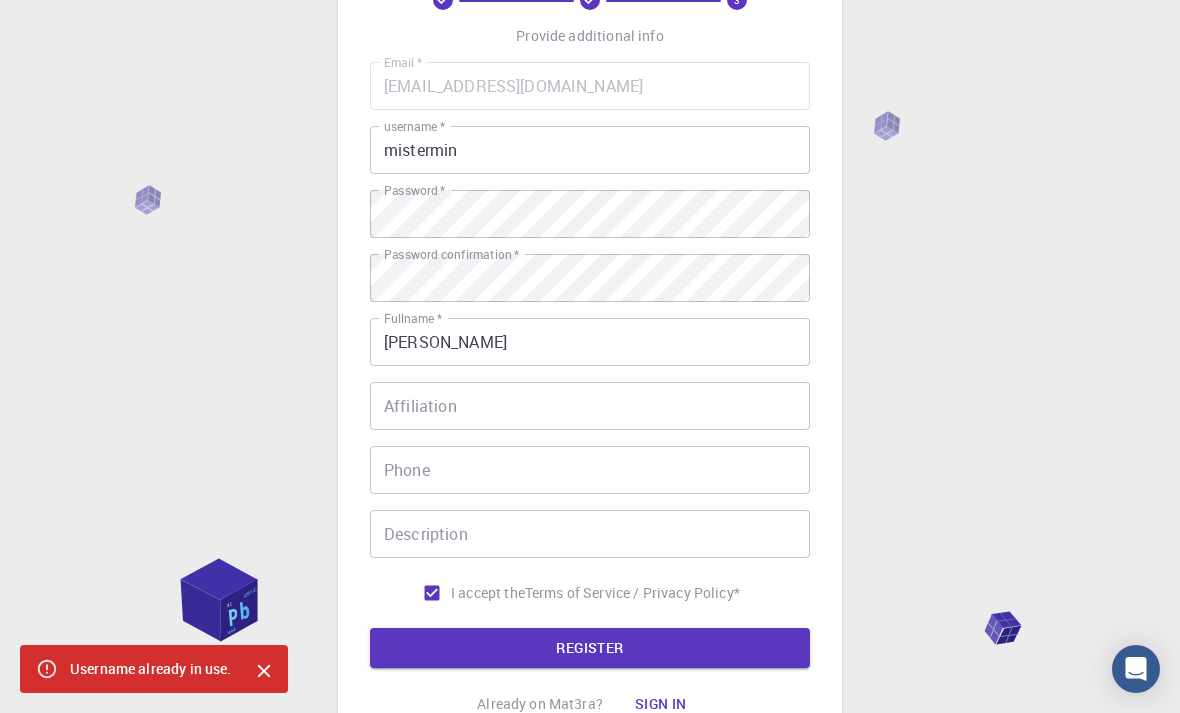 click on "mistermin" at bounding box center [590, 150] 